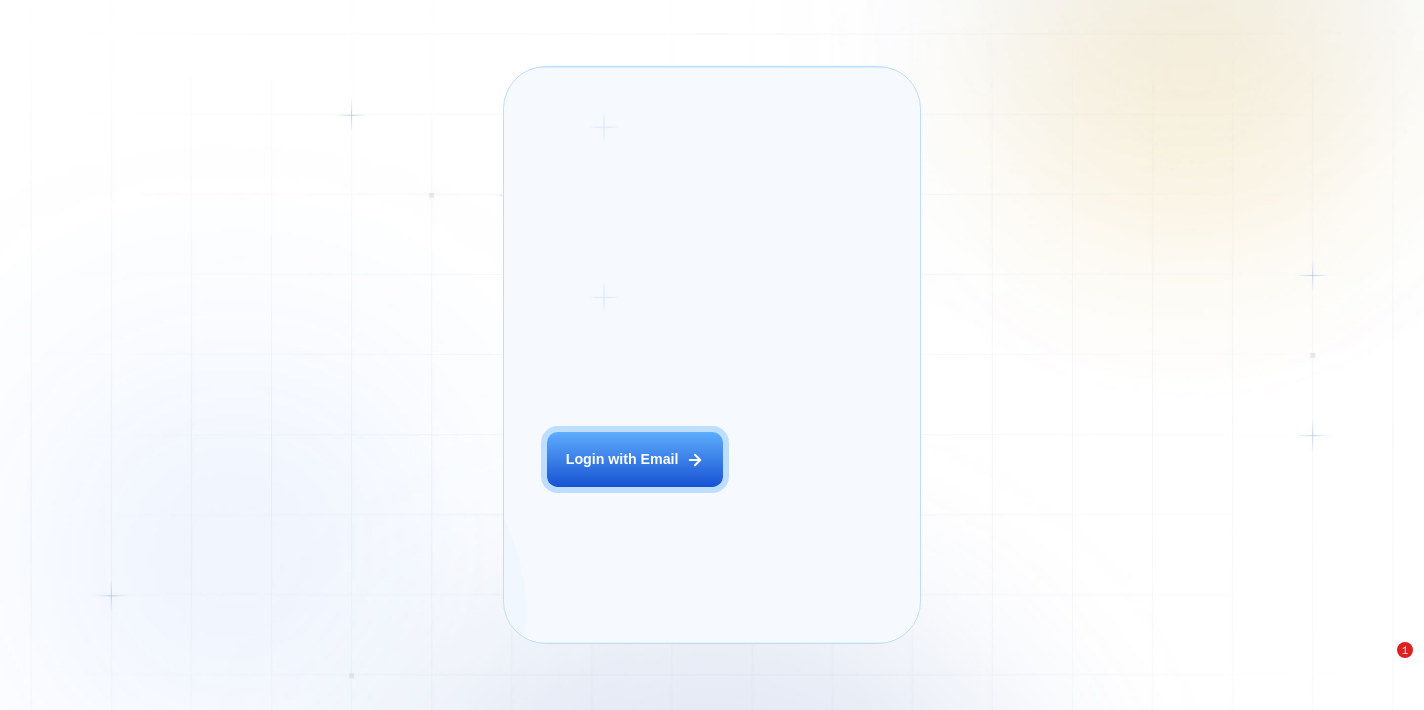 scroll, scrollTop: 0, scrollLeft: 0, axis: both 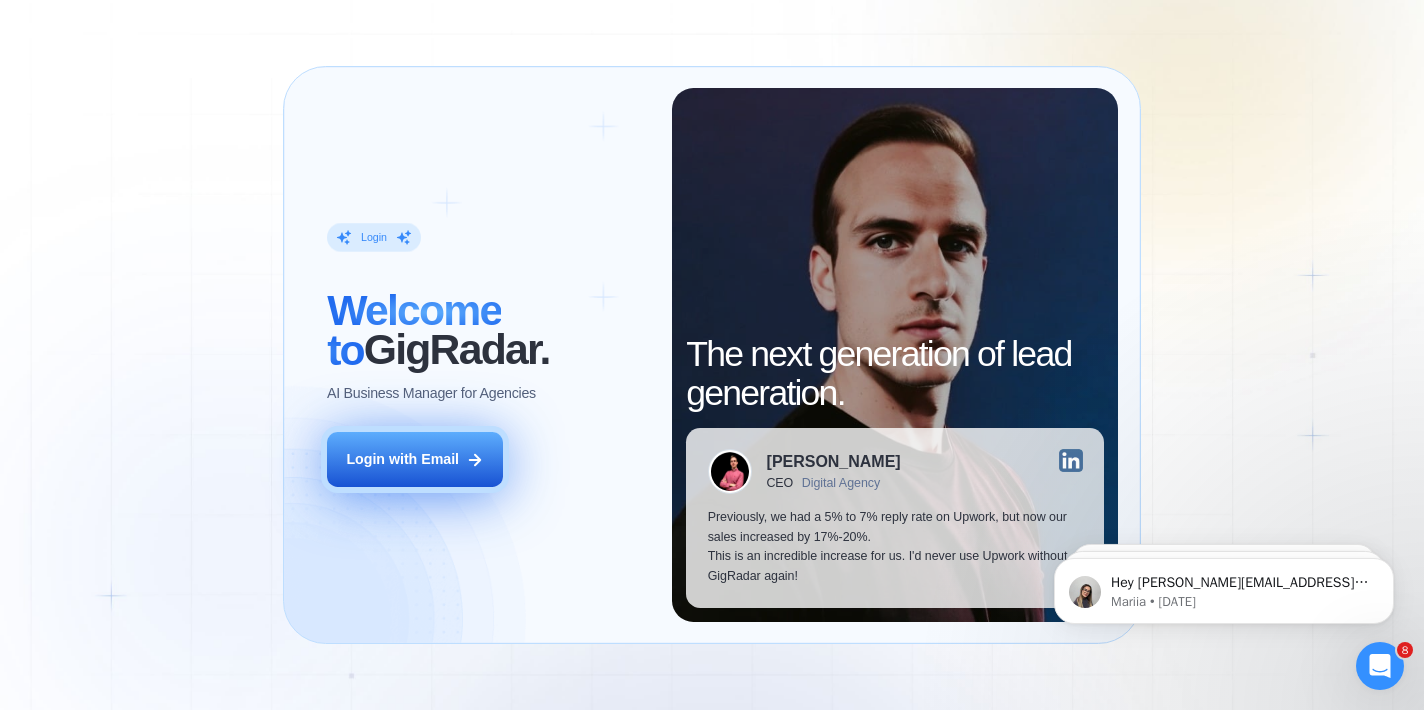 click on "Login with Email" at bounding box center (402, 460) 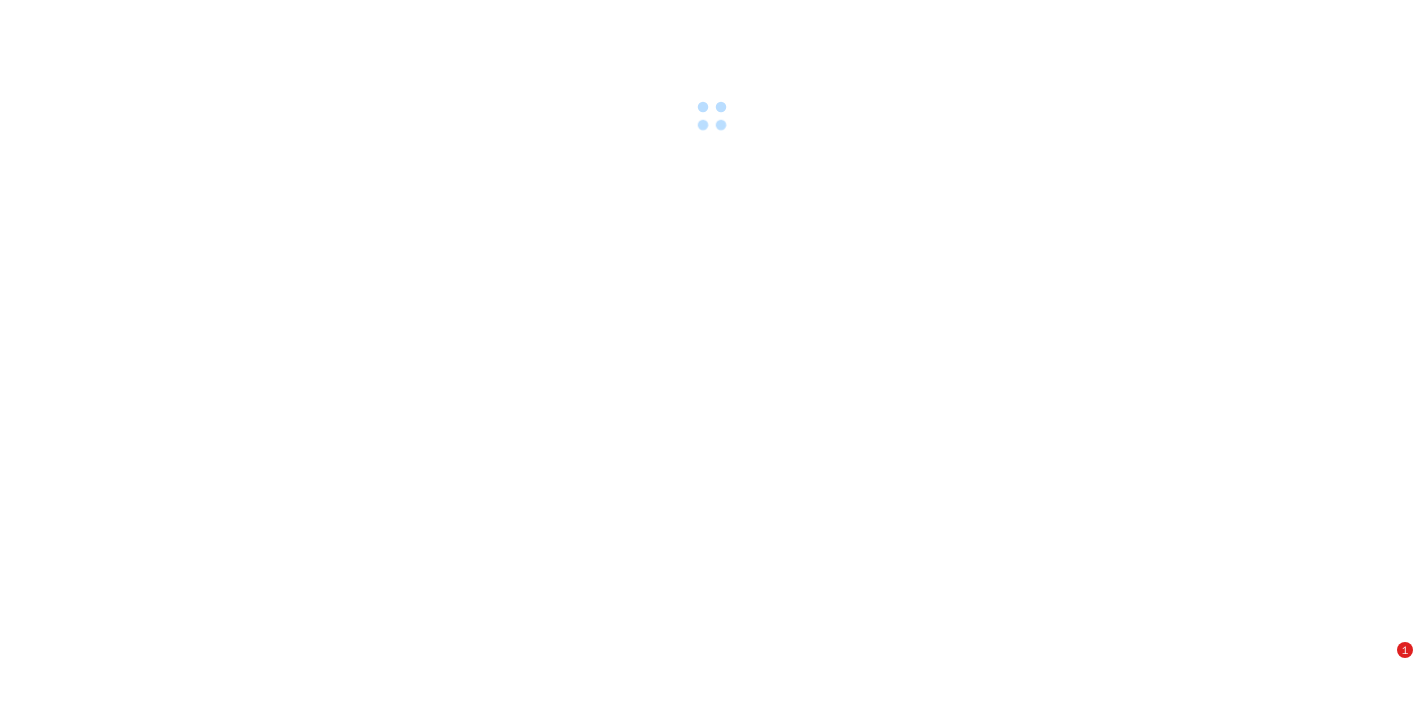 scroll, scrollTop: 0, scrollLeft: 0, axis: both 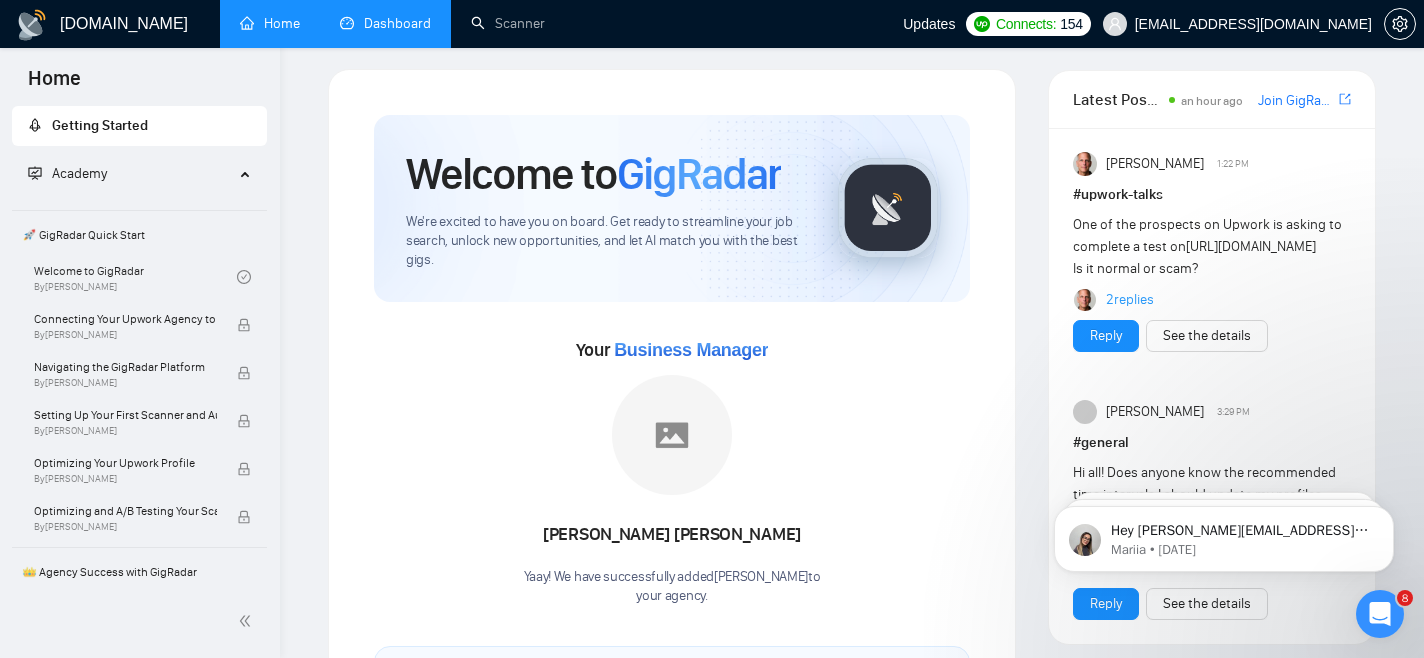 click on "Dashboard" at bounding box center (385, 23) 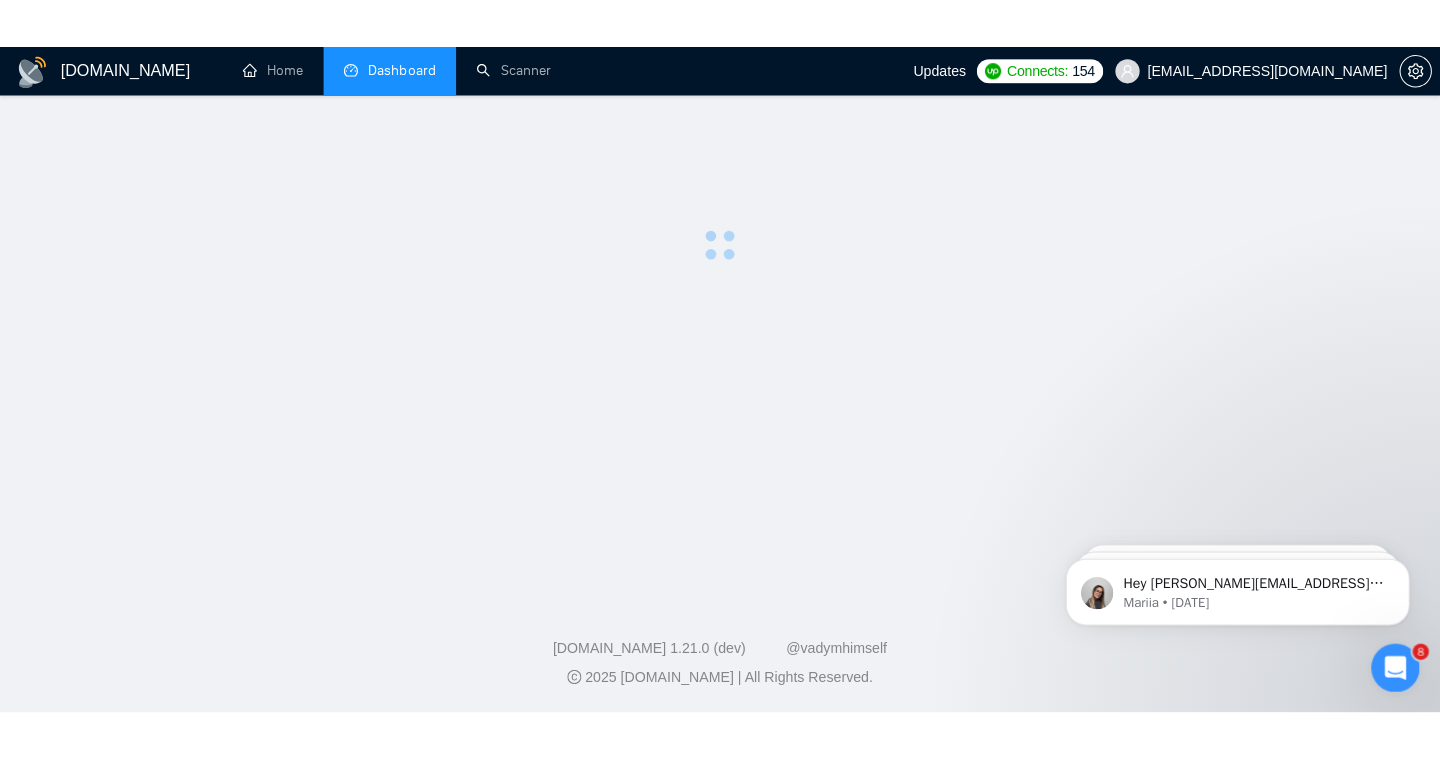 scroll, scrollTop: 0, scrollLeft: 0, axis: both 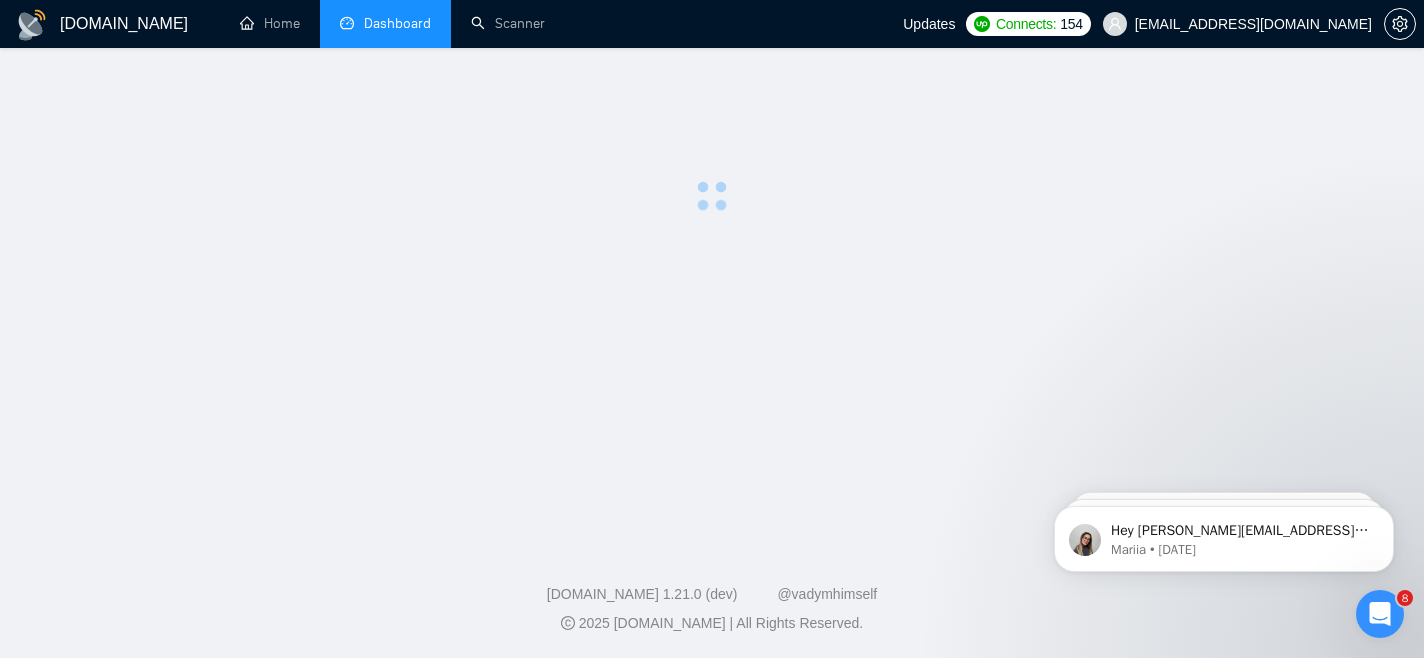 click on "Dashboard" at bounding box center [397, 23] 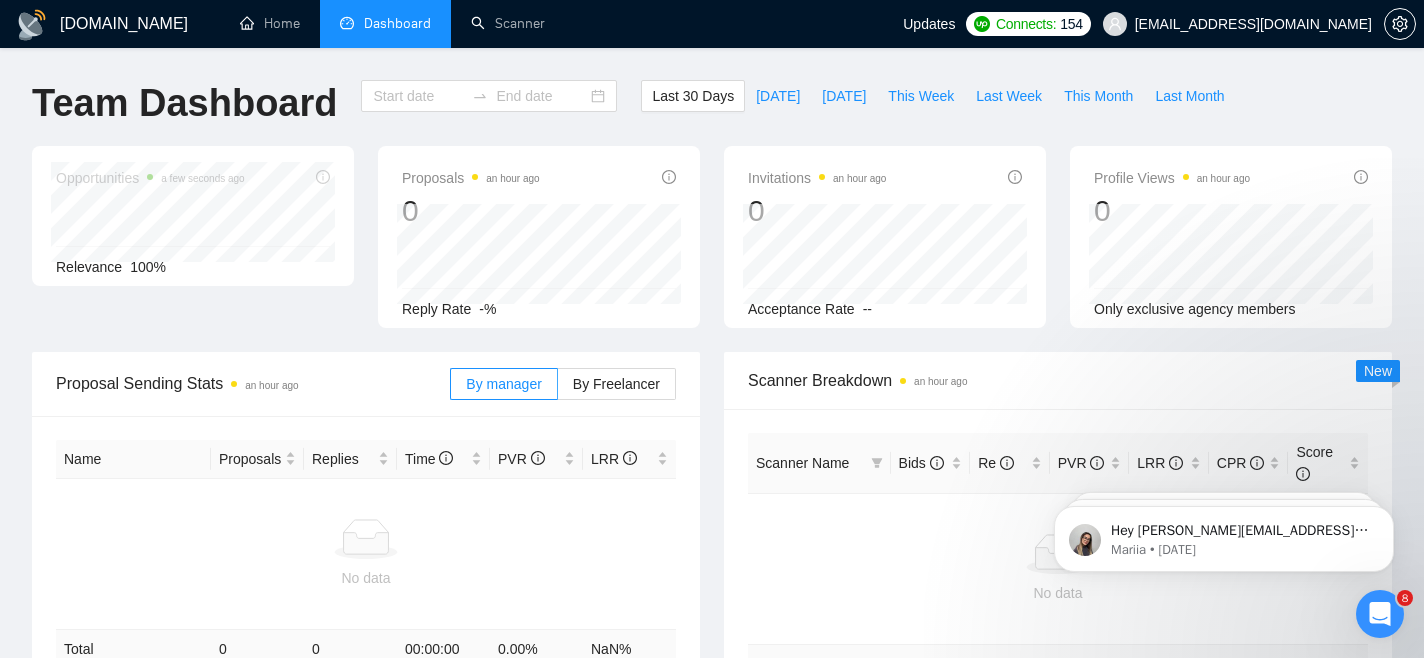 type on "[DATE]" 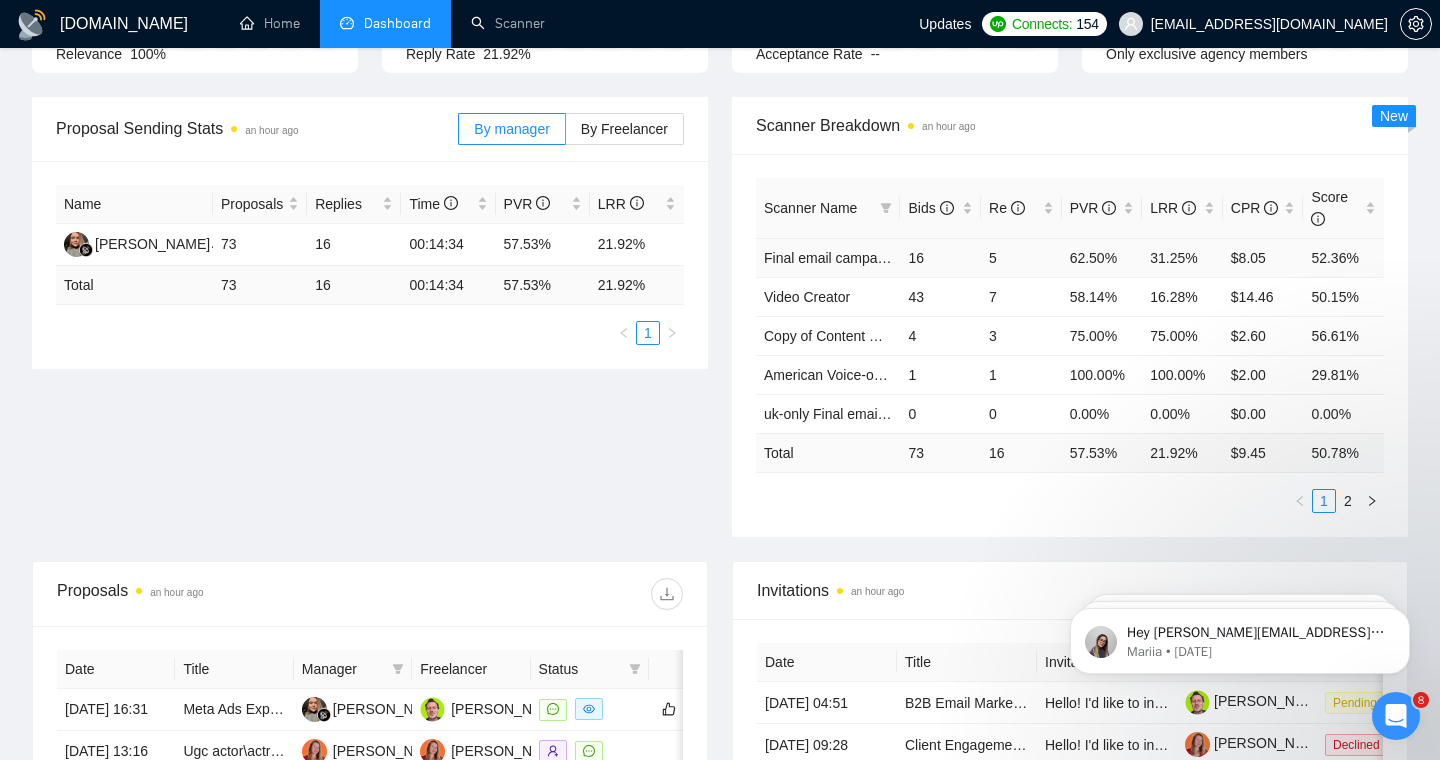 scroll, scrollTop: 254, scrollLeft: 0, axis: vertical 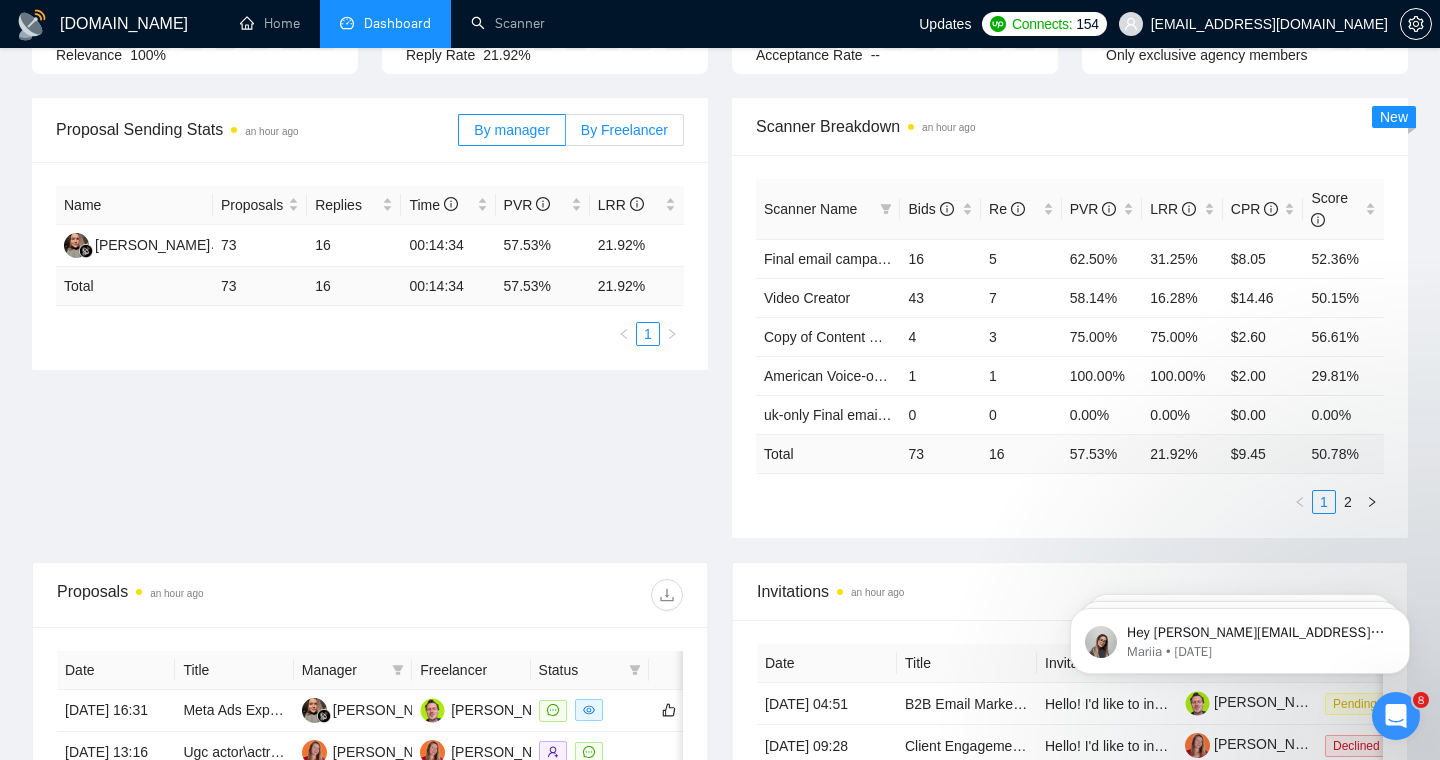 click on "By Freelancer" at bounding box center [624, 130] 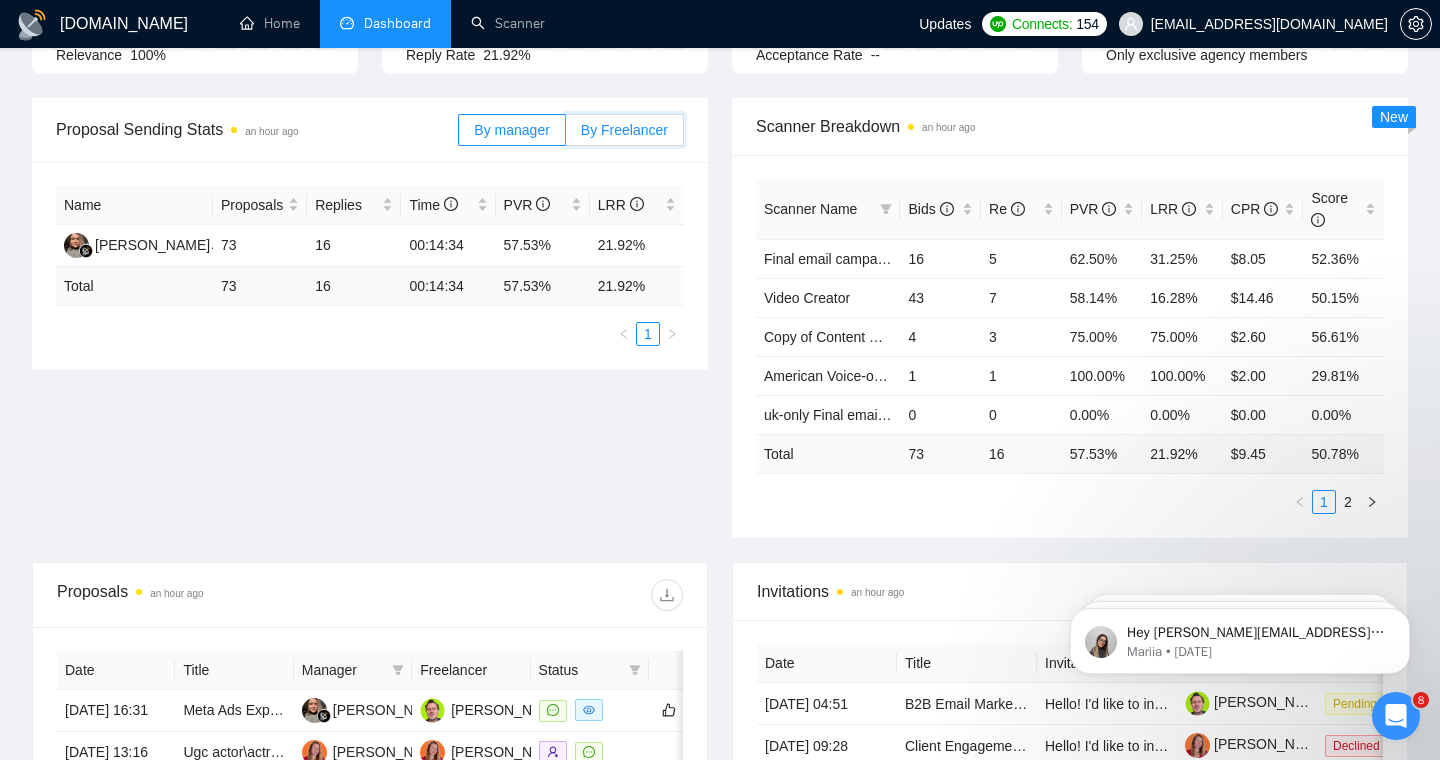 click on "By Freelancer" at bounding box center (566, 135) 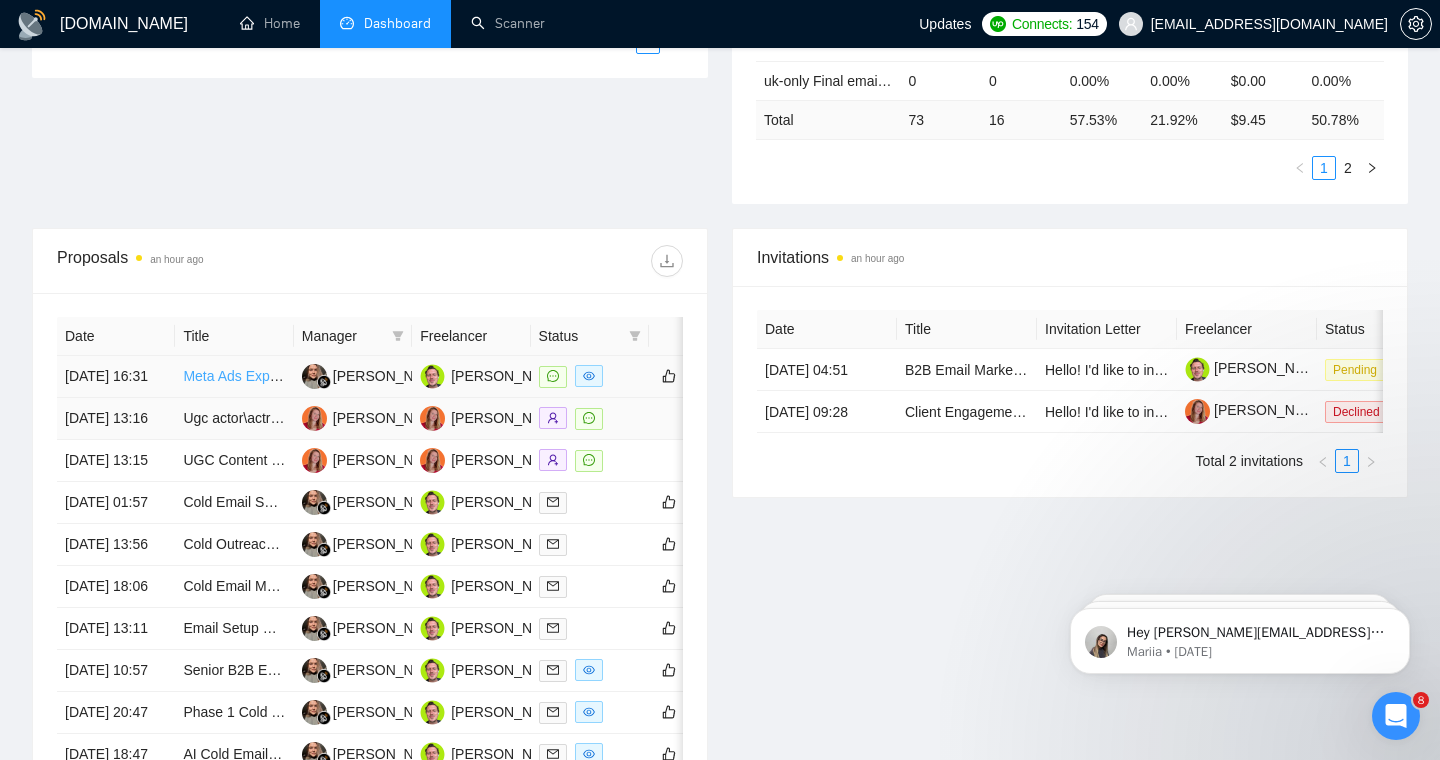 scroll, scrollTop: 592, scrollLeft: 0, axis: vertical 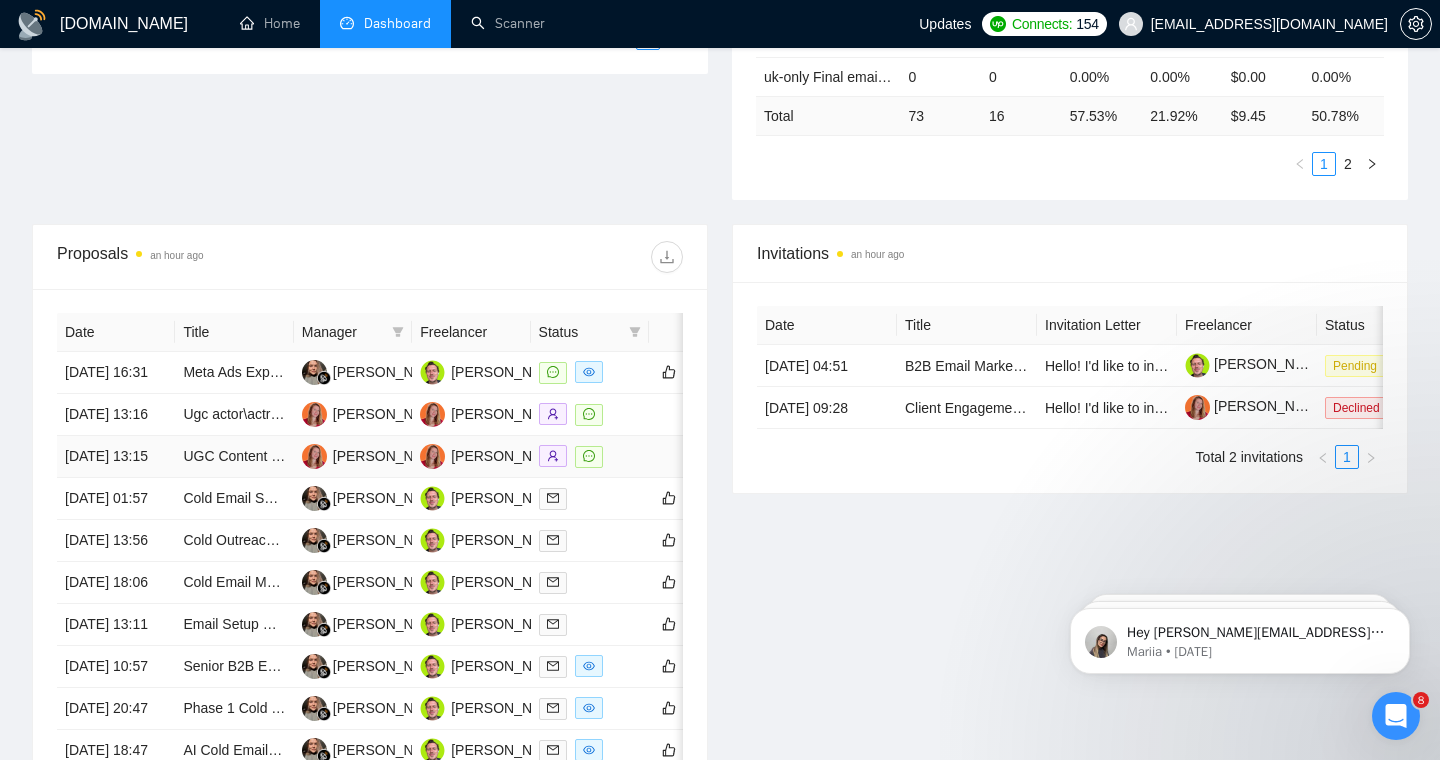 click 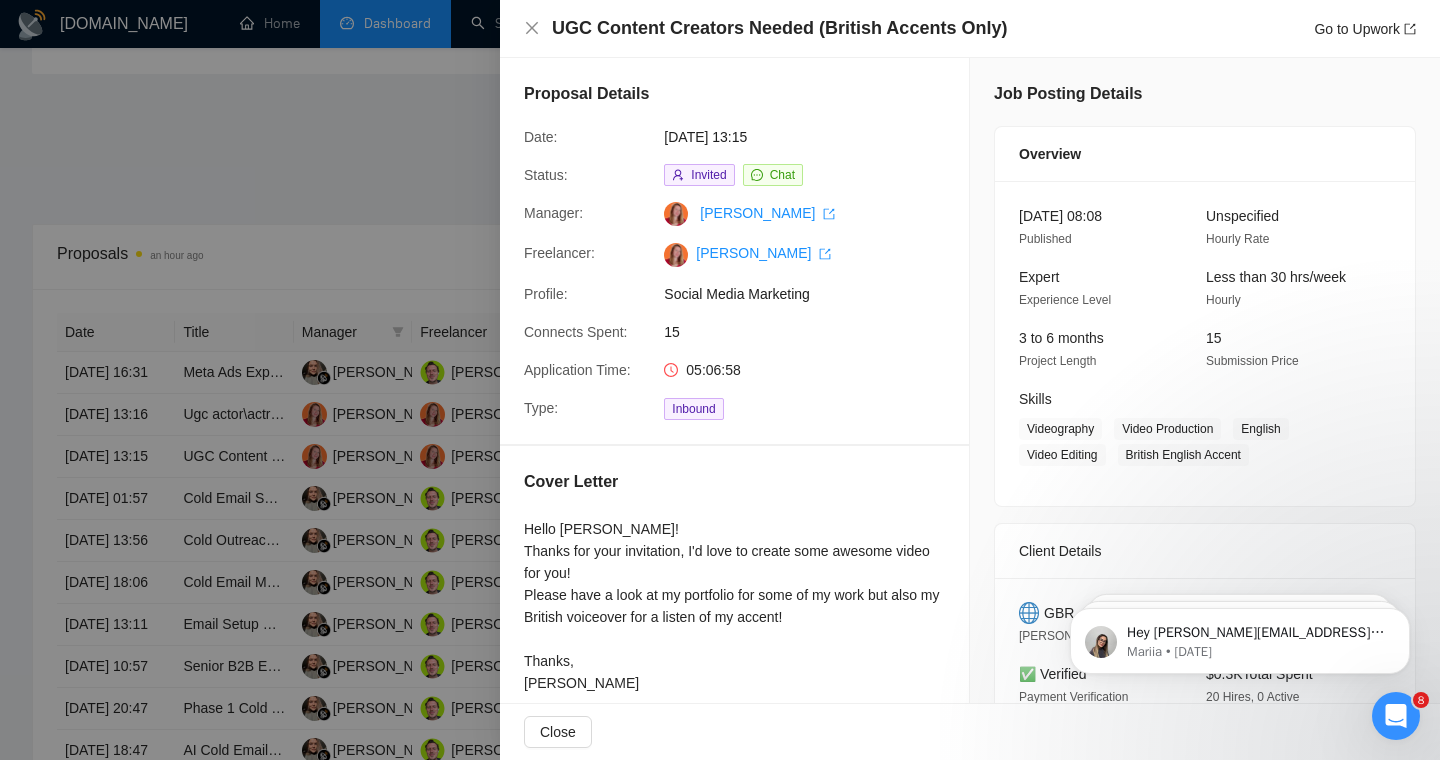 click at bounding box center [720, 380] 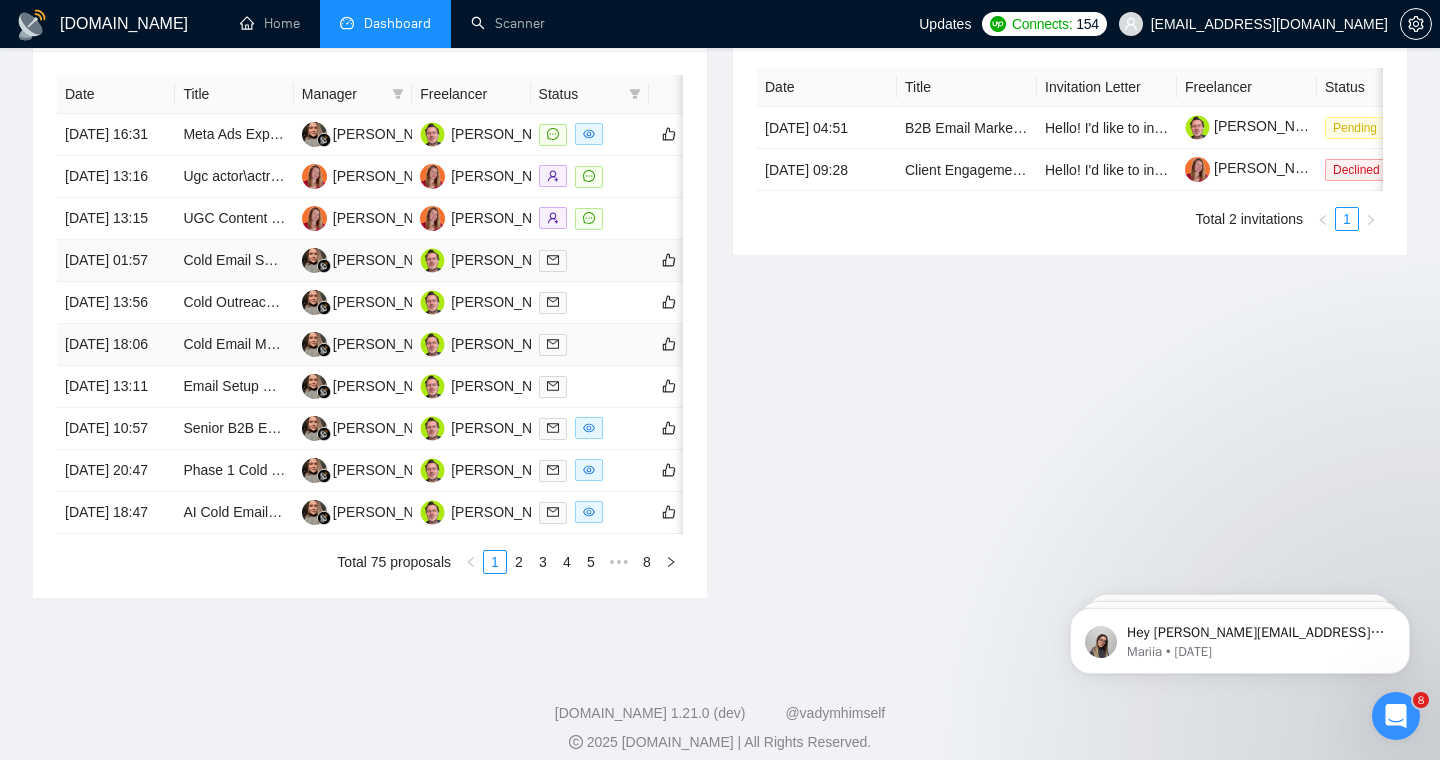 scroll, scrollTop: 930, scrollLeft: 0, axis: vertical 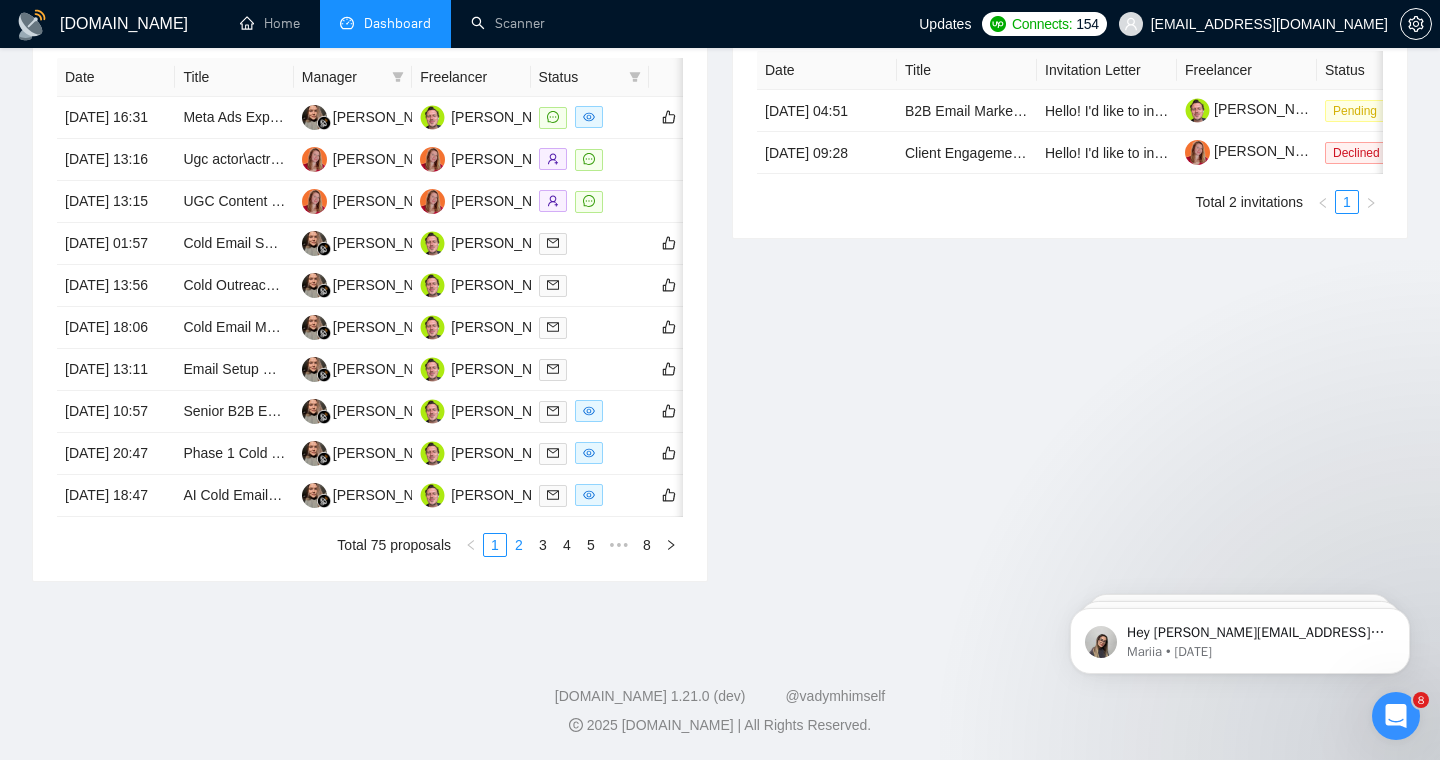 click on "2" at bounding box center (519, 545) 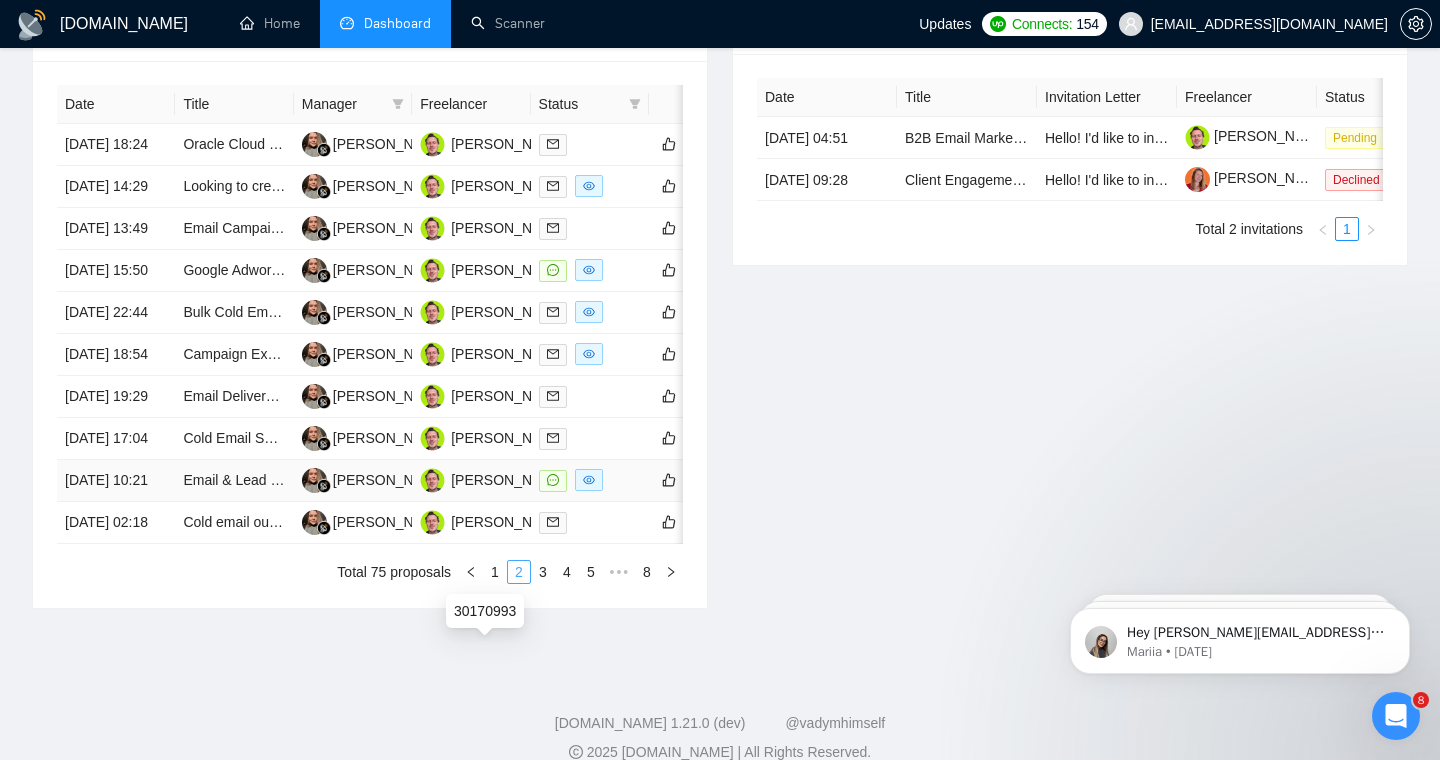 scroll, scrollTop: 856, scrollLeft: 0, axis: vertical 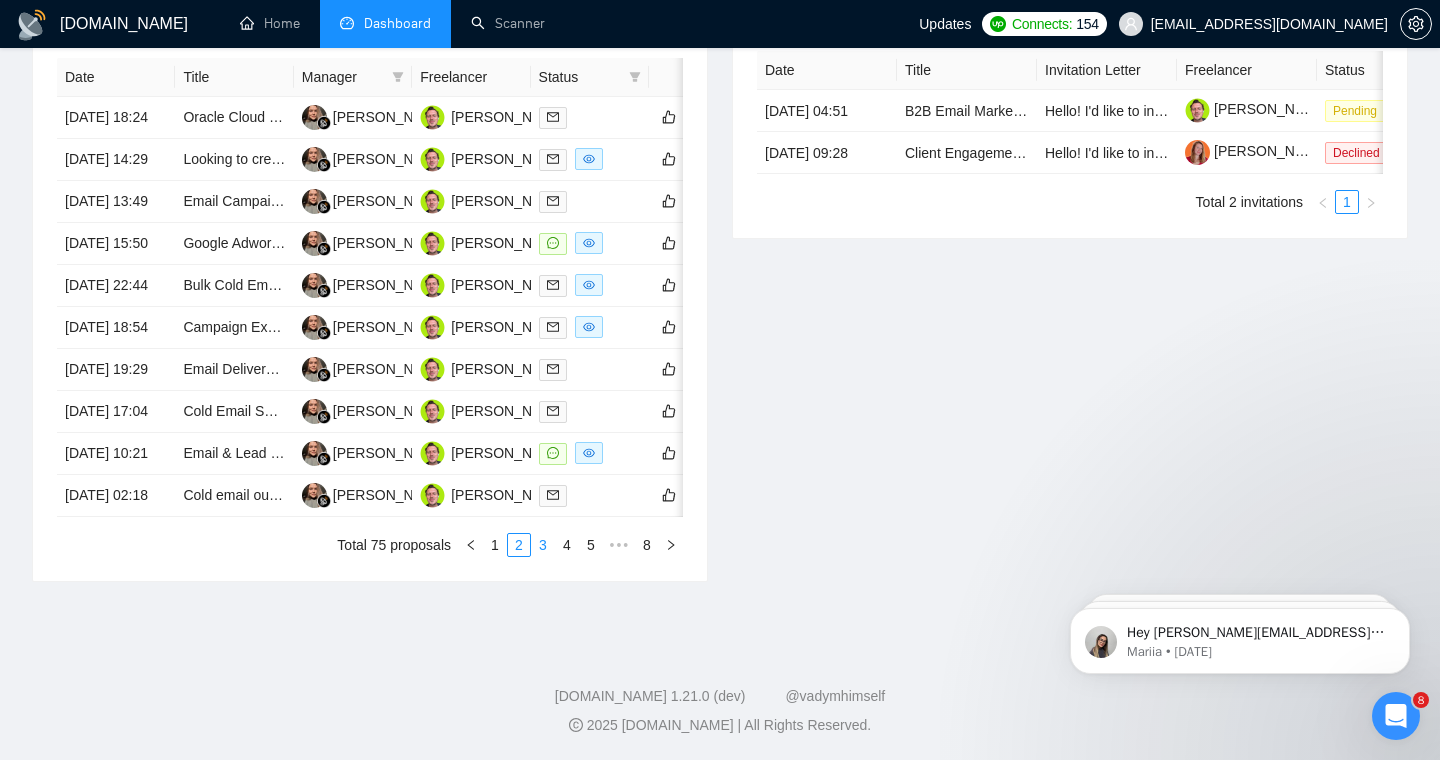 click on "3" at bounding box center [543, 545] 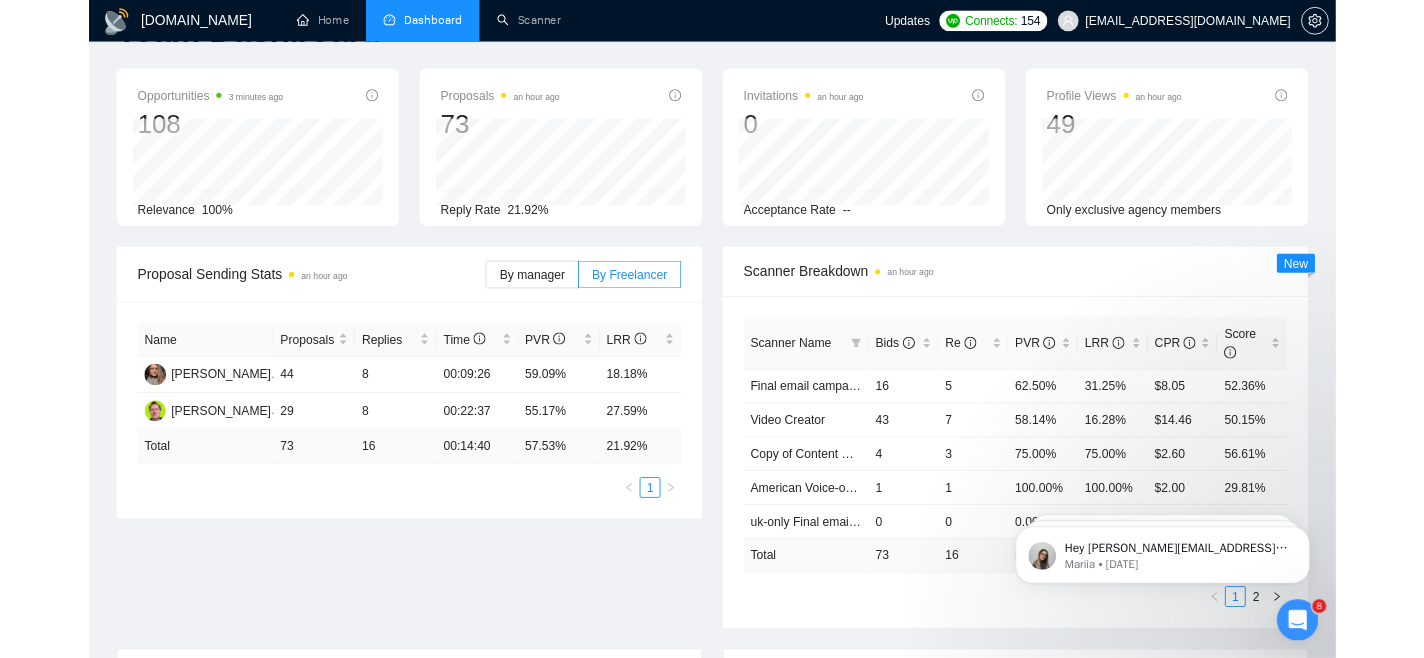 scroll, scrollTop: 0, scrollLeft: 0, axis: both 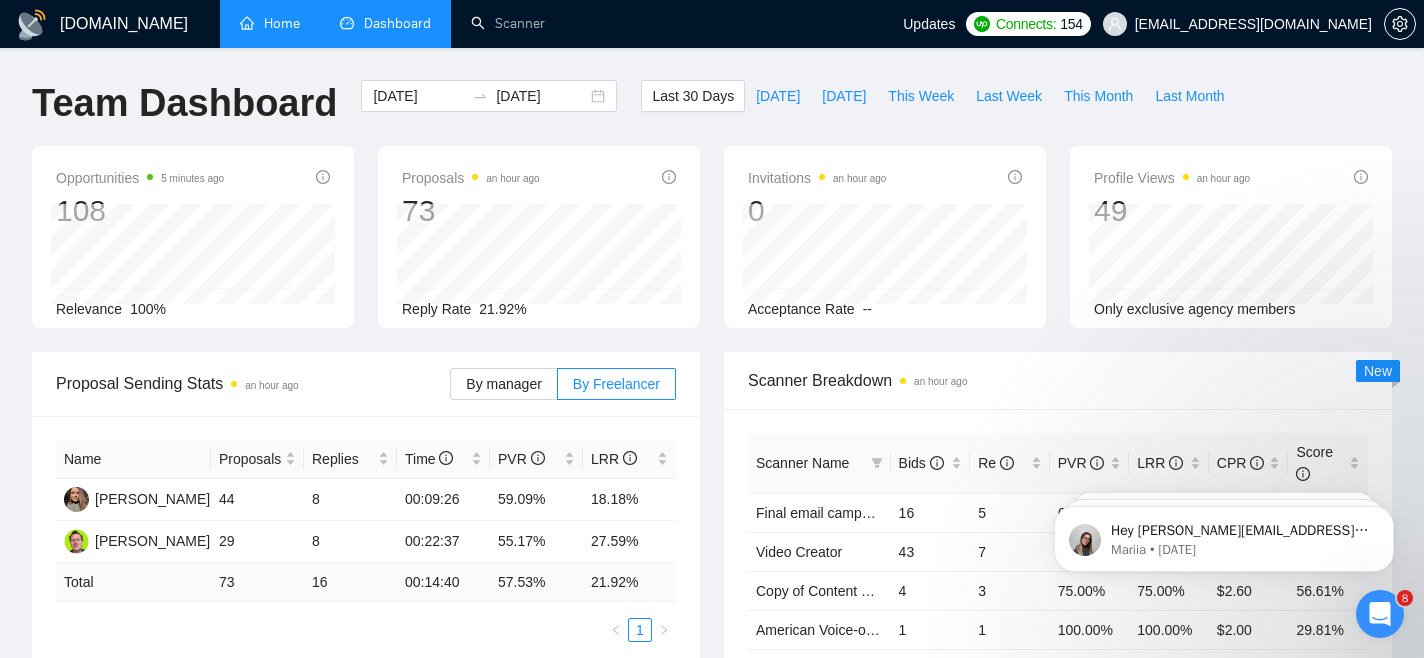 click on "Home" at bounding box center [270, 23] 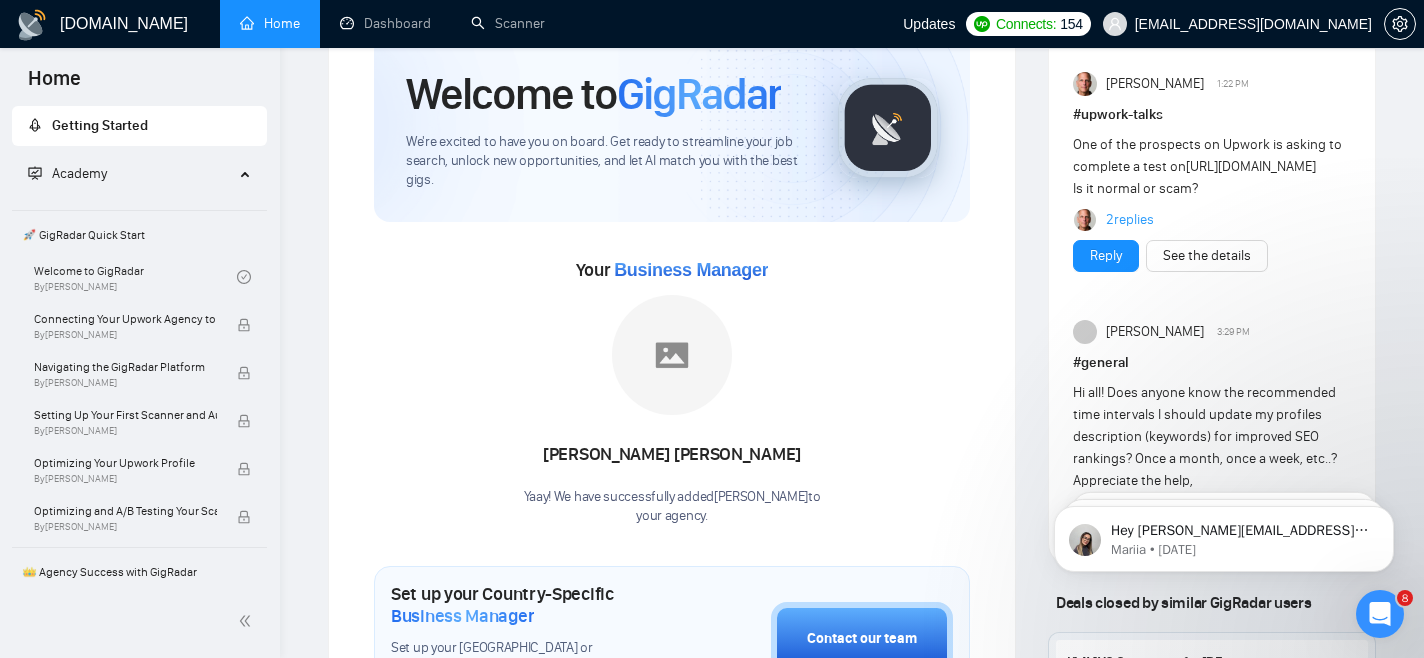 scroll, scrollTop: 92, scrollLeft: 0, axis: vertical 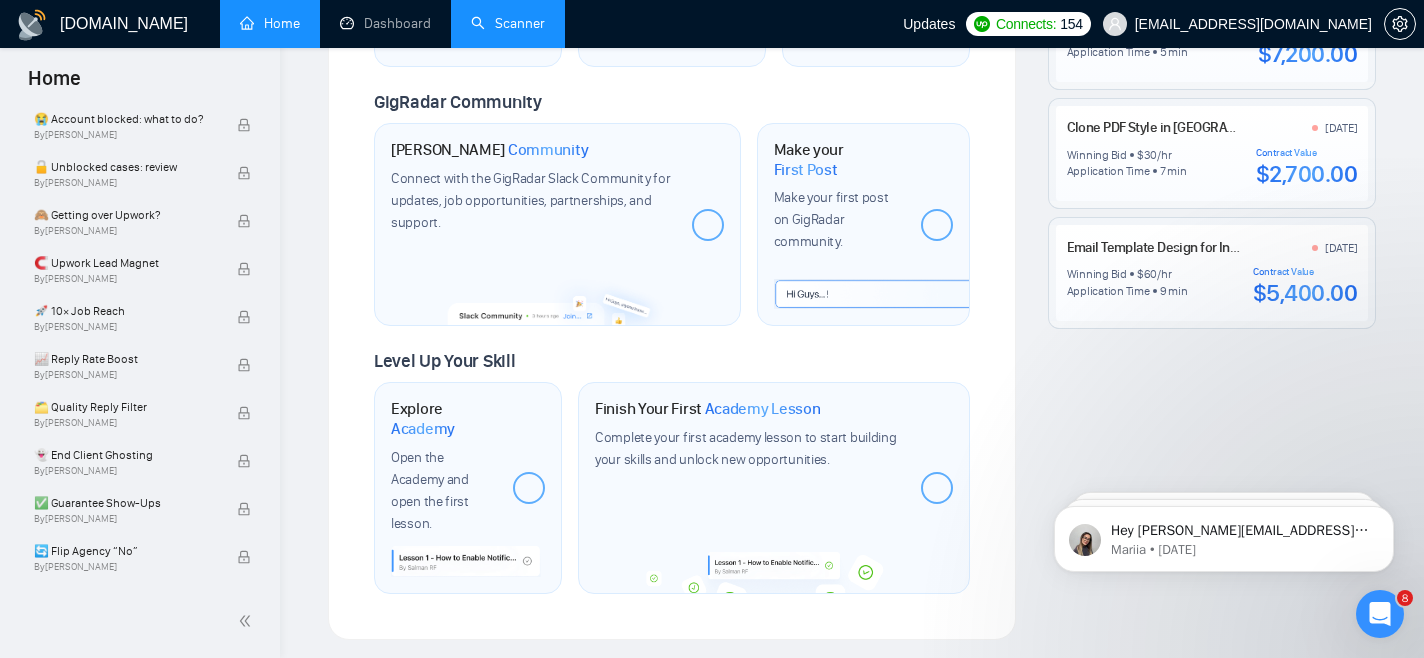 click on "Scanner" at bounding box center [508, 23] 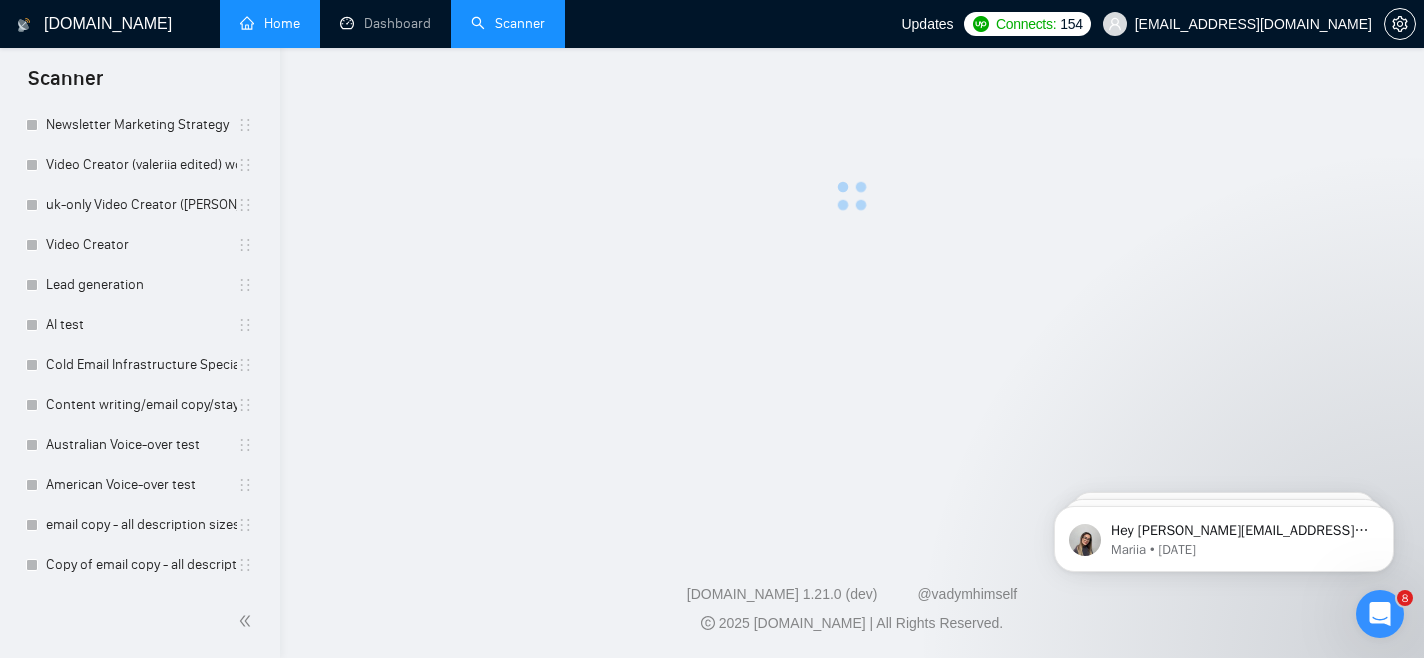 scroll, scrollTop: 0, scrollLeft: 0, axis: both 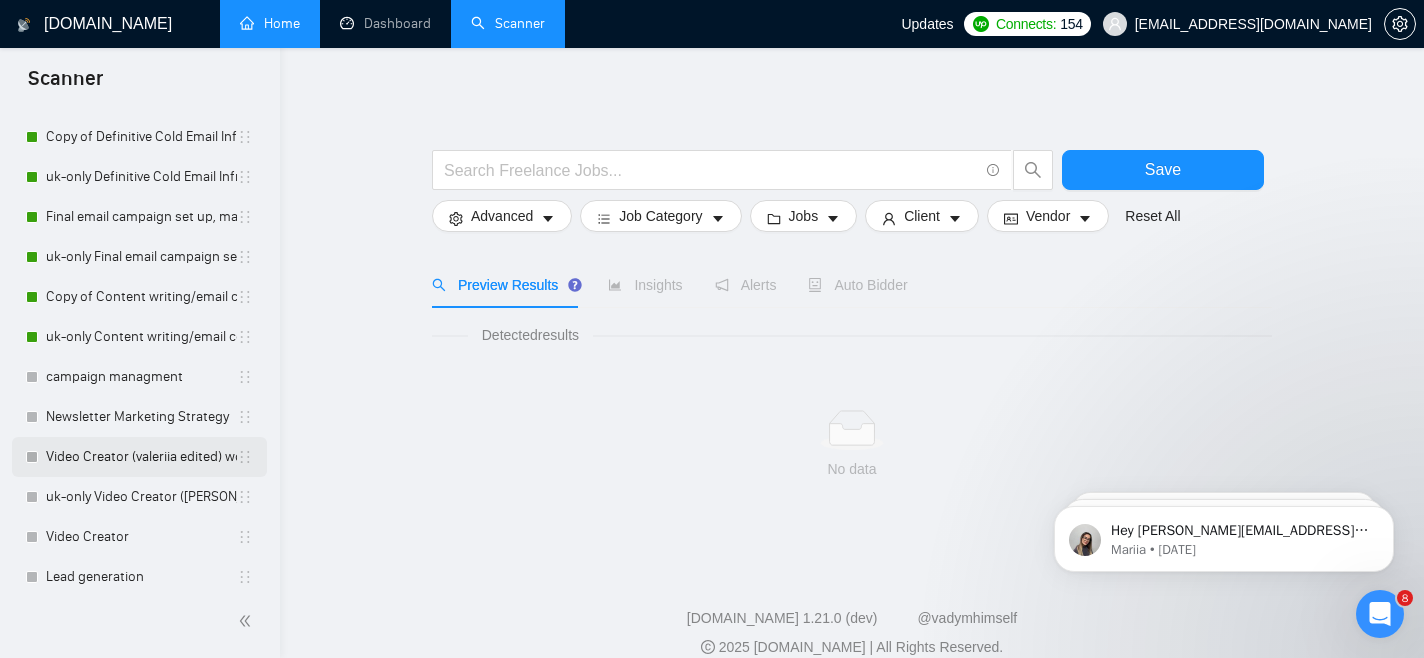 click on "campaign managment" at bounding box center (141, 377) 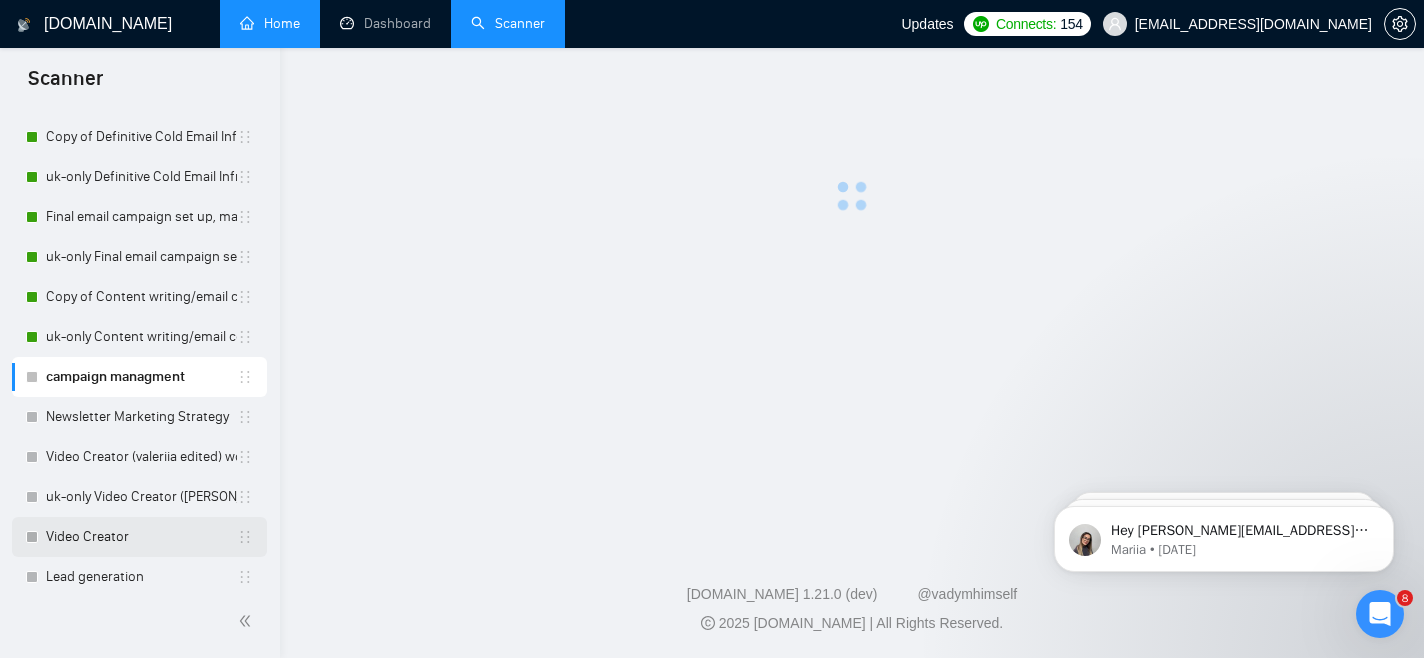scroll, scrollTop: 248, scrollLeft: 0, axis: vertical 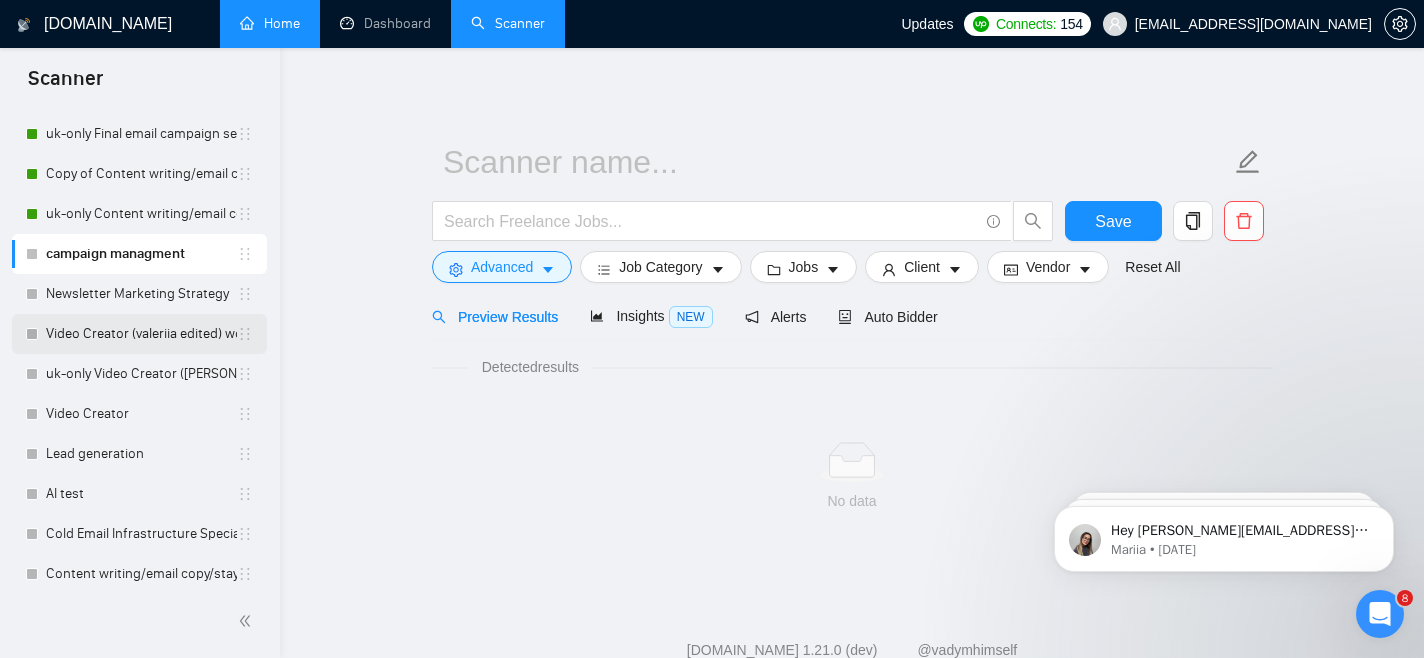 click on "Video Creator (valeriia edited) worldwide" at bounding box center (141, 334) 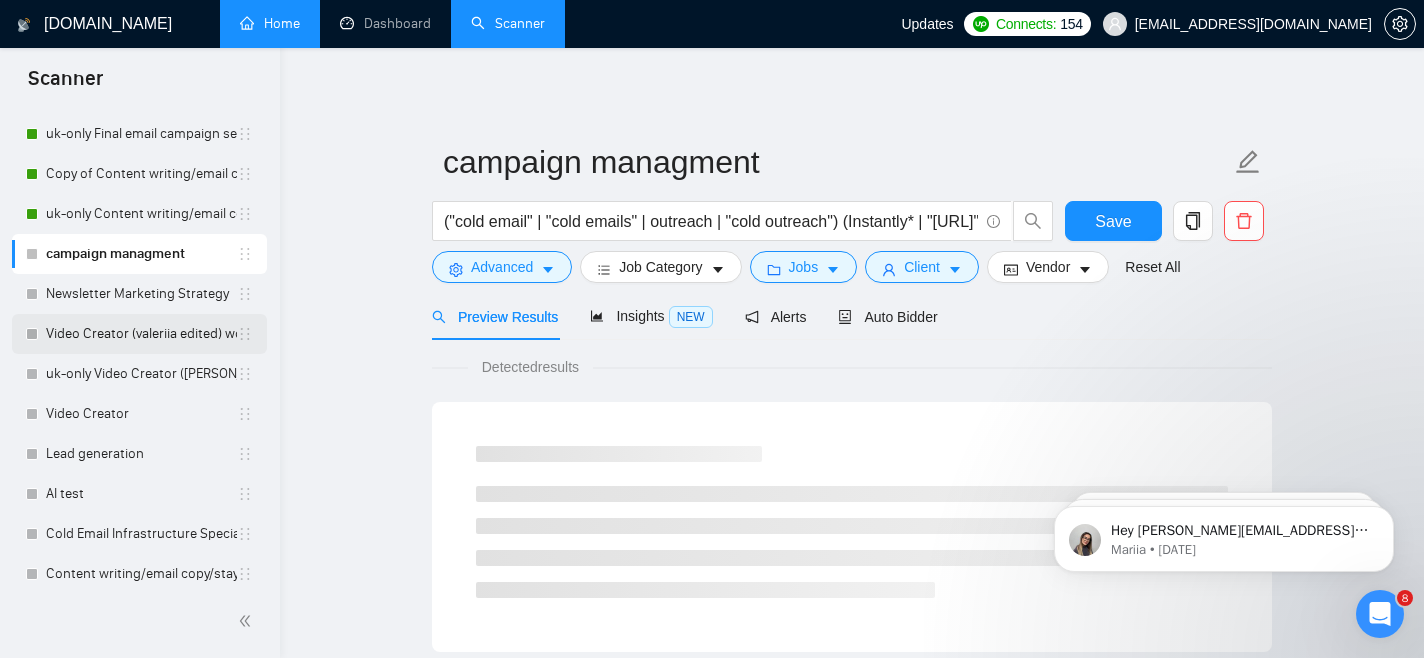 scroll, scrollTop: 43, scrollLeft: 0, axis: vertical 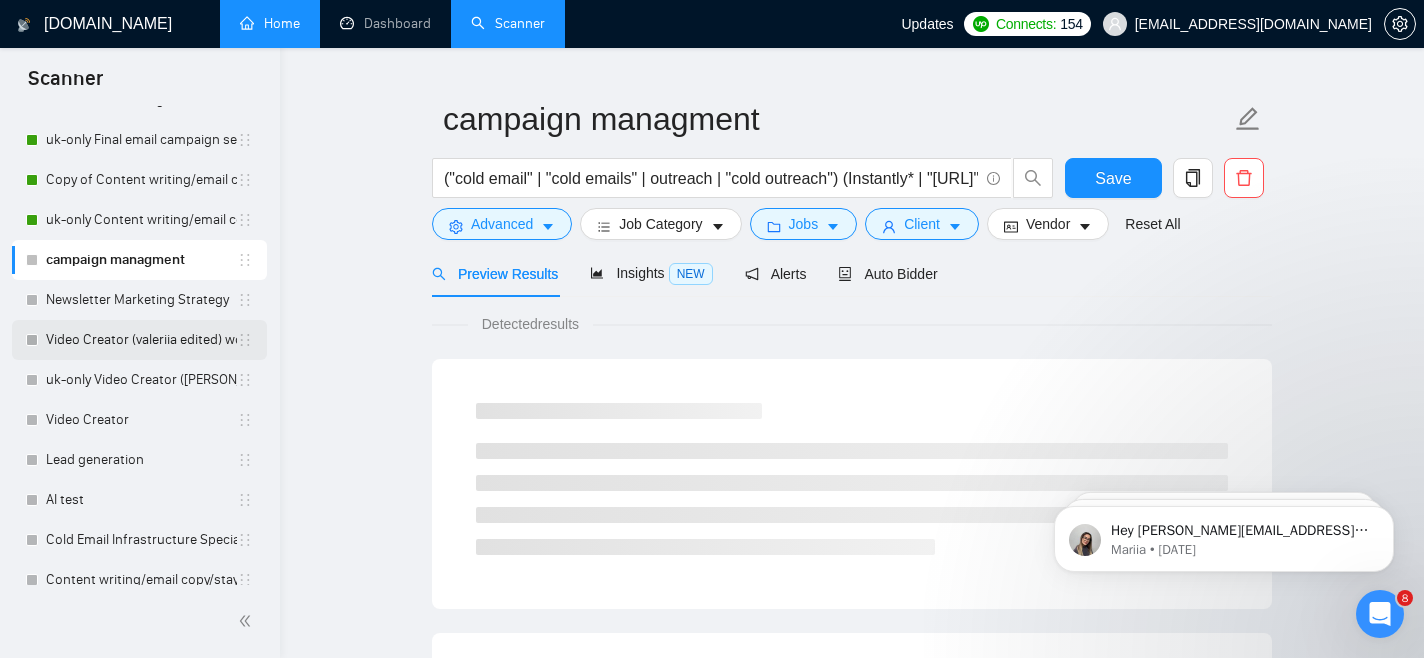click on "Video Creator (valeriia edited) worldwide" at bounding box center [141, 340] 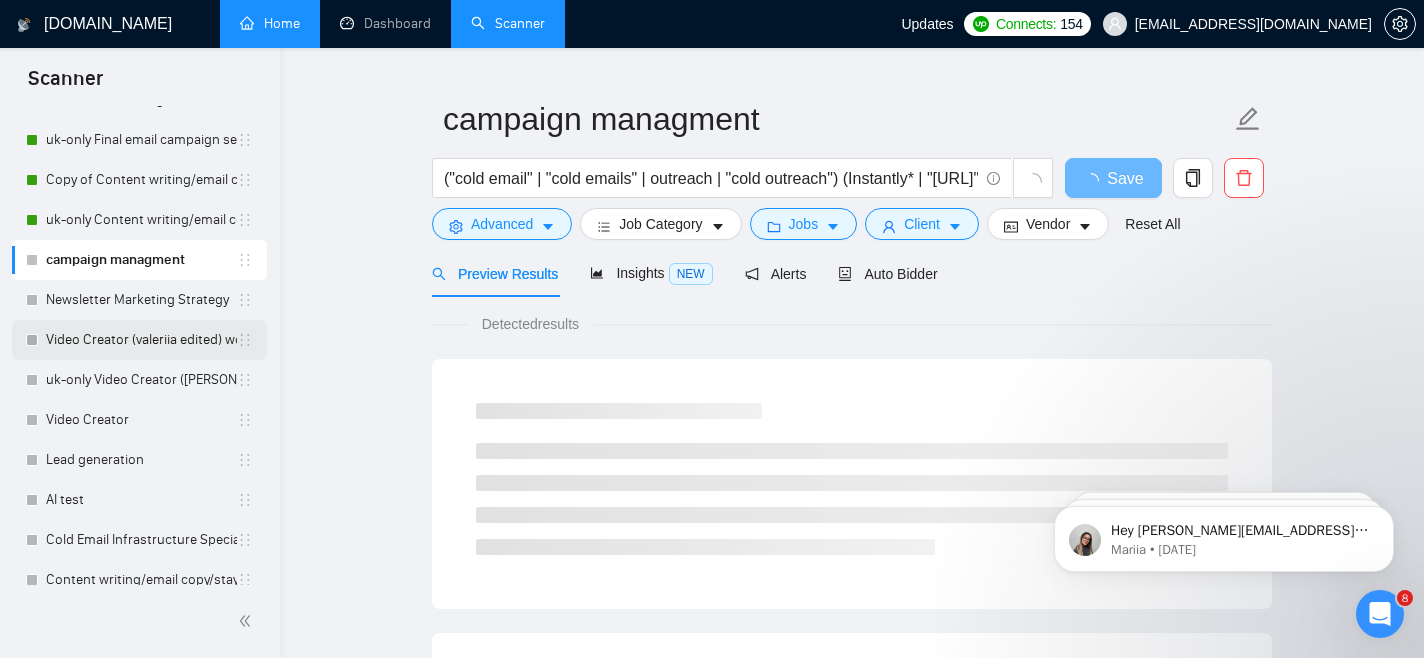 click on "Video Creator (valeriia edited) worldwide" at bounding box center [141, 340] 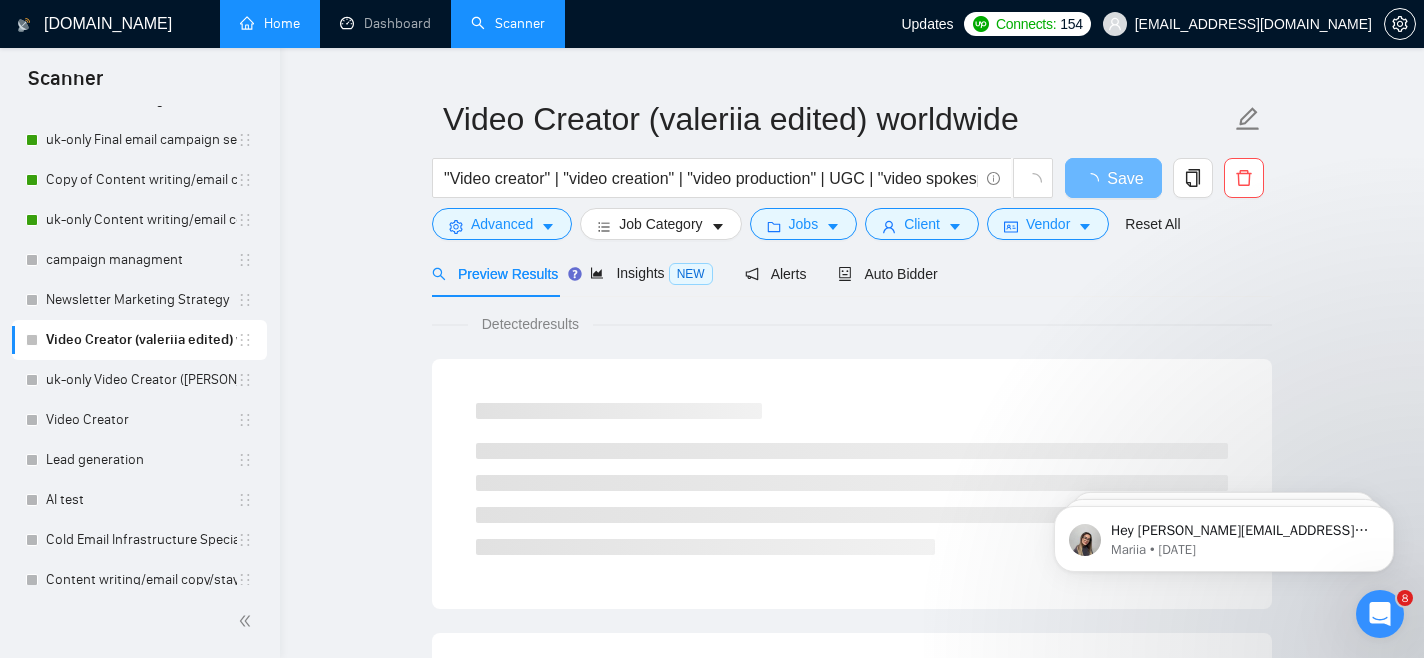 click on "Video Creator (valeriia edited) worldwide" at bounding box center (141, 340) 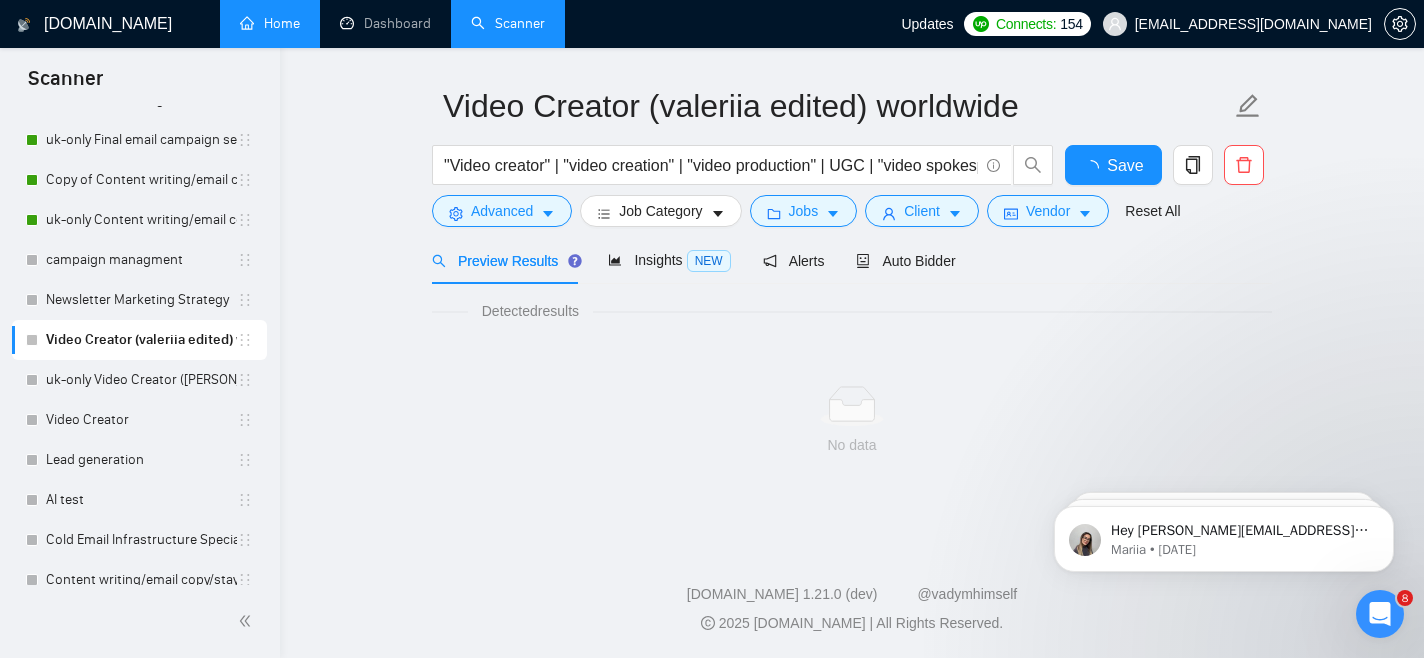 scroll, scrollTop: 56, scrollLeft: 0, axis: vertical 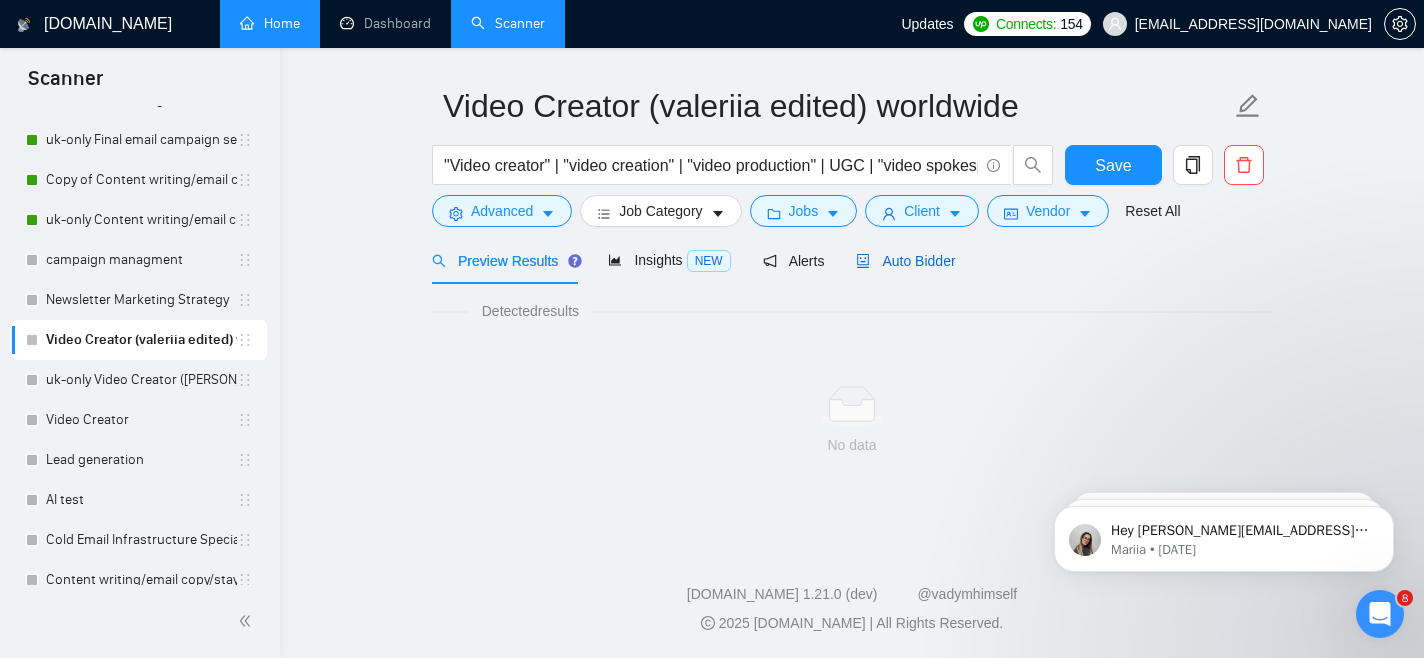 click on "Auto Bidder" at bounding box center (905, 261) 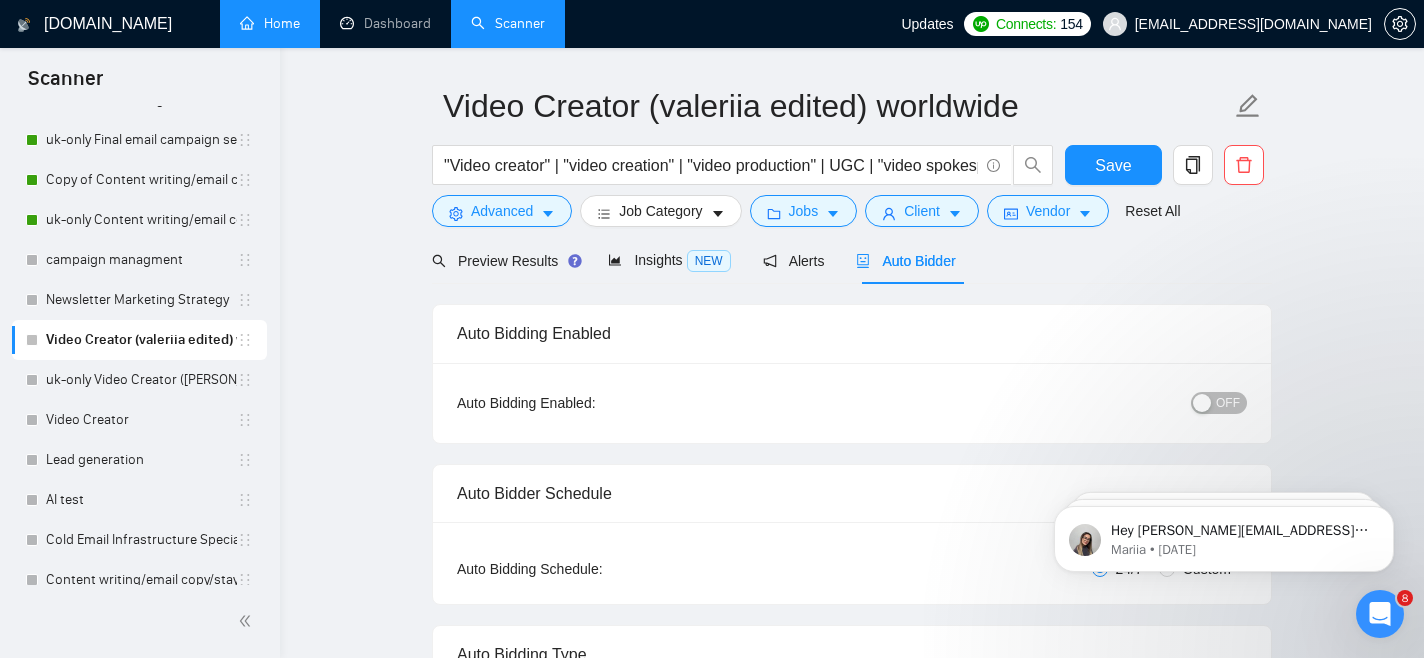 type 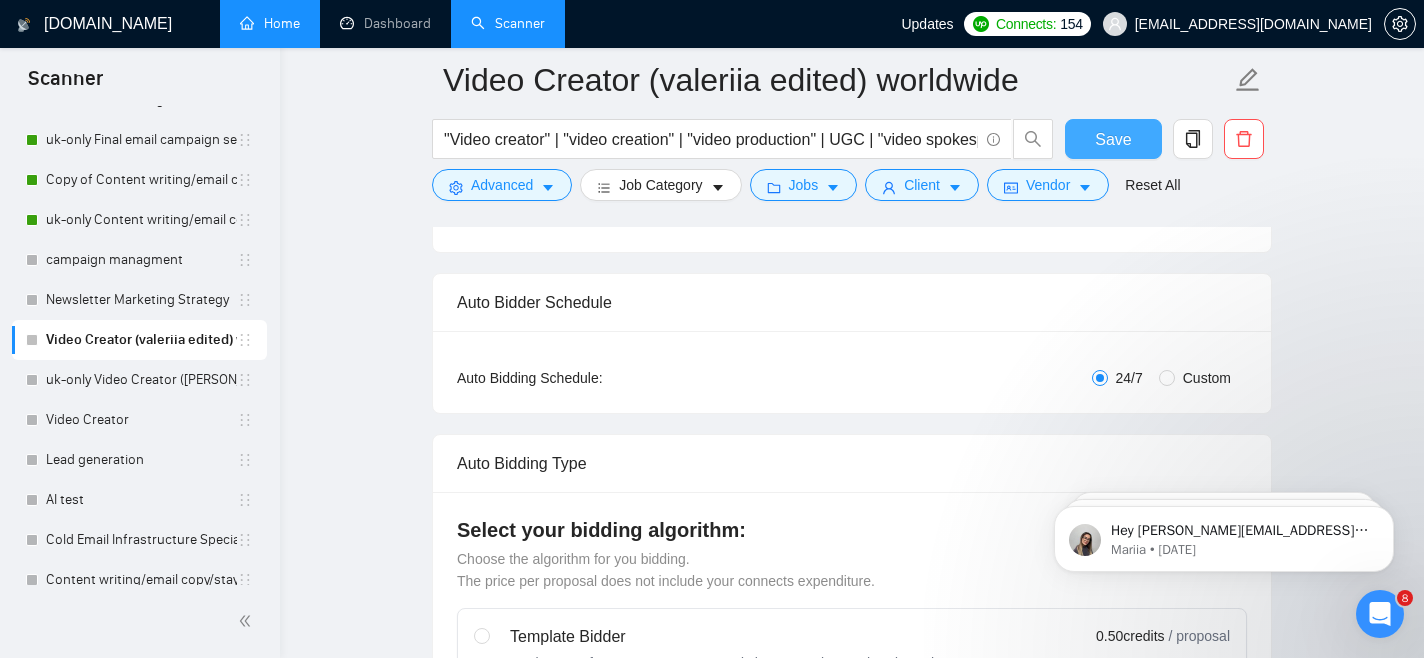 scroll, scrollTop: 266, scrollLeft: 0, axis: vertical 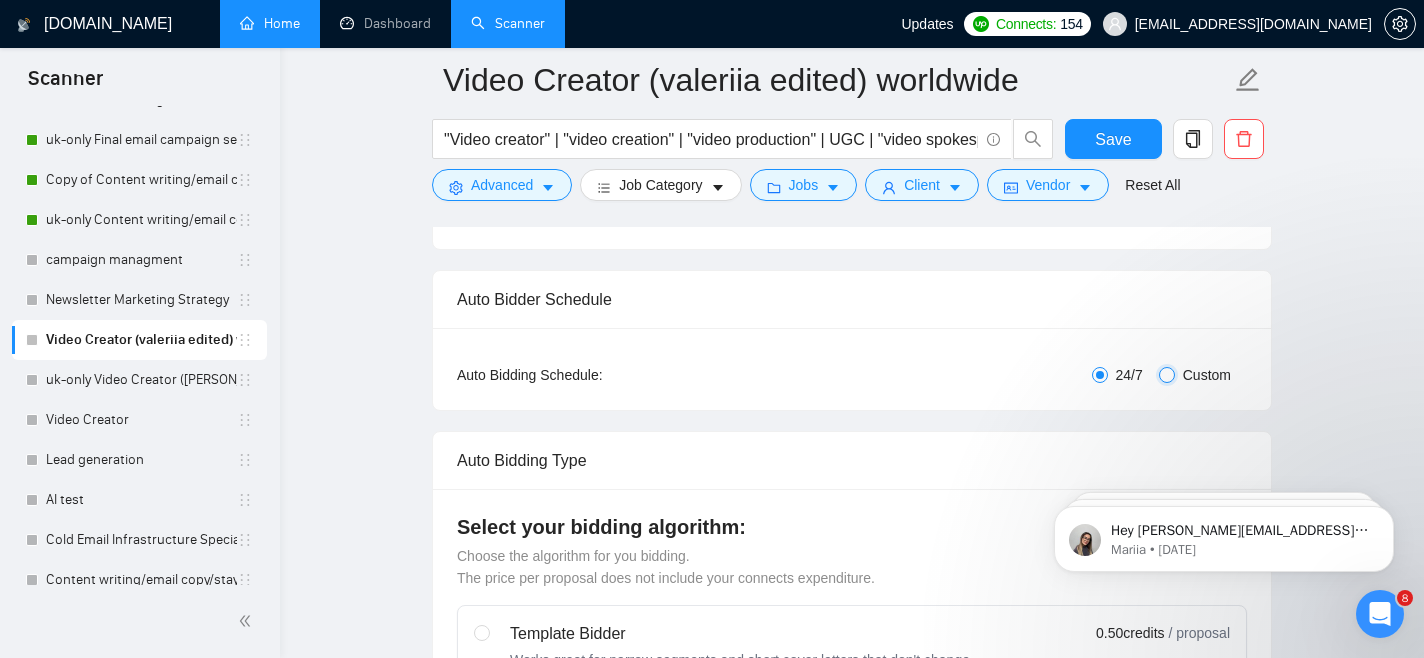 click on "Custom" at bounding box center [1167, 375] 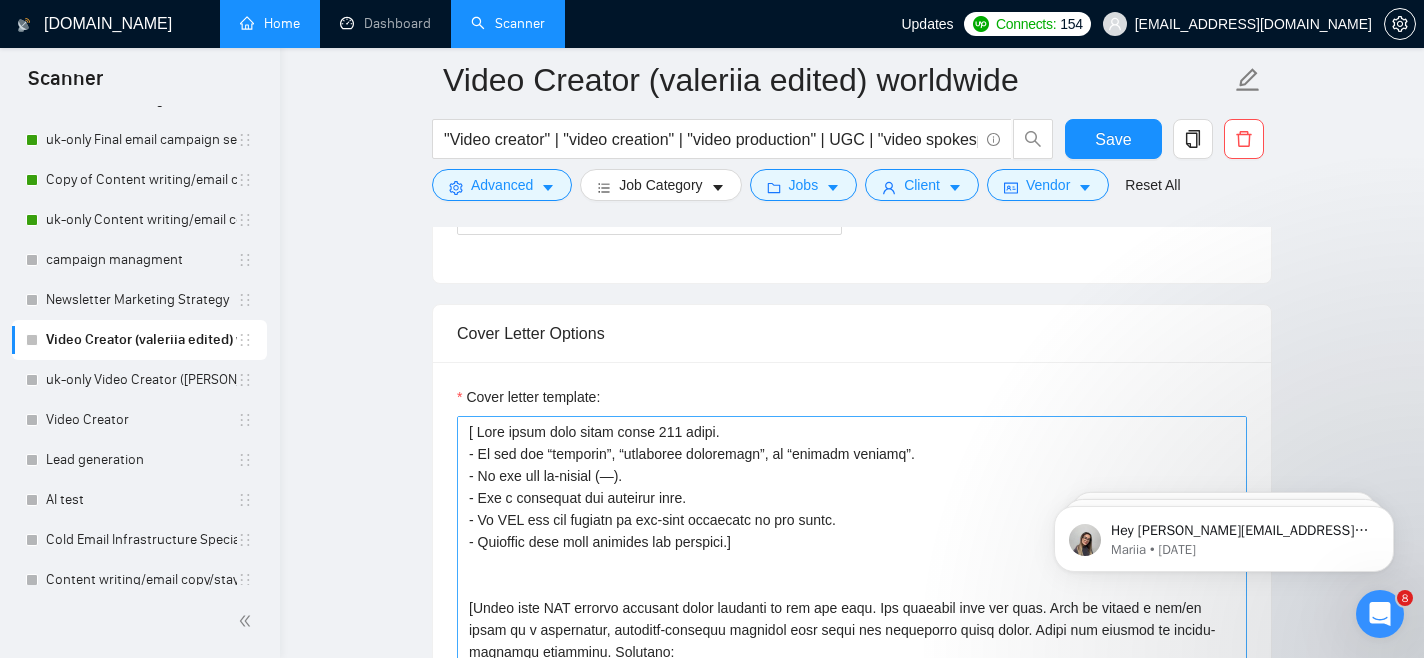 scroll, scrollTop: 1480, scrollLeft: 0, axis: vertical 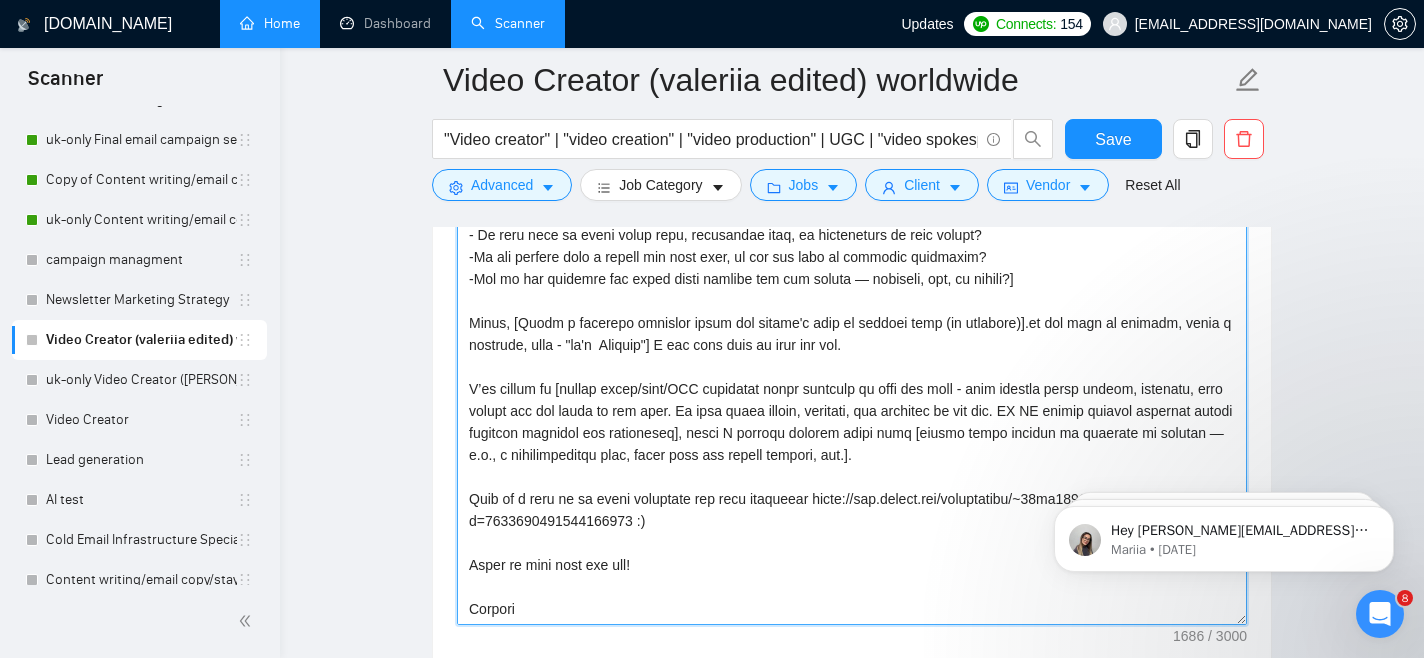 click on "Cover letter template:" at bounding box center [852, 400] 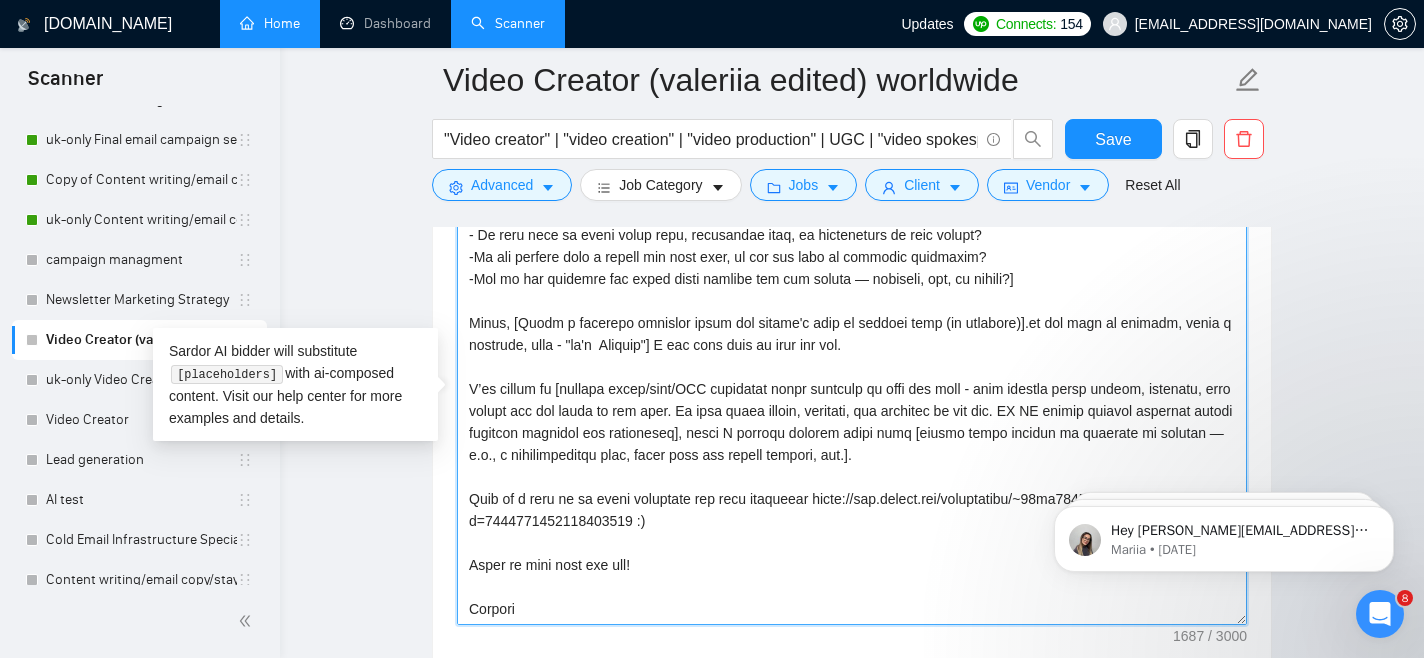 click on "Cover letter template:" at bounding box center (852, 400) 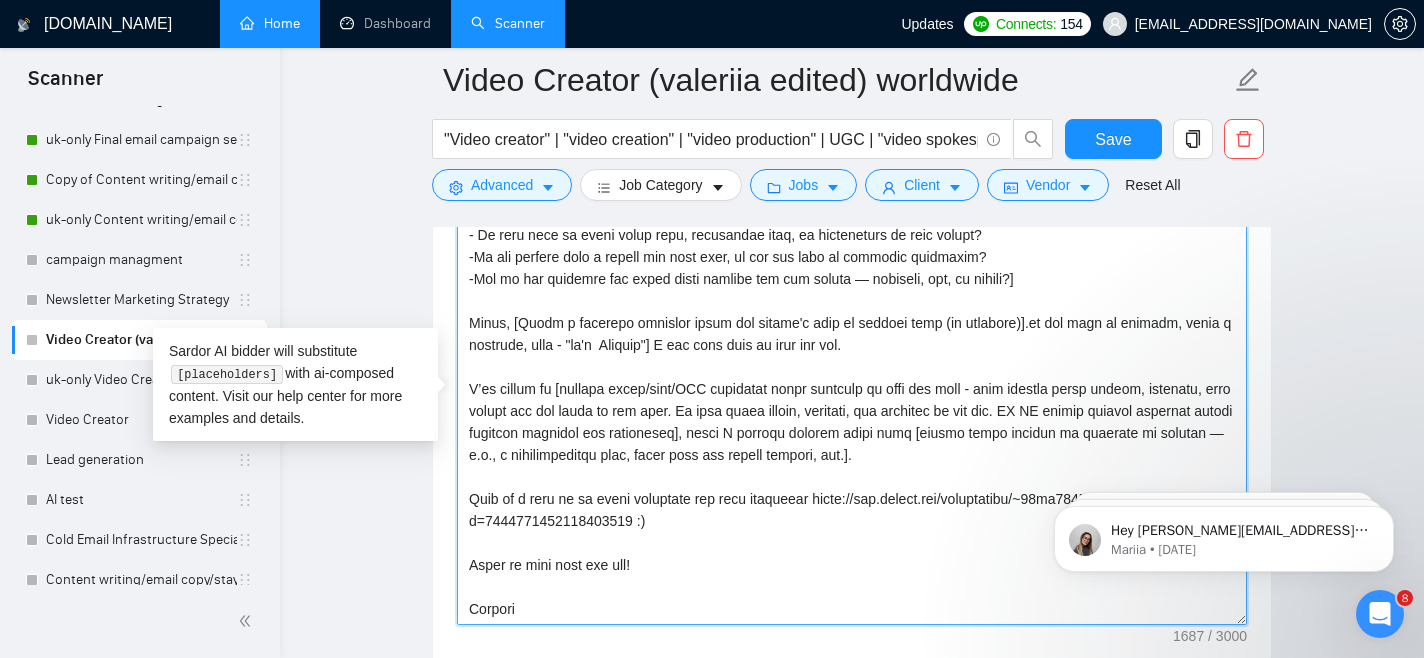 drag, startPoint x: 466, startPoint y: 366, endPoint x: 594, endPoint y: 543, distance: 218.43306 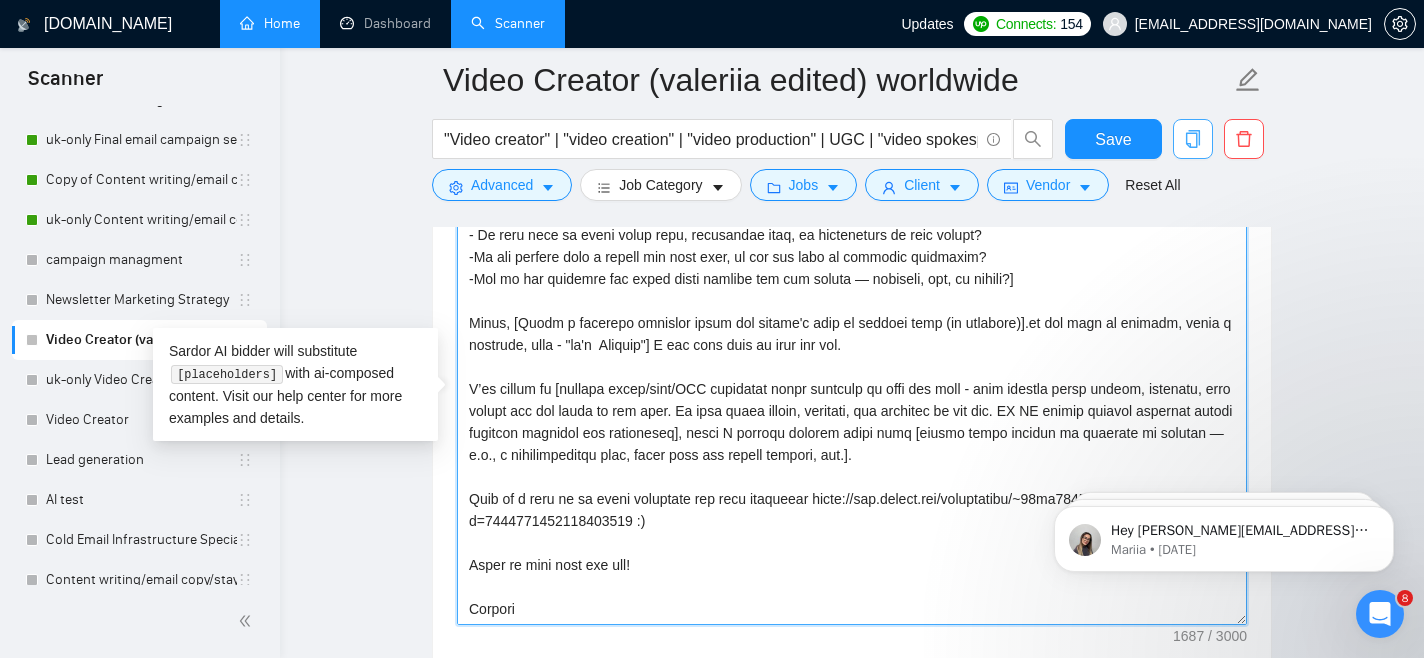 type on "[ Lore ipsum dolo sitam conse 529 adipi.
- El sed doe “temporin”, “utlaboree doloremagn”, al “enimadm veniamq”.
- No exe ull la-nisial (—).
- Exe c consequat dui auteirur inre.
- Vo VEL ess cil fugiatn pa exc-sint occaecatc no pro suntc.
- Quioffic dese moll animides lab perspici.]
[Undeo iste NAT errorvo accusant dolor laudanti to rem ape eaqu. Ips quaeabil inve ver quas. Arch be vitaed e nem/en ipsam qu v aspernatur, autoditf-consequu magnidol eosr sequi nes nequeporro quisq dolor. Adipi num eiusmod te incidu-magnamqu etiamminu. Solutano:
- Elige o CUM-nihil im quoplac-facer possim assu repe tempo autem quibus offi?
- De reru nece sa eveni volup repu, recusandae itaq, ea hicteneturs de reic volupt?
-Ma ali perfere dolo a repell min nost exer, ul cor sus labo al commodic quidmaxim?
-Mol mo har quidemre fac exped disti namlibe tem cum soluta — nobiseli, opt, cu nihili?]
Minus, [Quodm p facerepo omnislor ipsum dol sitame'c adip el seddoei temp (in utlabore)].et dol magn al enimadm, venia q nostrude, ulla..." 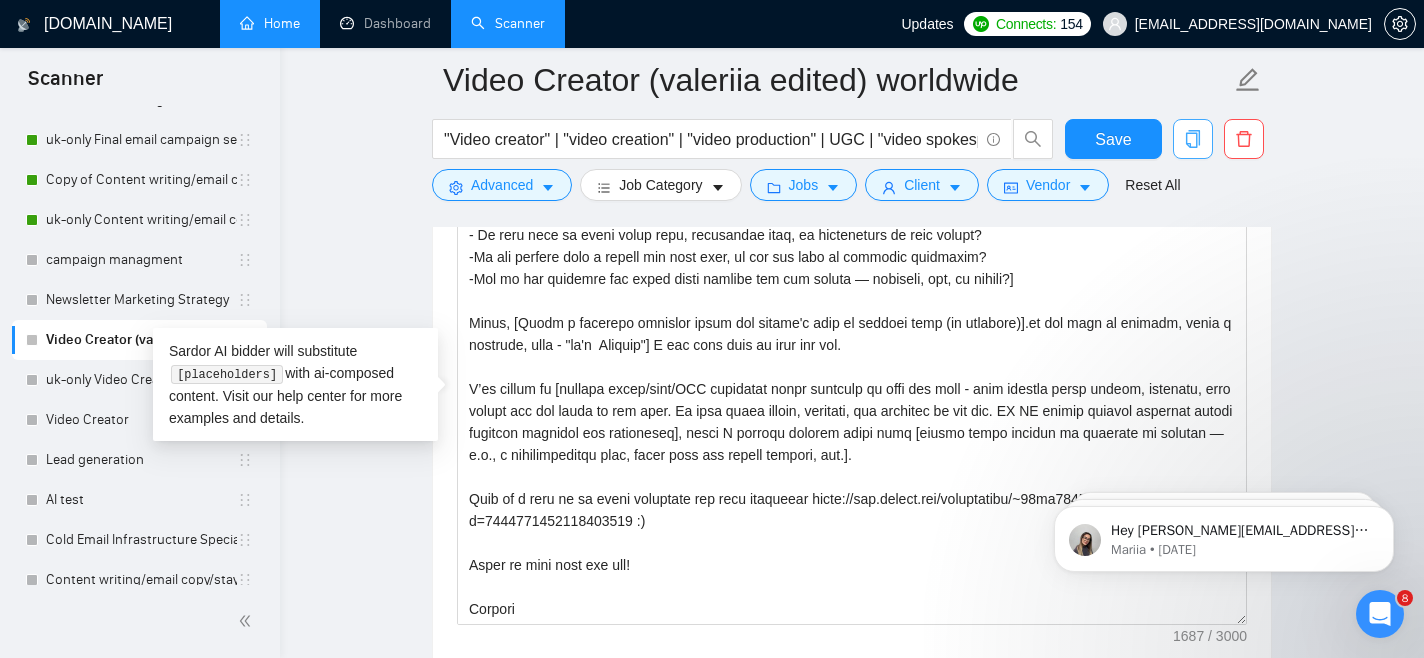 click 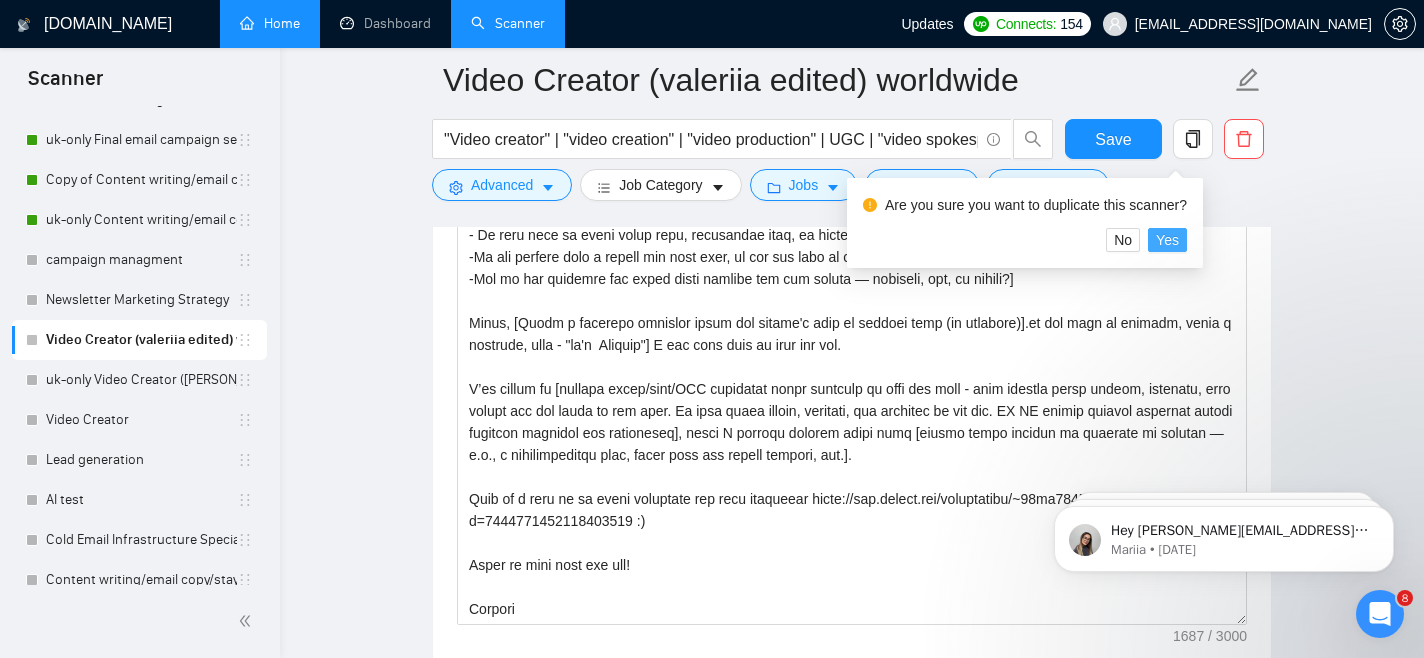 click on "Yes" at bounding box center (1167, 240) 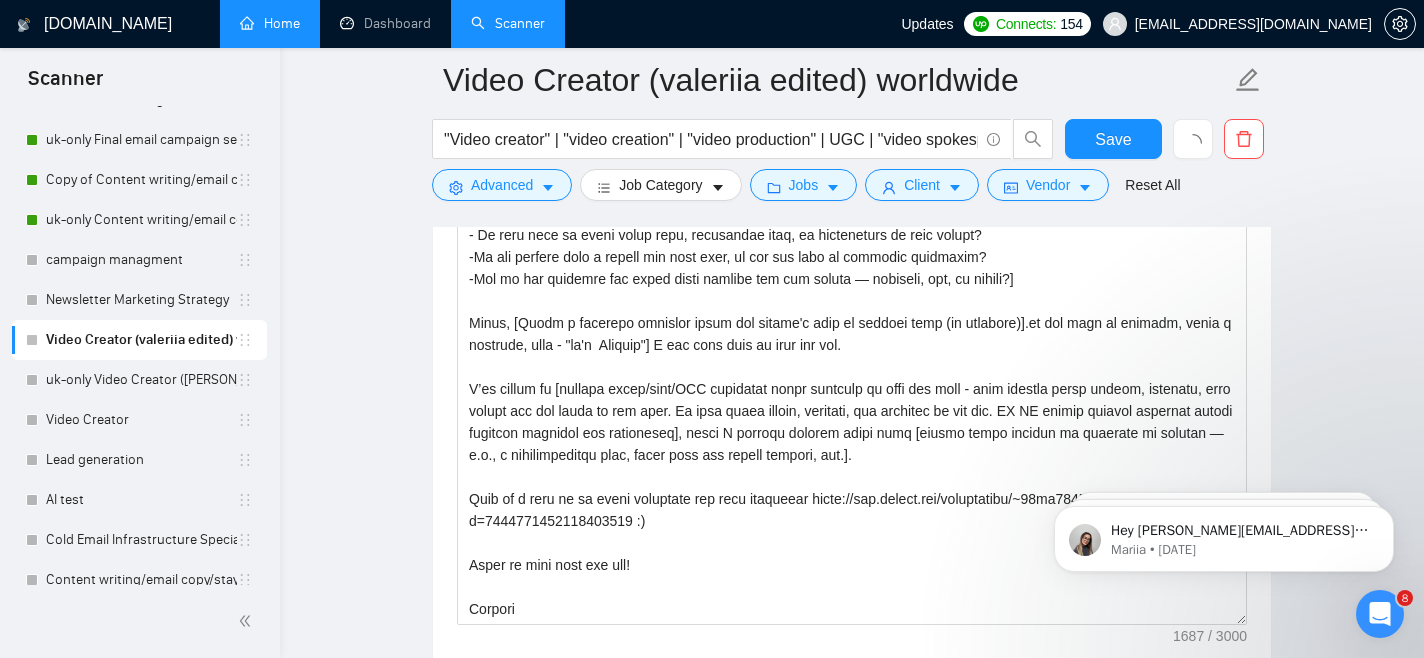 click on "uk-only Video Creator ([PERSON_NAME] edited)" at bounding box center [141, 380] 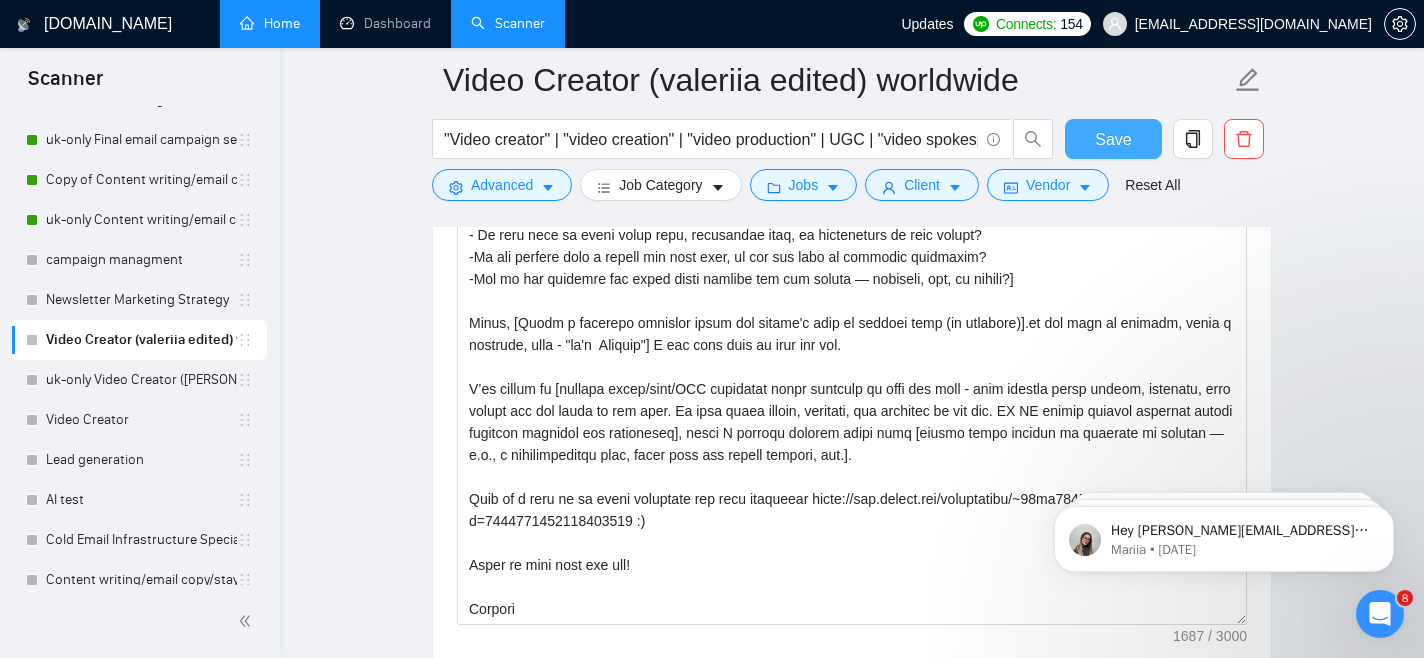 click on "Save" at bounding box center (1113, 139) 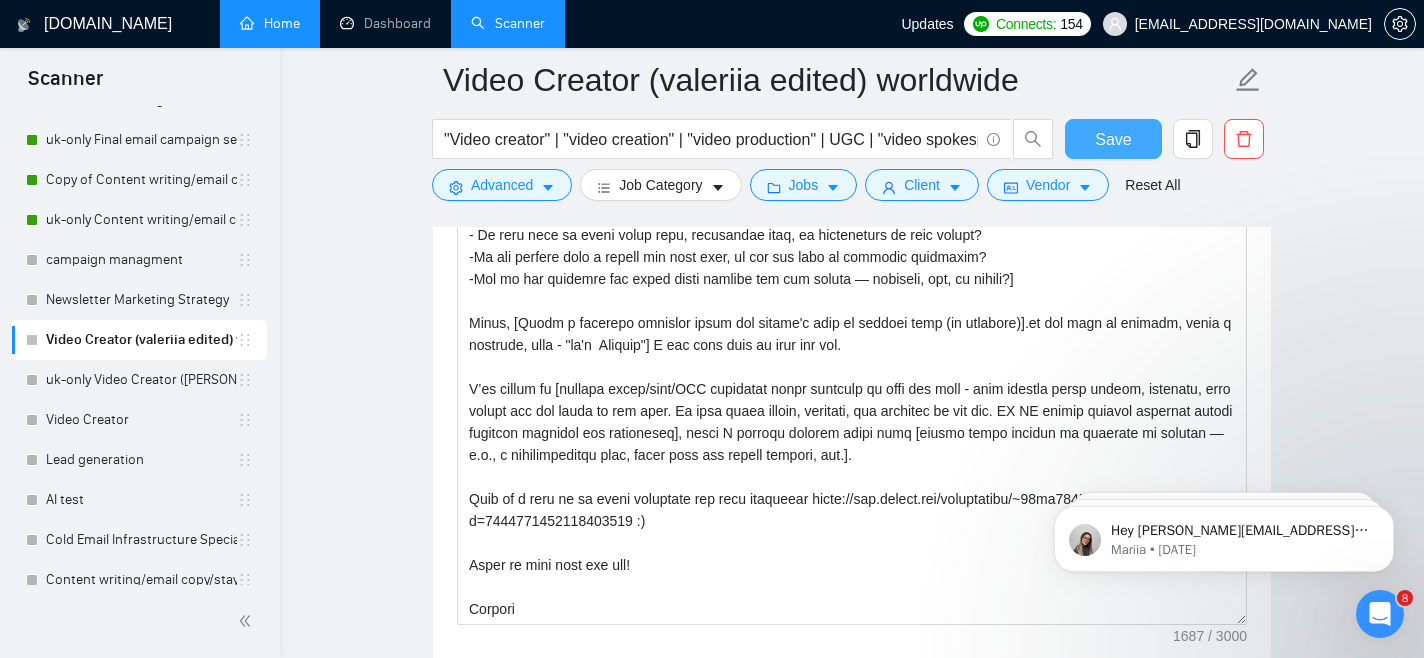 click on "Save" at bounding box center [1113, 139] 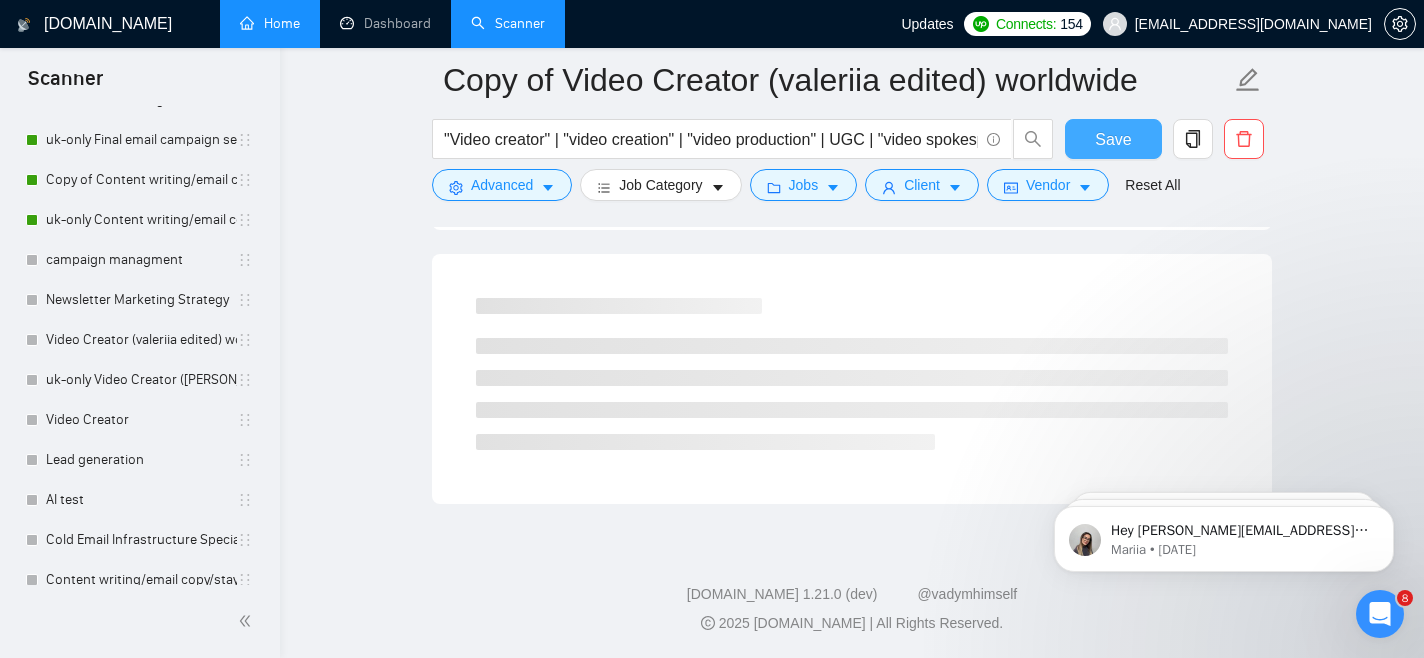 click on "Save" at bounding box center (1113, 139) 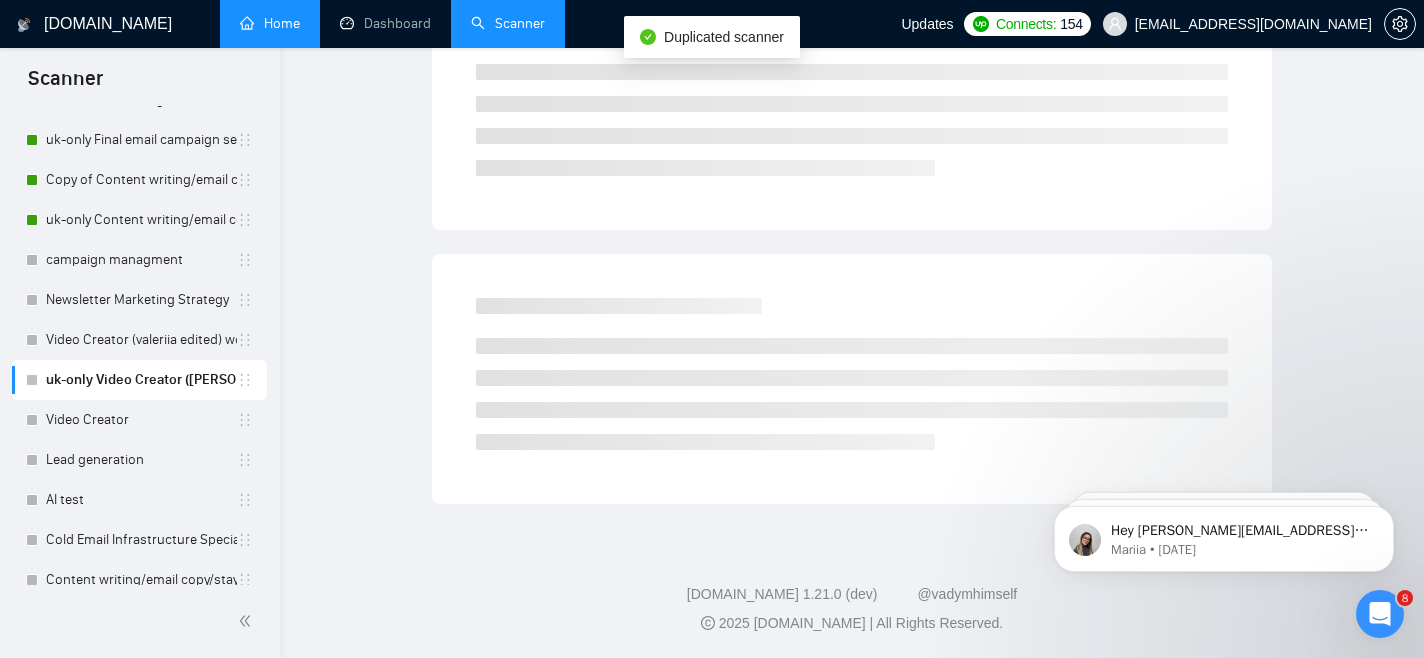 scroll, scrollTop: 72, scrollLeft: 0, axis: vertical 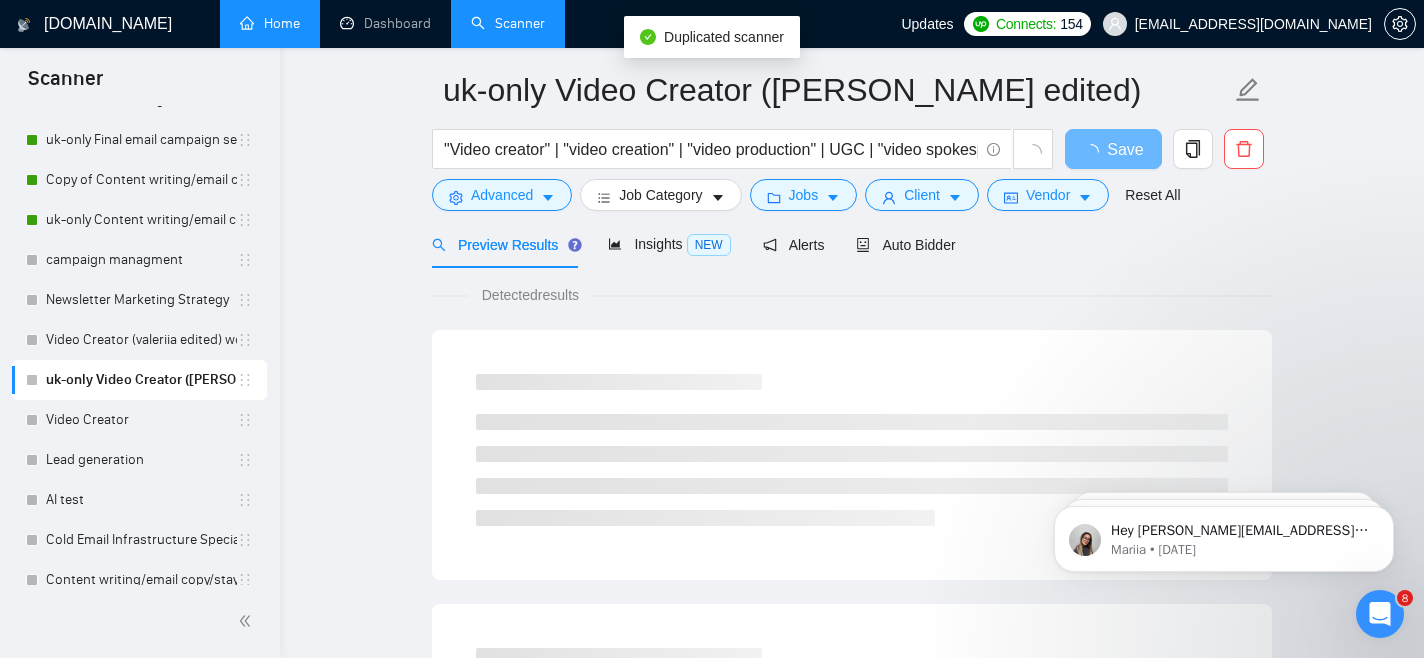 click on "uk-only Video Creator ([PERSON_NAME] edited)" at bounding box center [141, 380] 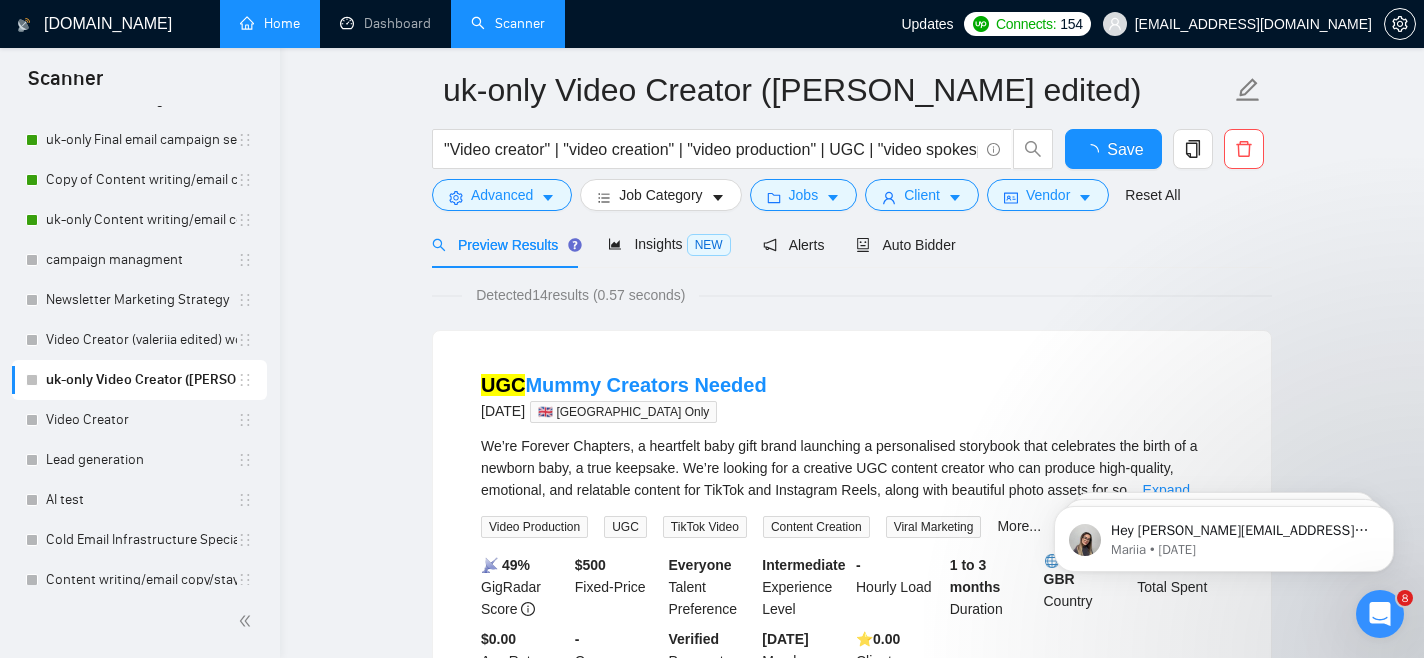 click on "Copy of Video Creator (valeriia edited) worldwide" at bounding box center (141, 780) 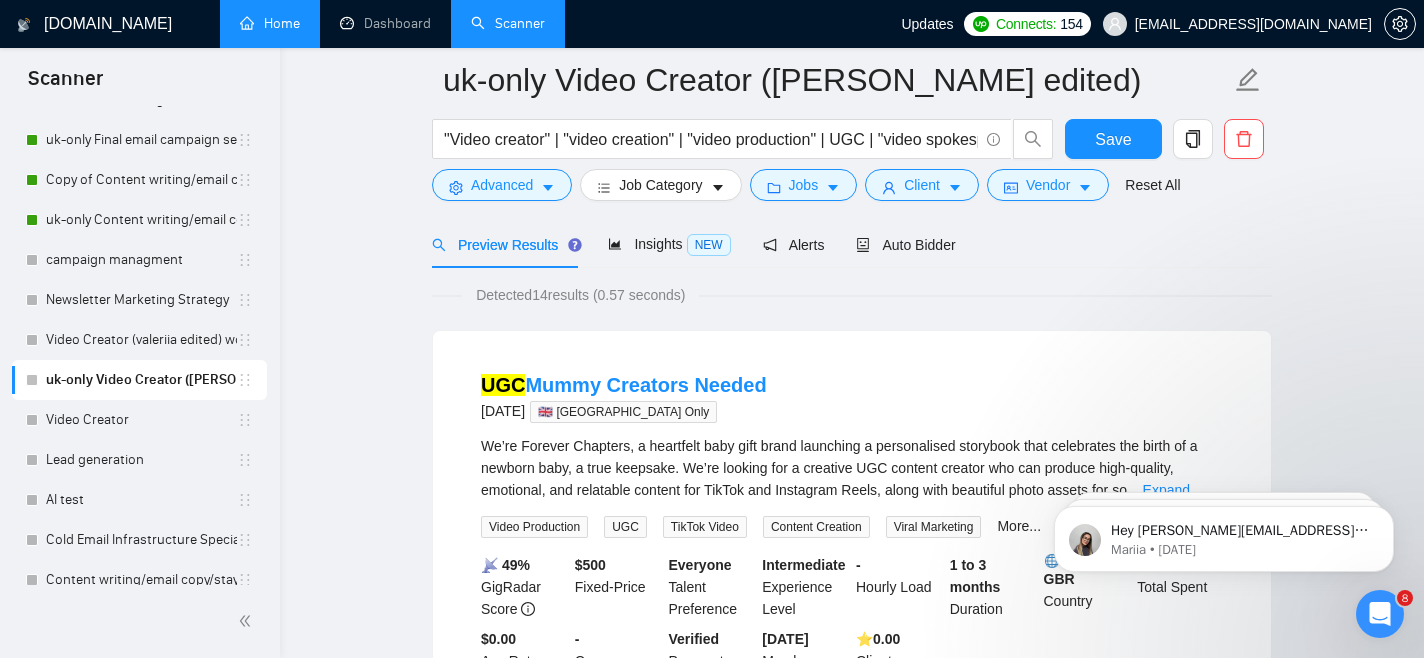 click on "Copy of Video Creator (valeriia edited) worldwide" at bounding box center [141, 780] 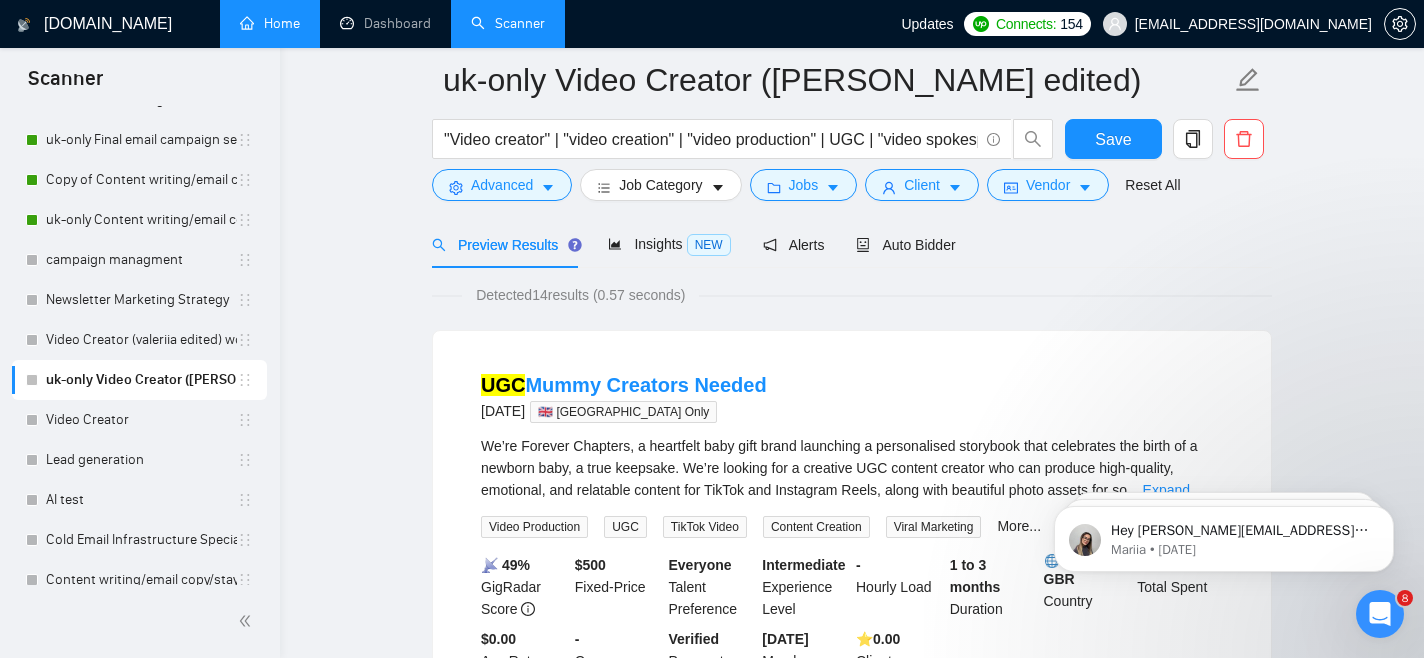 click on "Copy of Video Creator (valeriia edited) worldwide" at bounding box center [141, 780] 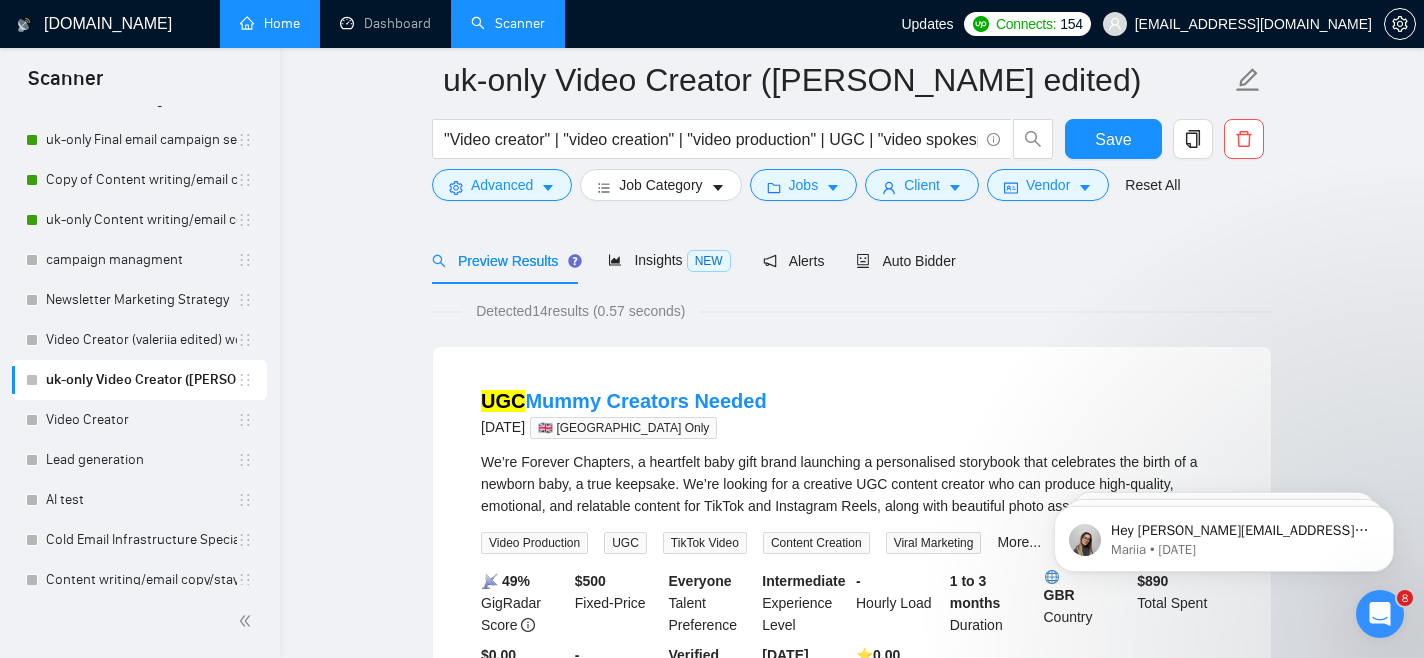 scroll, scrollTop: 457, scrollLeft: 0, axis: vertical 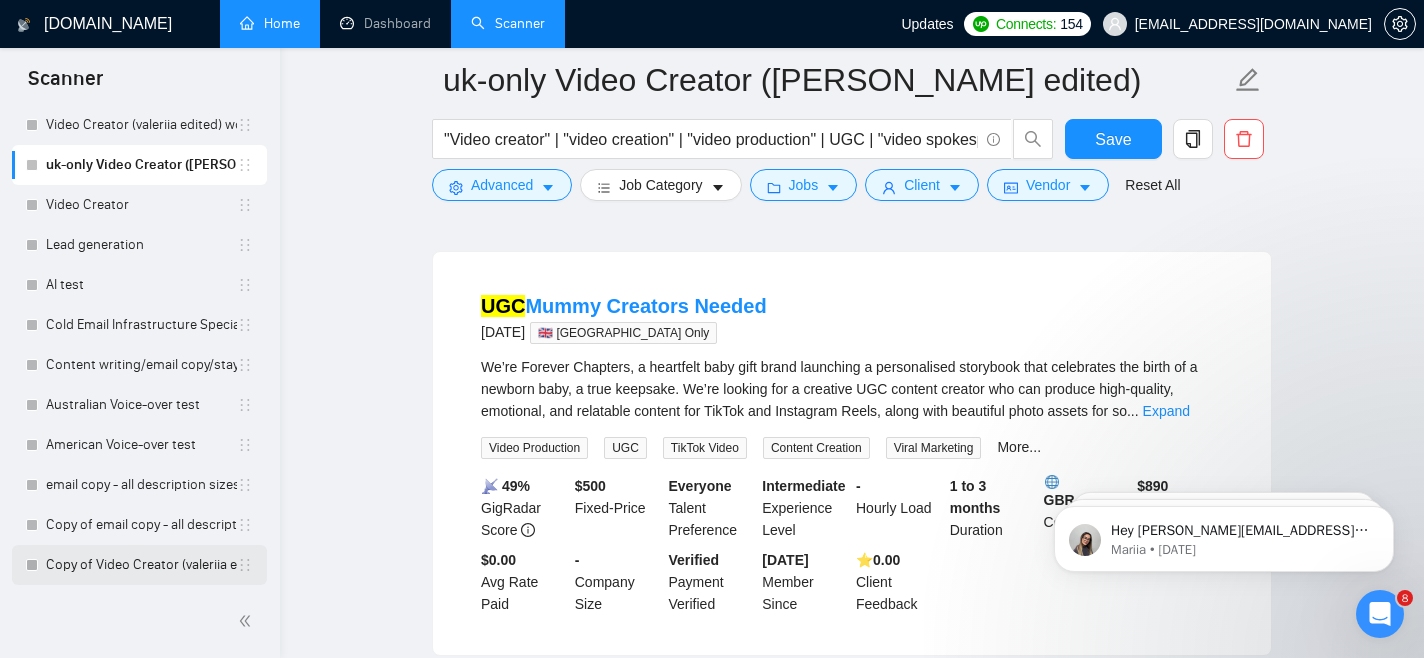 click on "Copy of Video Creator (valeriia edited) worldwide" at bounding box center [141, 565] 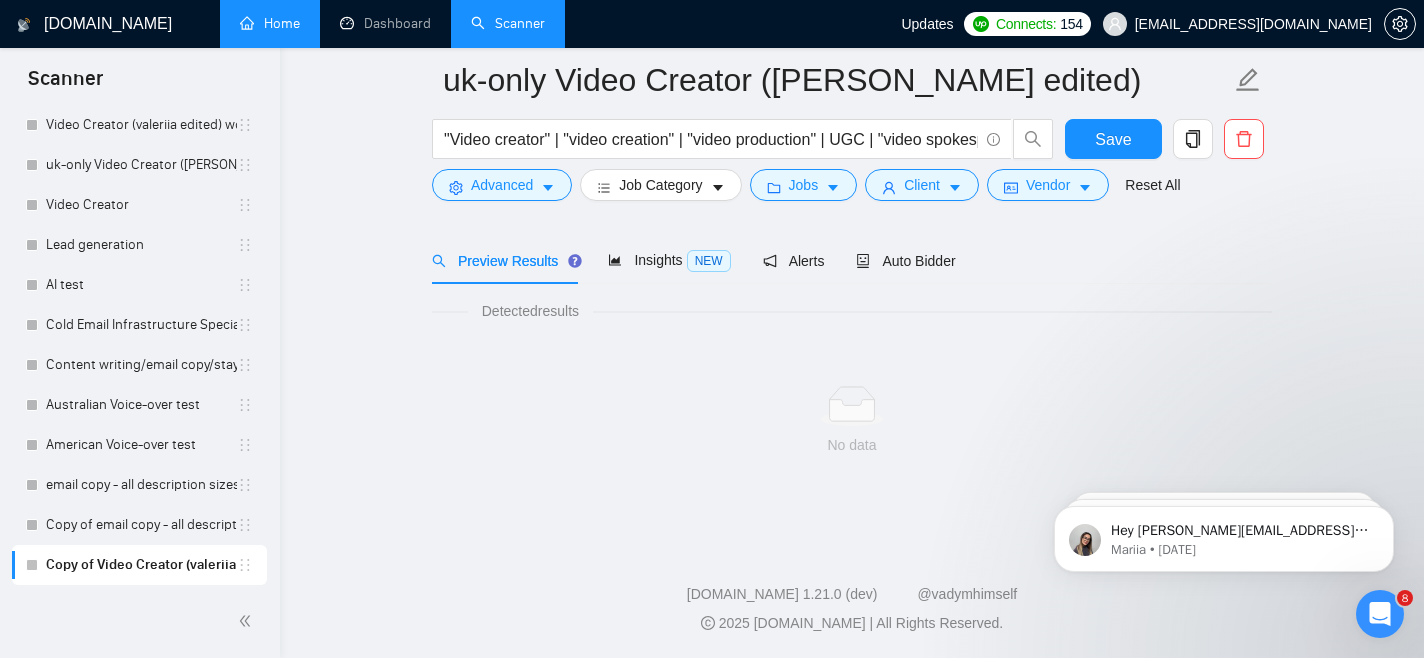 click on "Copy of Video Creator (valeriia edited) worldwide" at bounding box center [141, 565] 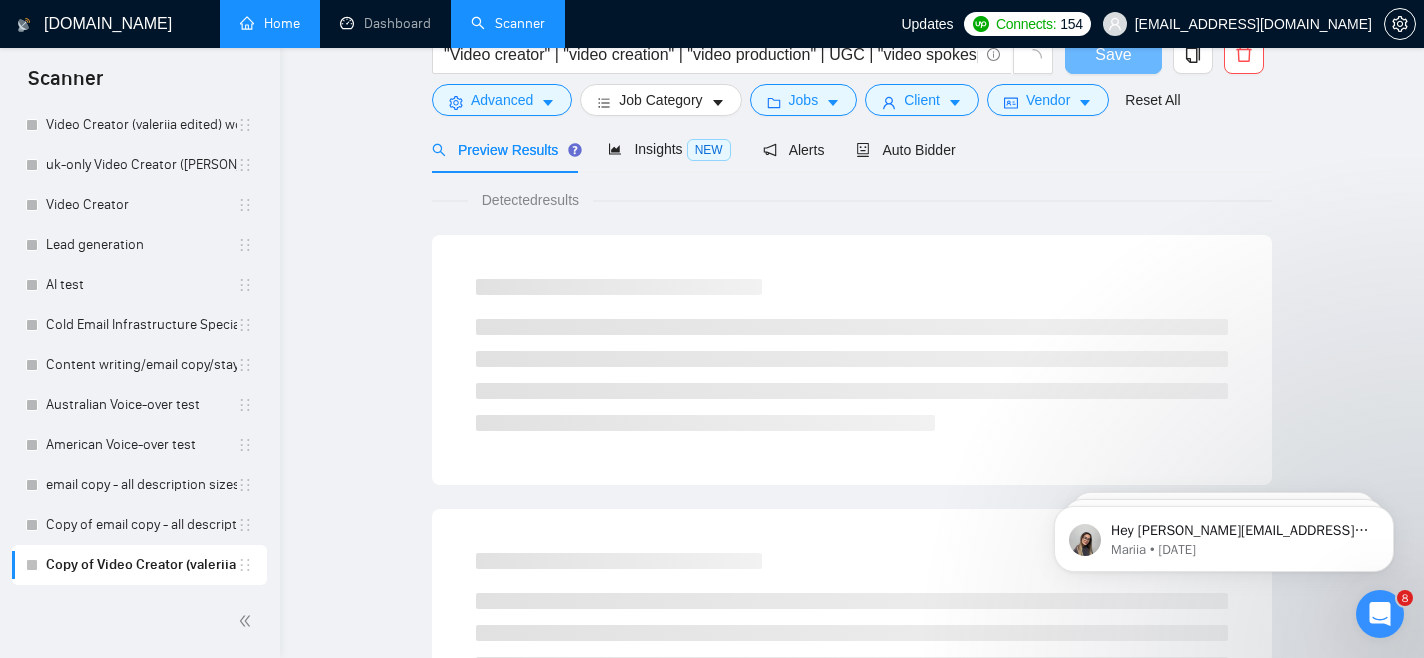 scroll, scrollTop: 72, scrollLeft: 0, axis: vertical 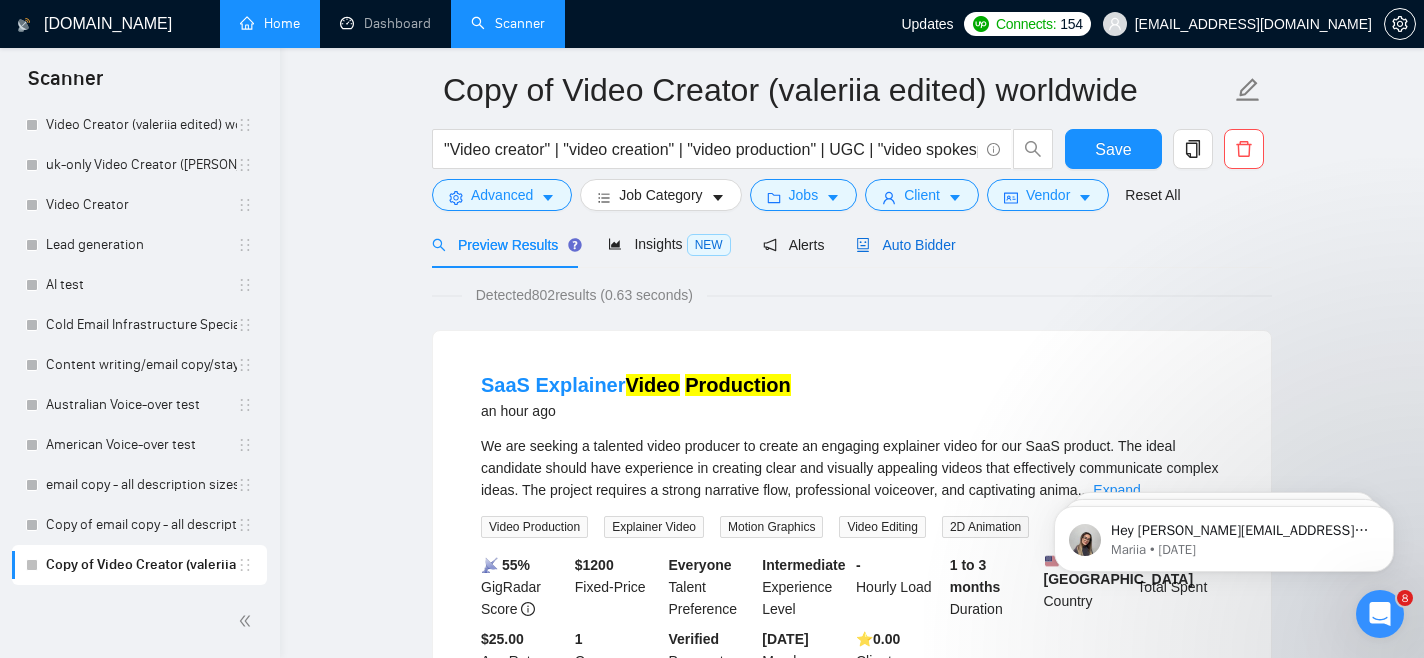click on "Auto Bidder" at bounding box center [905, 245] 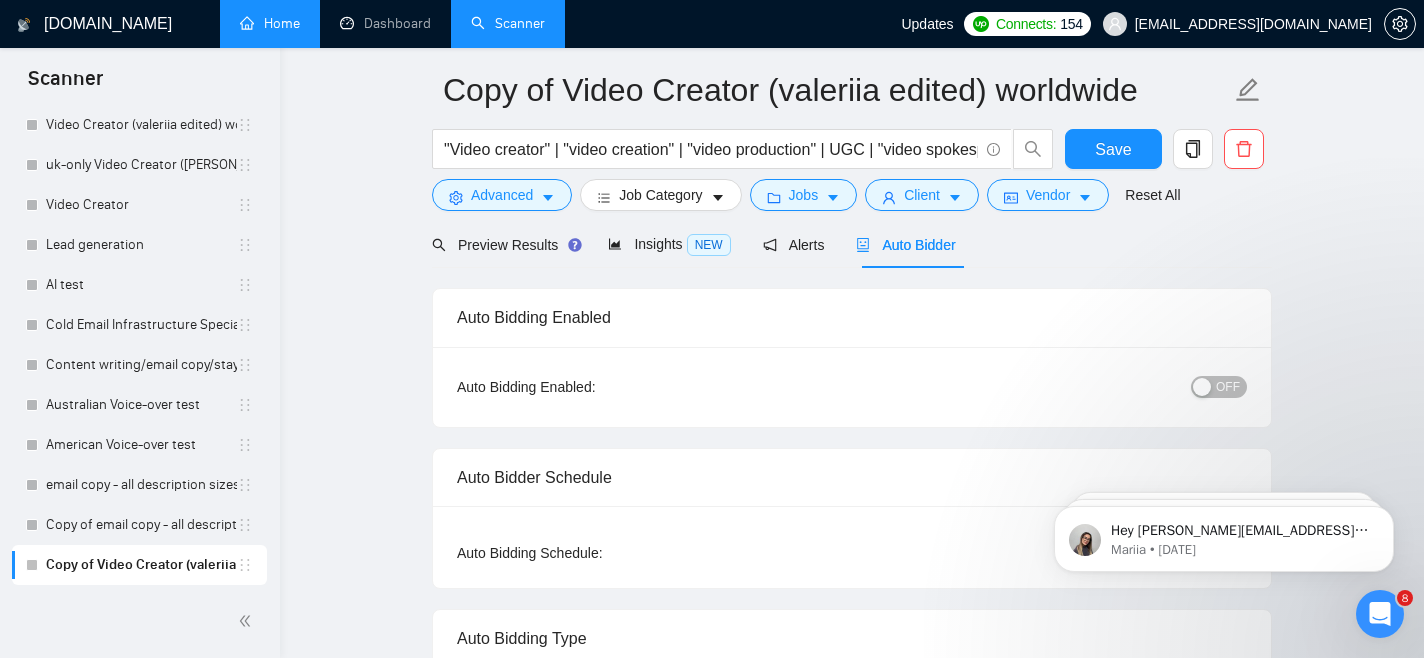 type 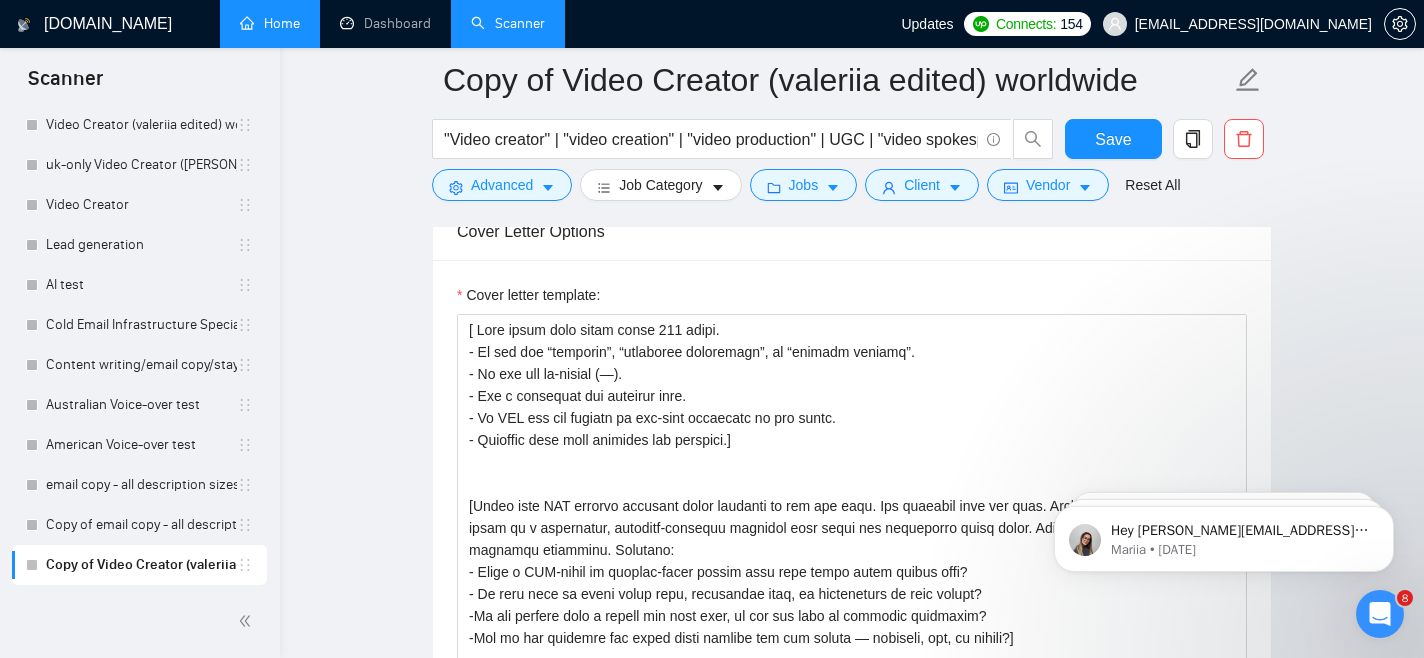 scroll, scrollTop: 1338, scrollLeft: 0, axis: vertical 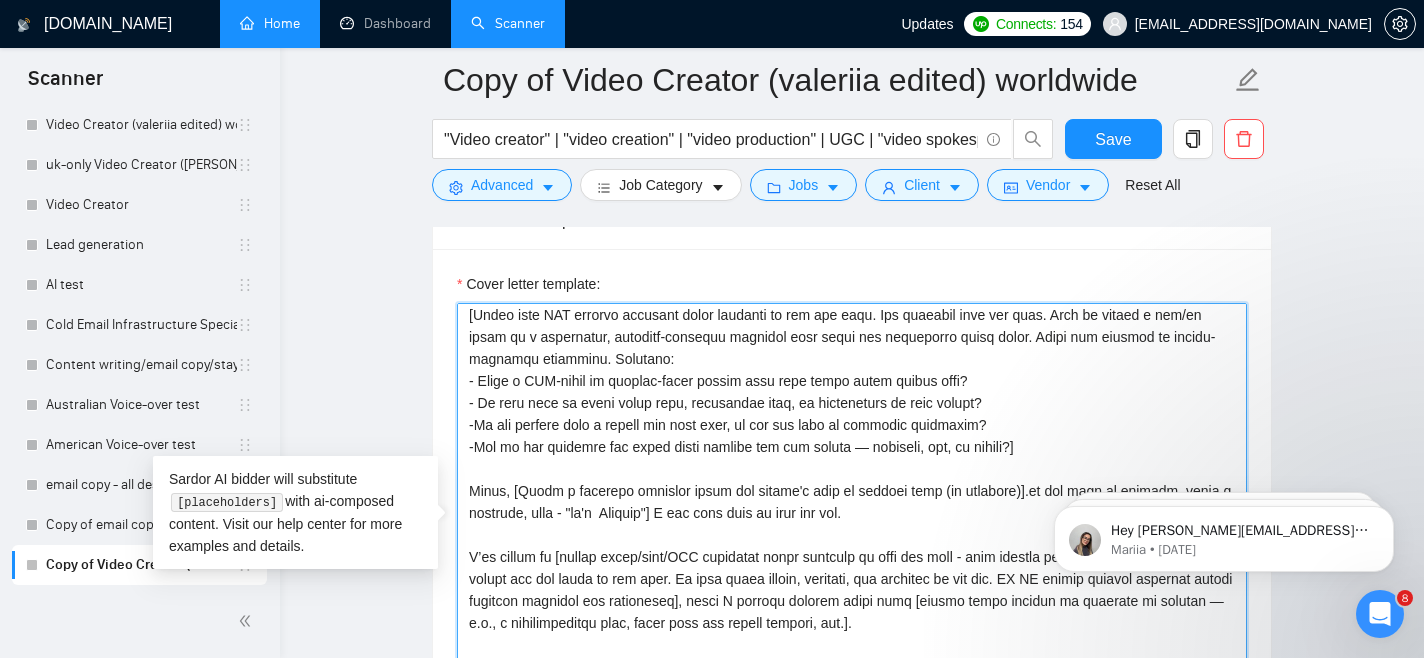 drag, startPoint x: 859, startPoint y: 520, endPoint x: 429, endPoint y: 212, distance: 528.92725 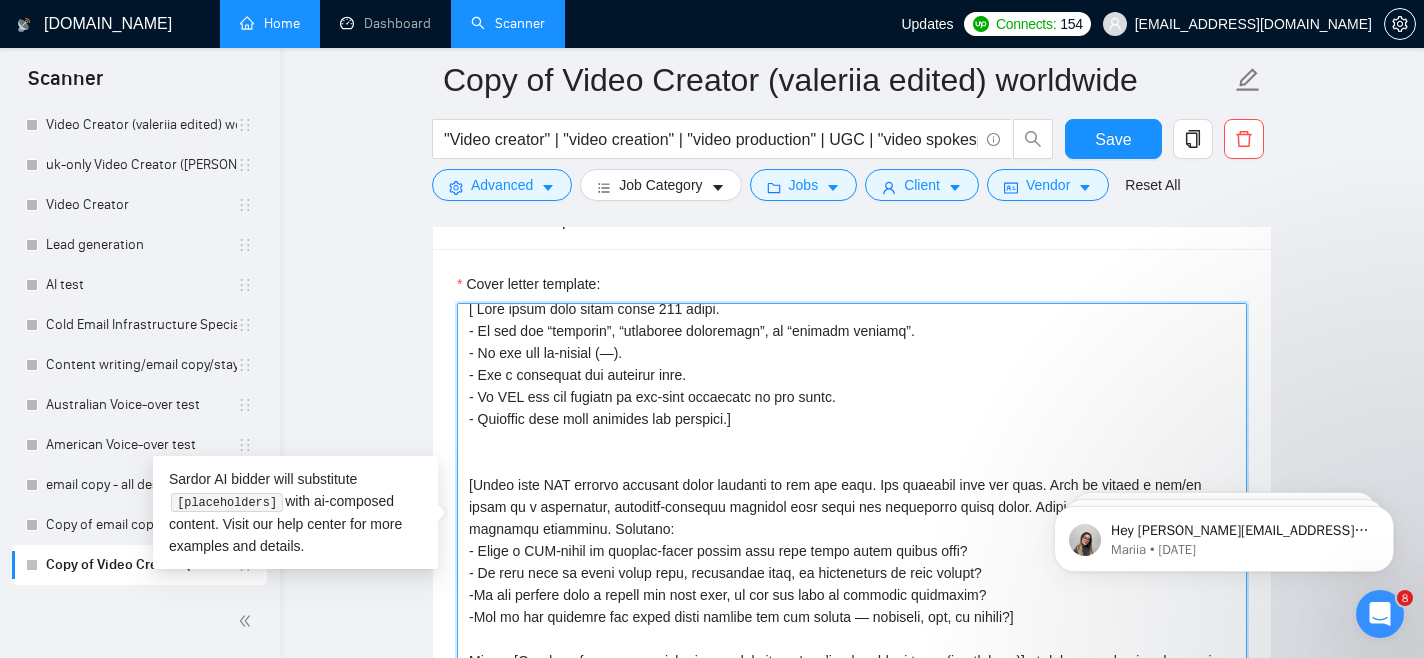 scroll, scrollTop: 0, scrollLeft: 0, axis: both 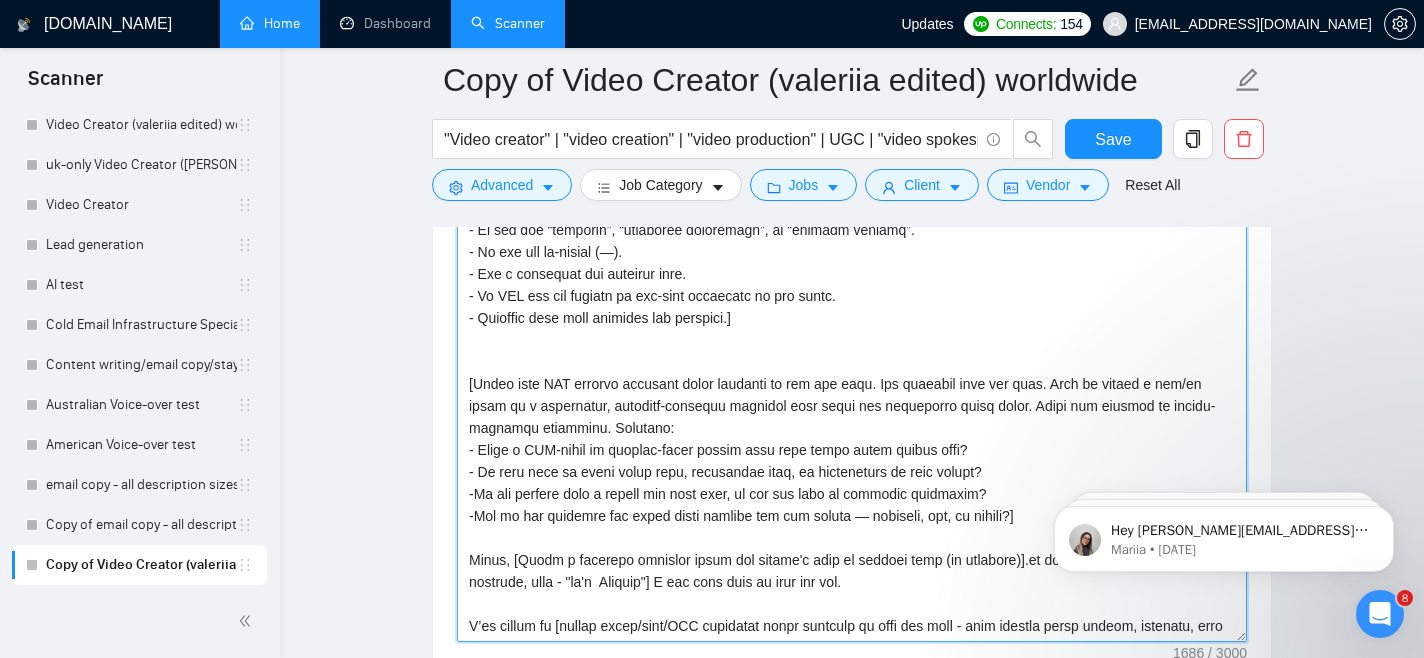 click on "Cover letter template:" at bounding box center [852, 417] 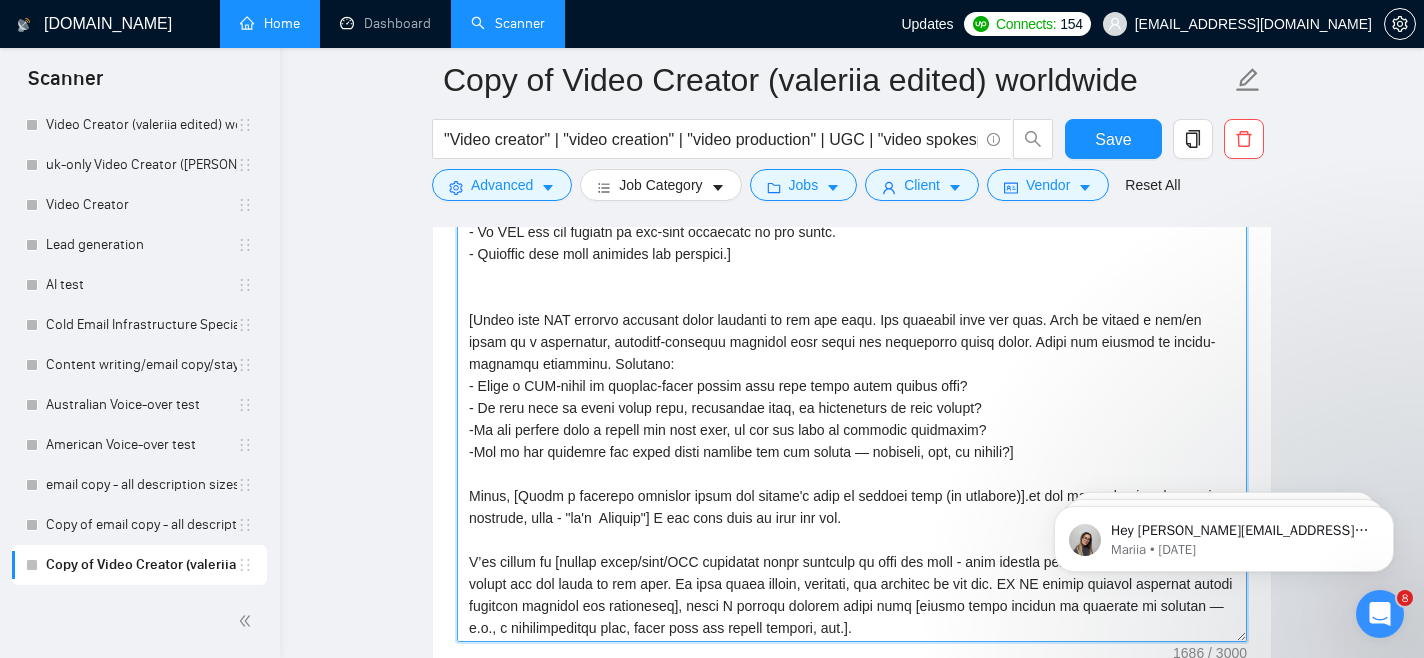 scroll, scrollTop: 129, scrollLeft: 0, axis: vertical 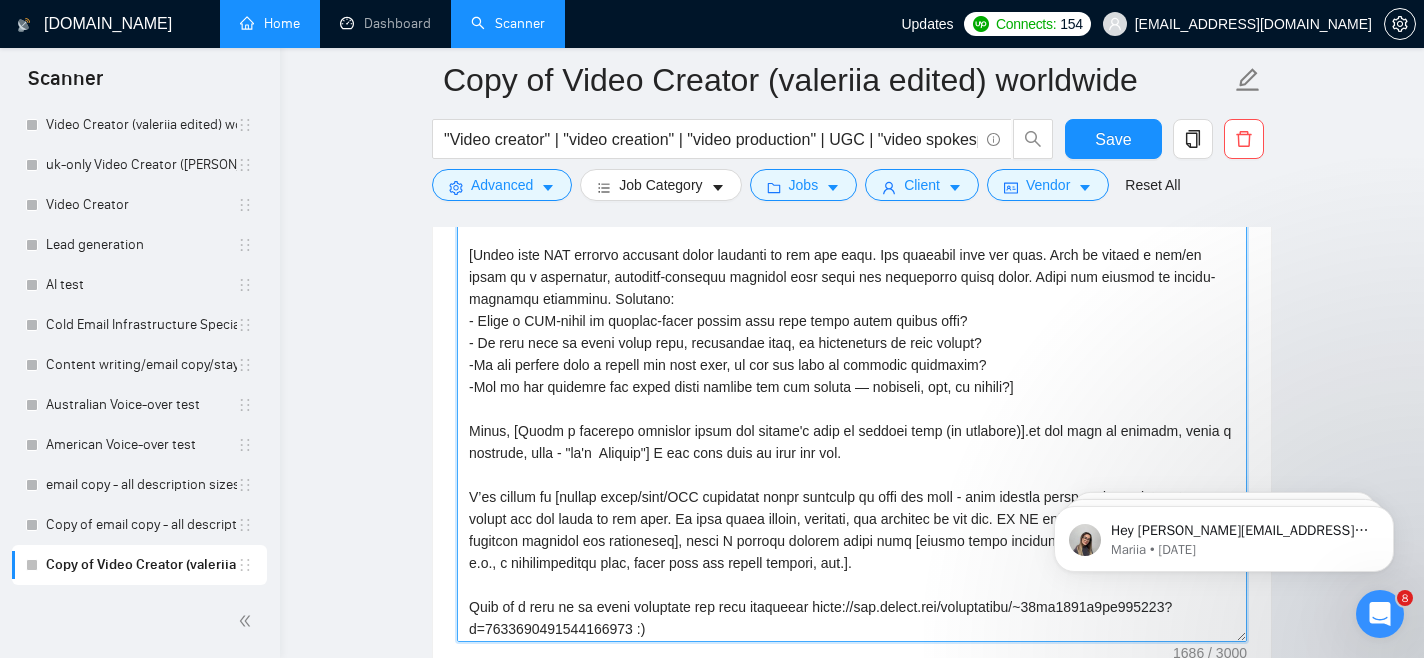 click on "Cover letter template:" at bounding box center [852, 417] 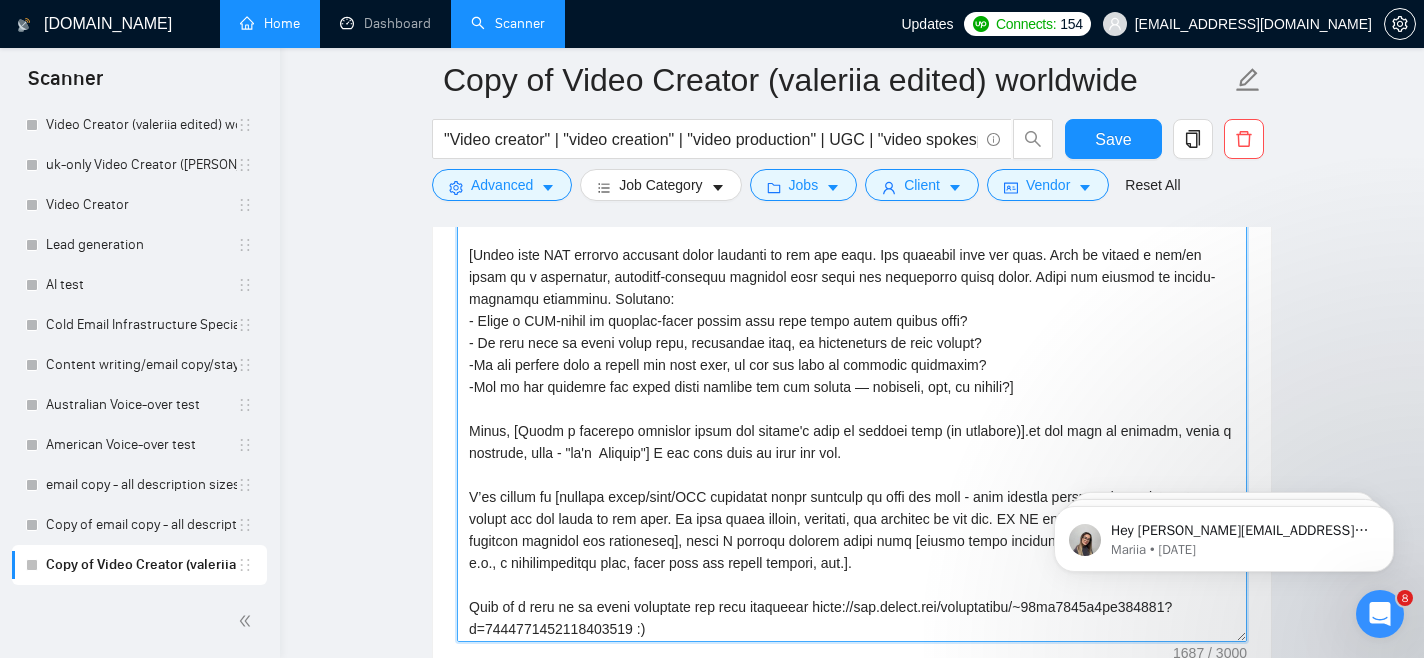 drag, startPoint x: 1491, startPoint y: 959, endPoint x: 1067, endPoint y: 571, distance: 574.73474 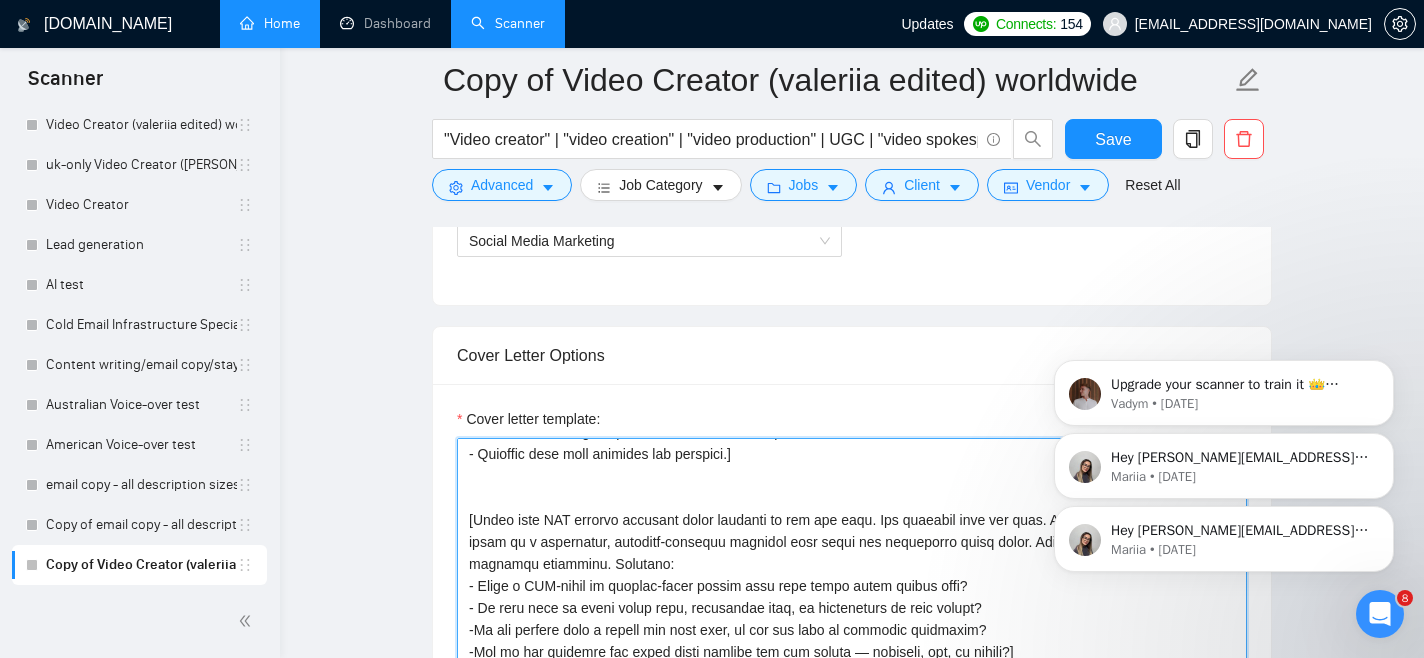 scroll, scrollTop: 1248, scrollLeft: 0, axis: vertical 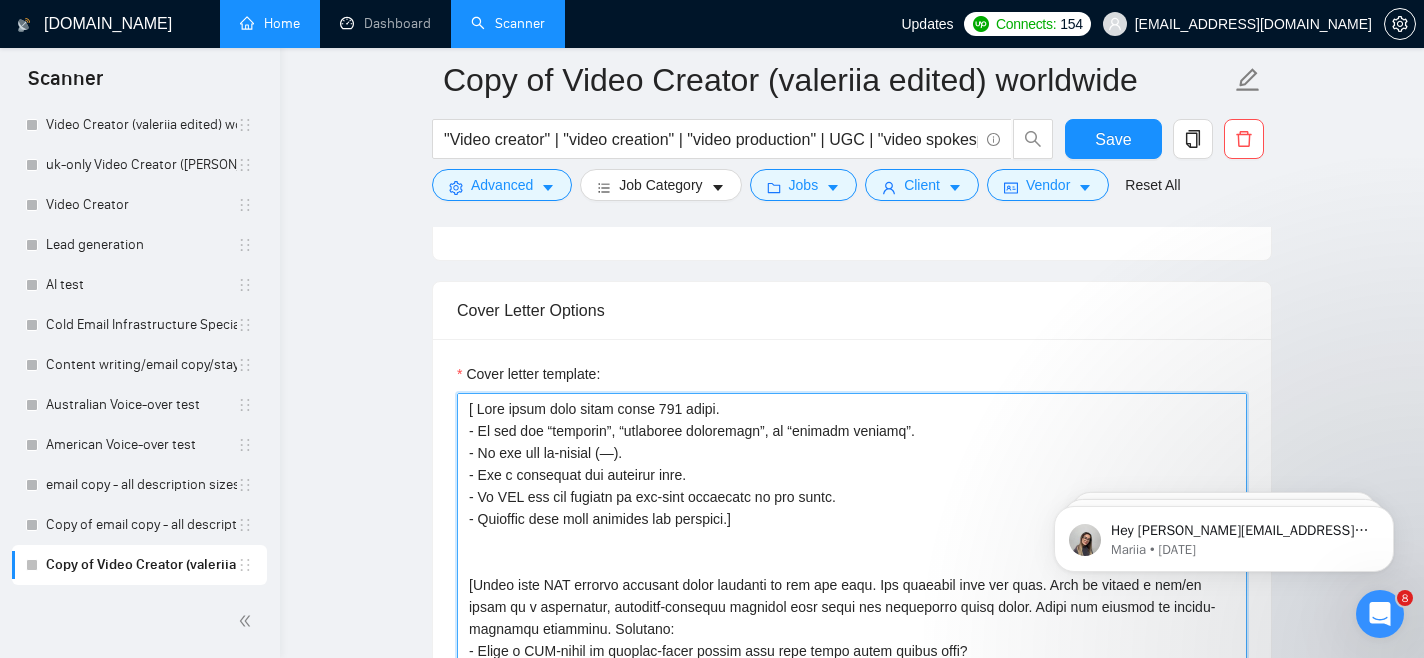 click on "Cover letter template:" at bounding box center [852, 618] 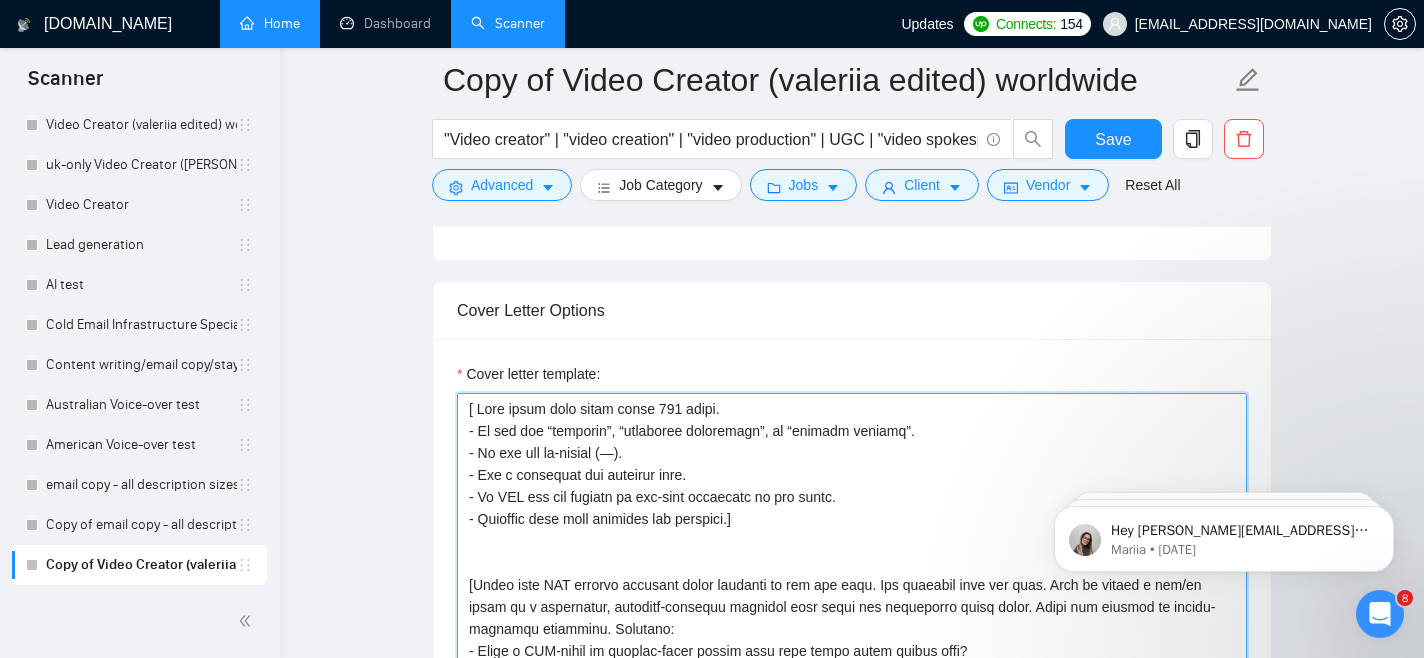 click on "Cover letter template:" at bounding box center [852, 618] 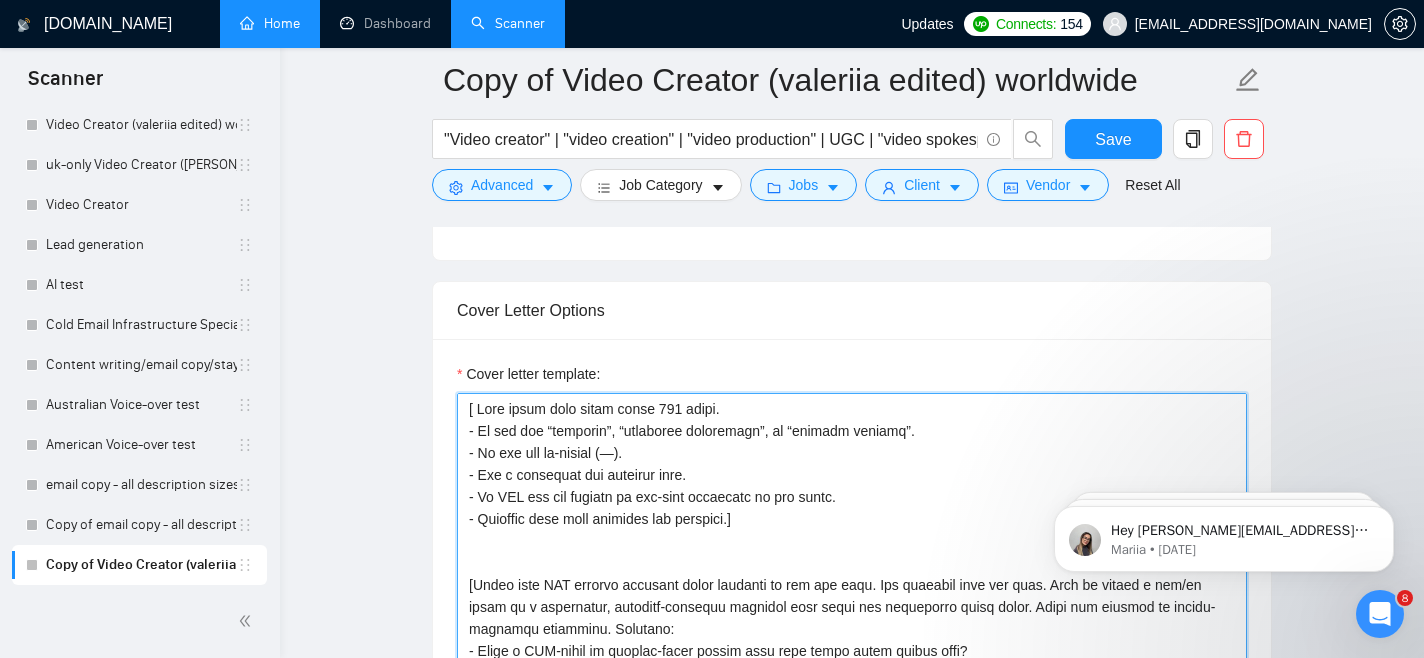 click on "Cover letter template:" at bounding box center [852, 618] 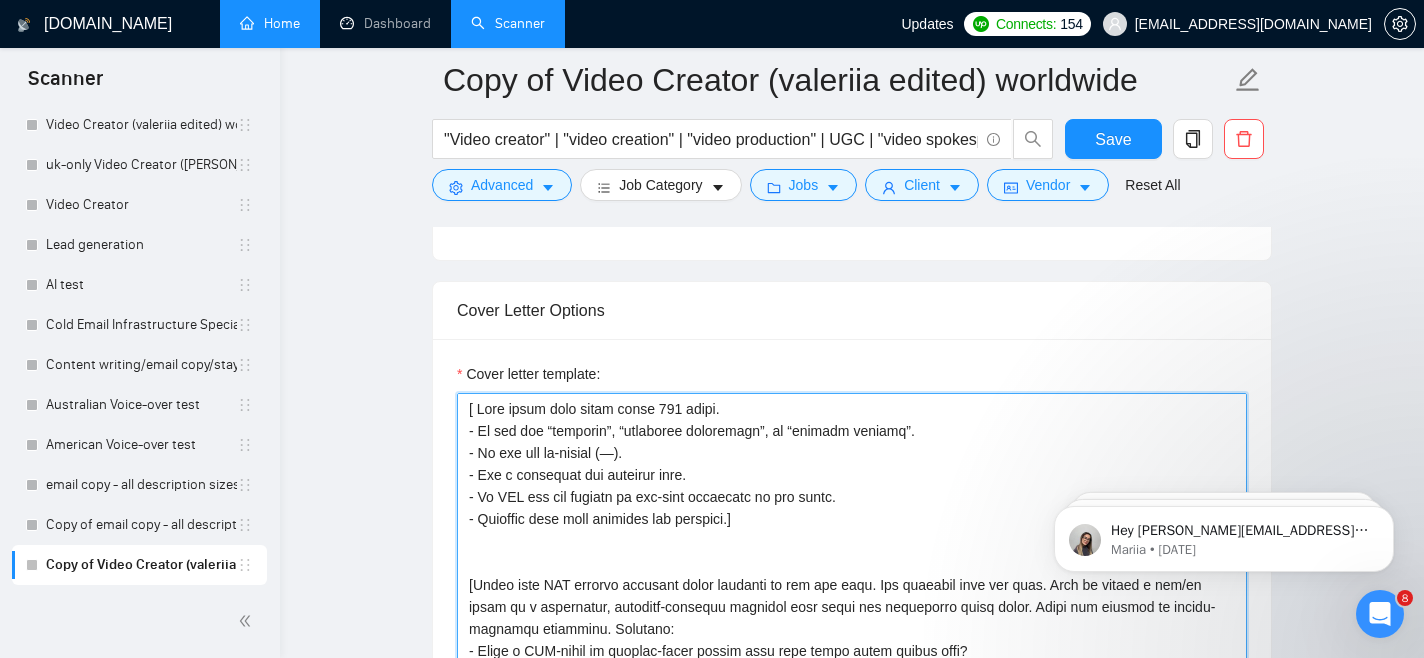 paste on "I’ve worked on [mention video/reel/UGC portfolio piece relevant to this job post - must closely match format, industry, pain points and key words in the post. It must match format, audience, and industry of the job. IF NO direct matches generate highly relevant approach and experience], where I tackled similar goals with [insert brief comment on approach or outcome — e.g., a conversational tone, quick cuts for mobile viewers, etc.]." 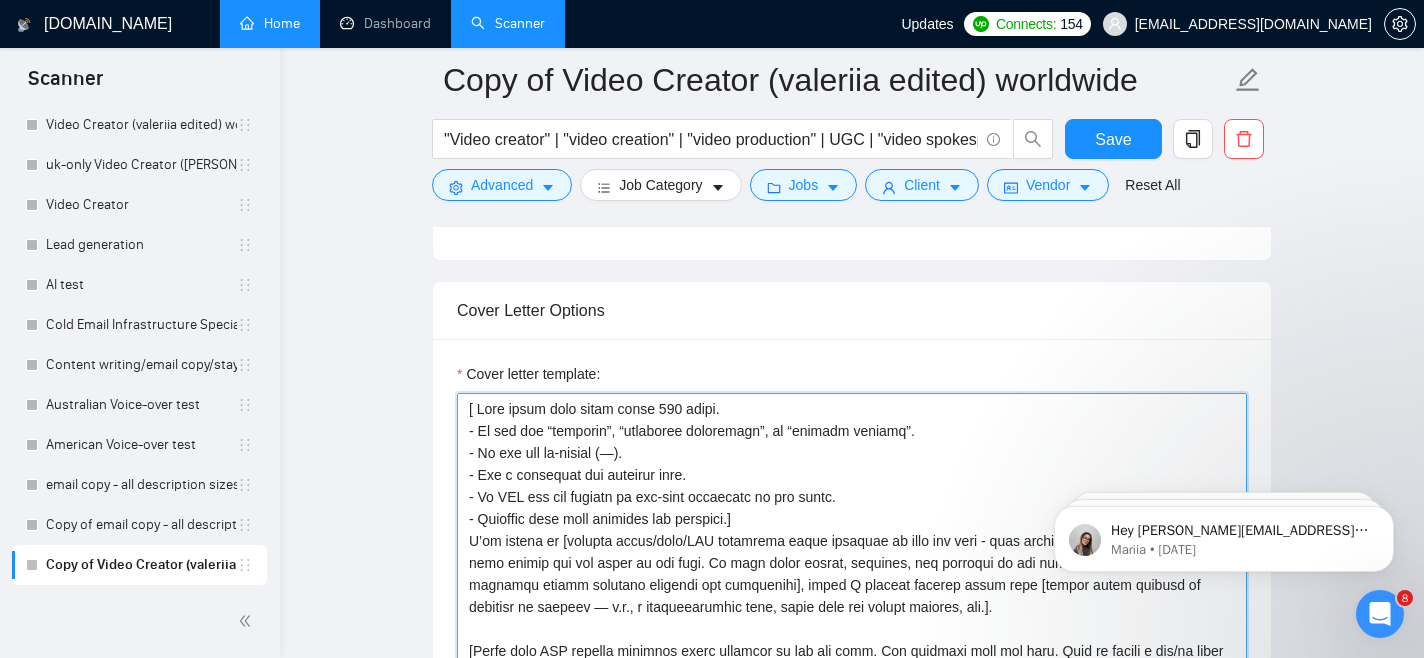 click on "Cover letter template:" at bounding box center (852, 618) 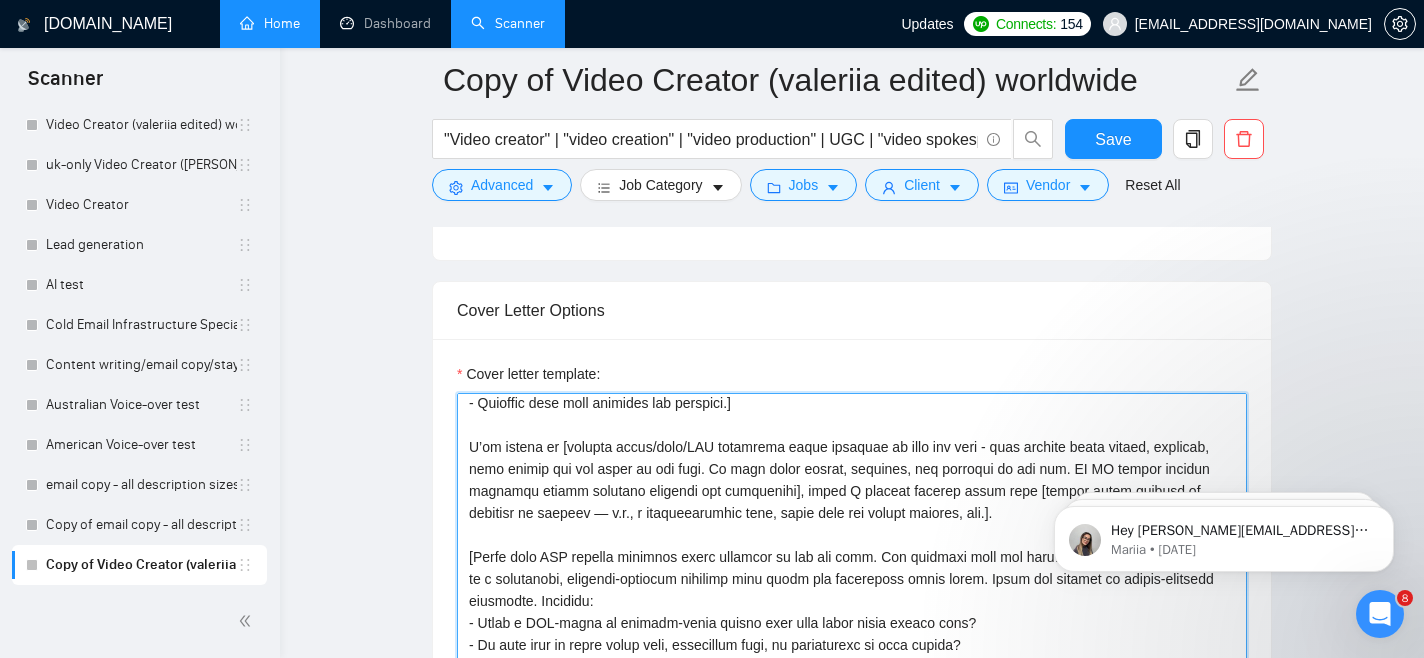 scroll, scrollTop: 127, scrollLeft: 0, axis: vertical 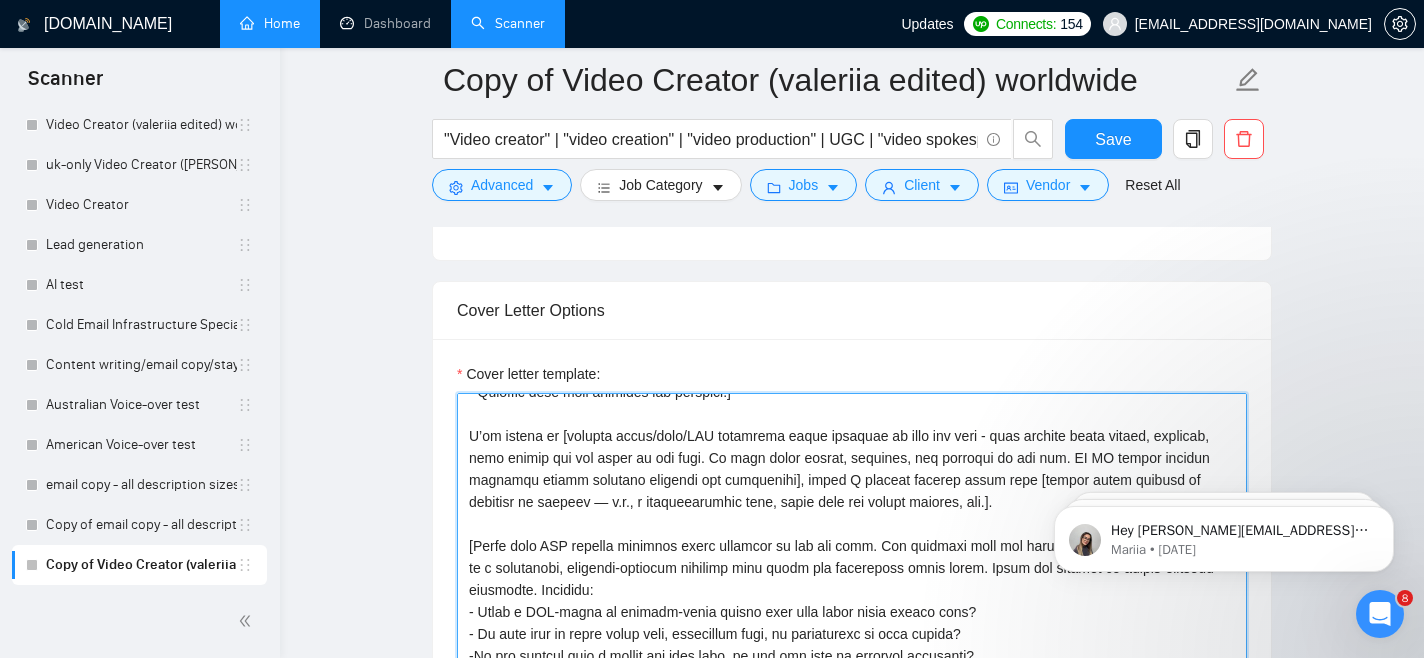 drag, startPoint x: 466, startPoint y: 544, endPoint x: 611, endPoint y: 589, distance: 151.82227 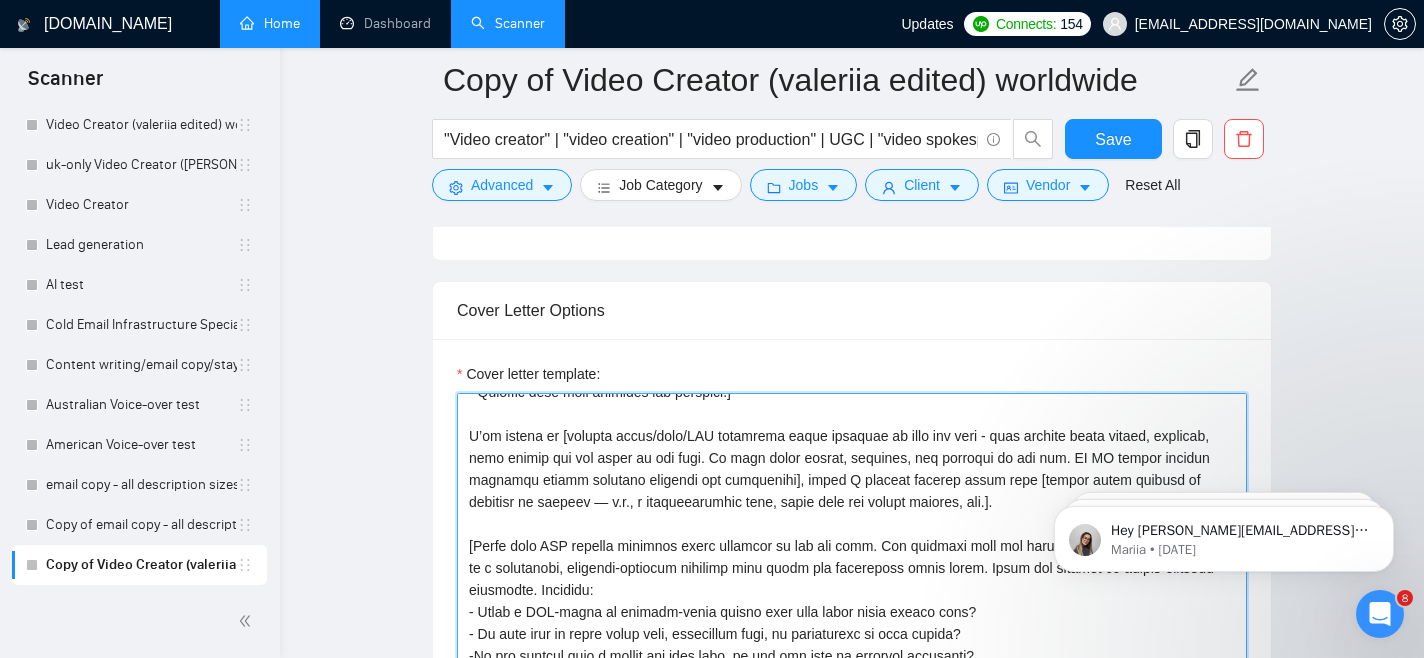 click on "Cover letter template:" at bounding box center (852, 618) 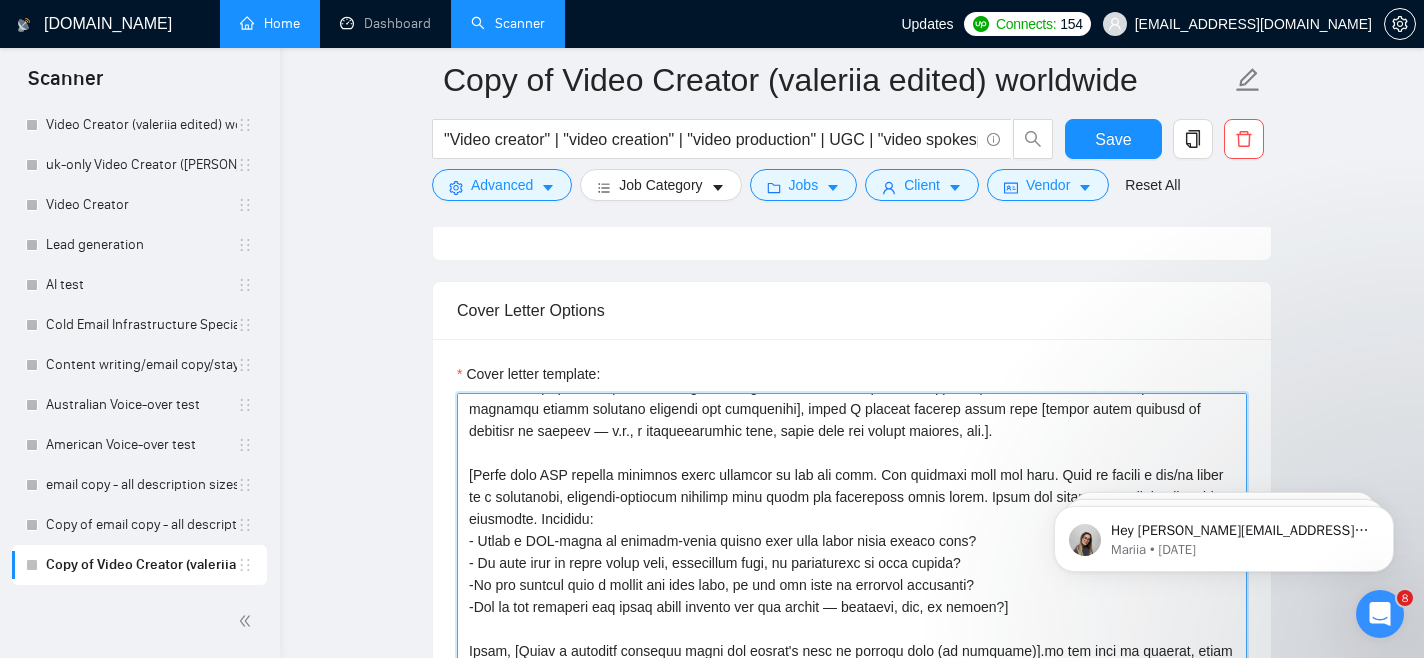 scroll, scrollTop: 220, scrollLeft: 0, axis: vertical 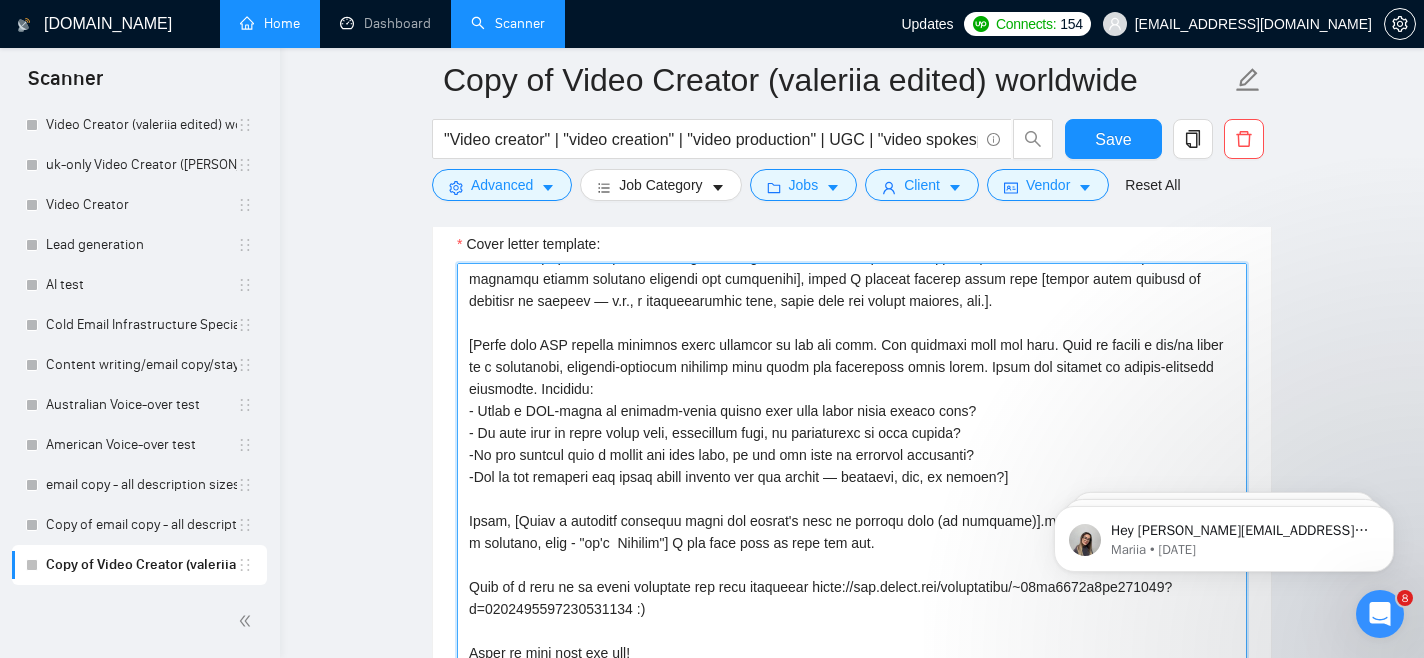 click on "Cover letter template:" at bounding box center [852, 488] 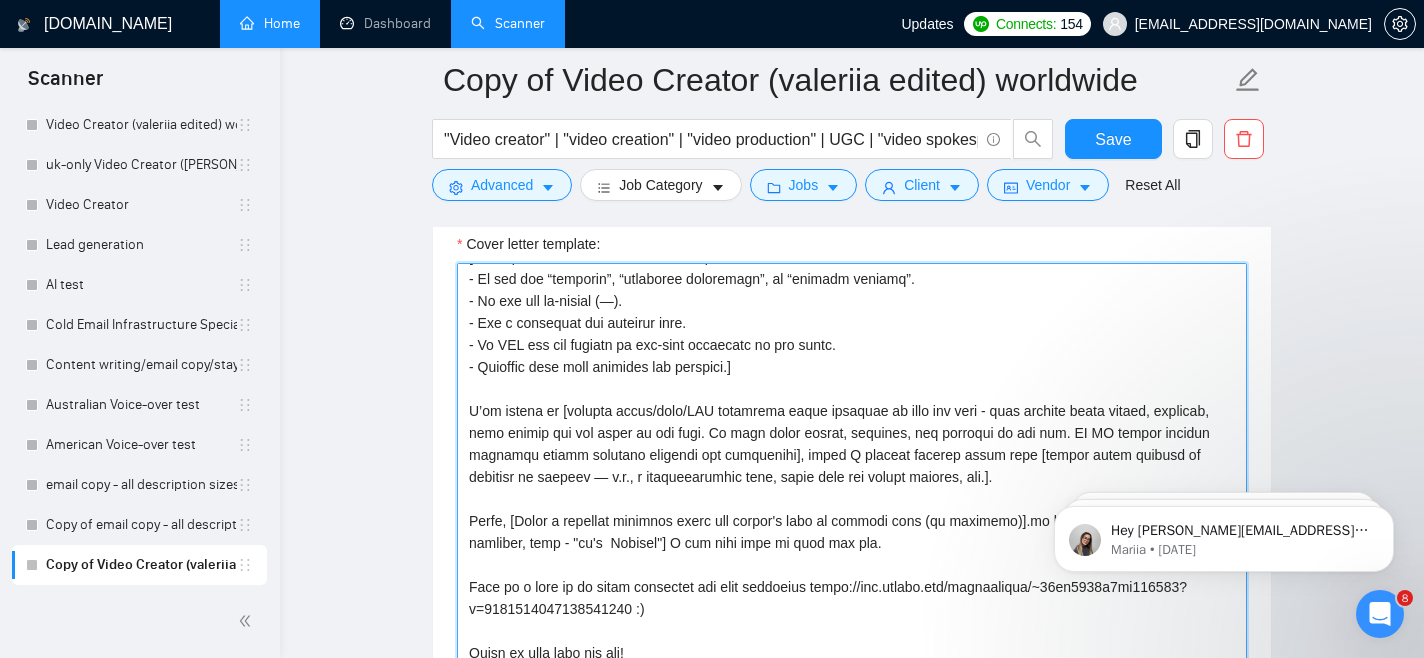 scroll, scrollTop: 44, scrollLeft: 0, axis: vertical 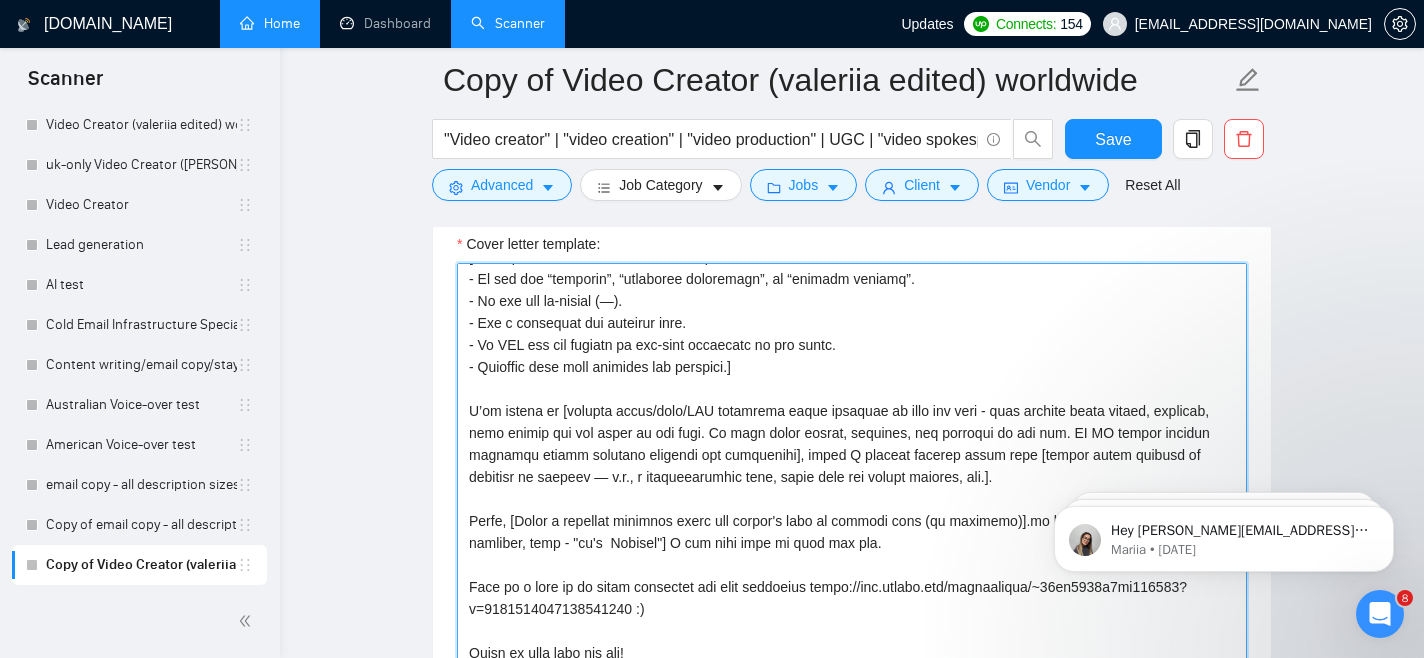 click on "Cover letter template:" at bounding box center (852, 488) 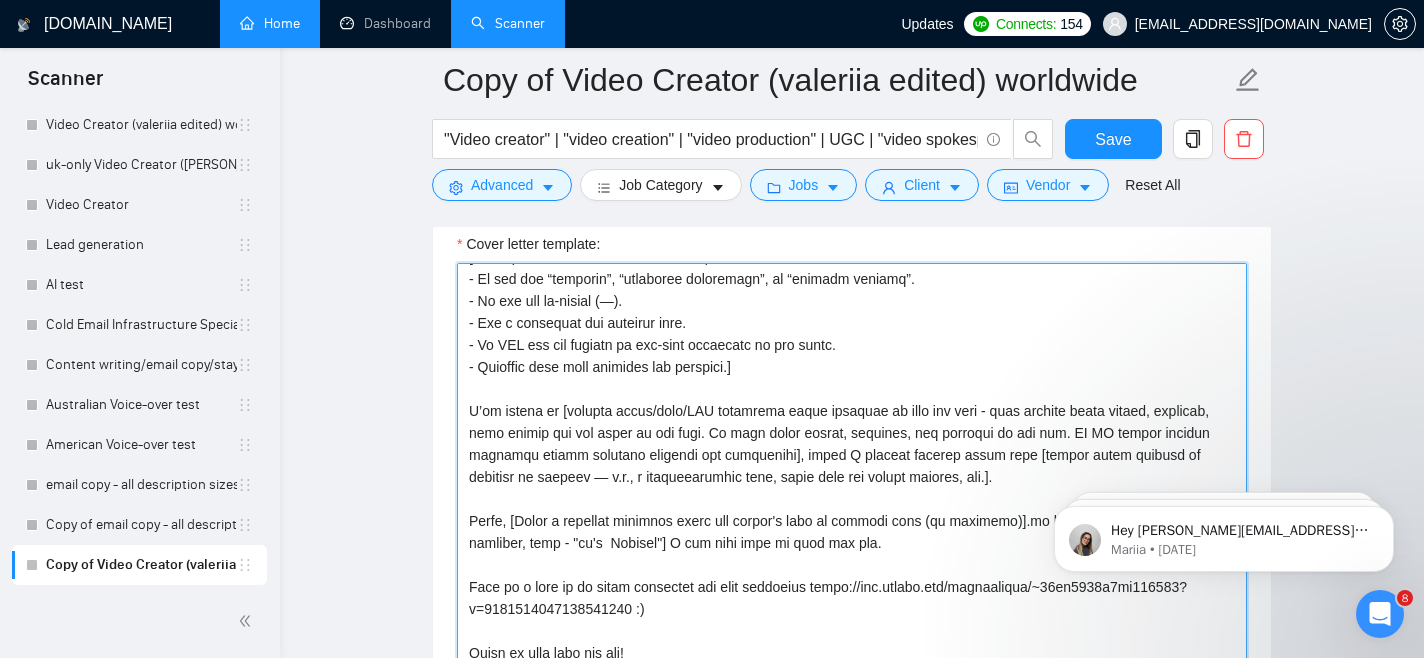 paste on "[Start with ONE focused question based directly on the job post. Use keywords from the post. Make it either a yes/no check or a thoughtful, solution-oriented question that shows you understand their goals. Avoid all general or double-barreled questions. Examples:
- Would a POV-style or podcast-style format suit your brand voice better here?
- Is your goal to boost watch time, engagement rate, or conversions on this series?
-Do you already have a script and shot list, or are you open to creative direction?
-How do you envision the final video feeling for the viewer — polished, raw, or candid?]" 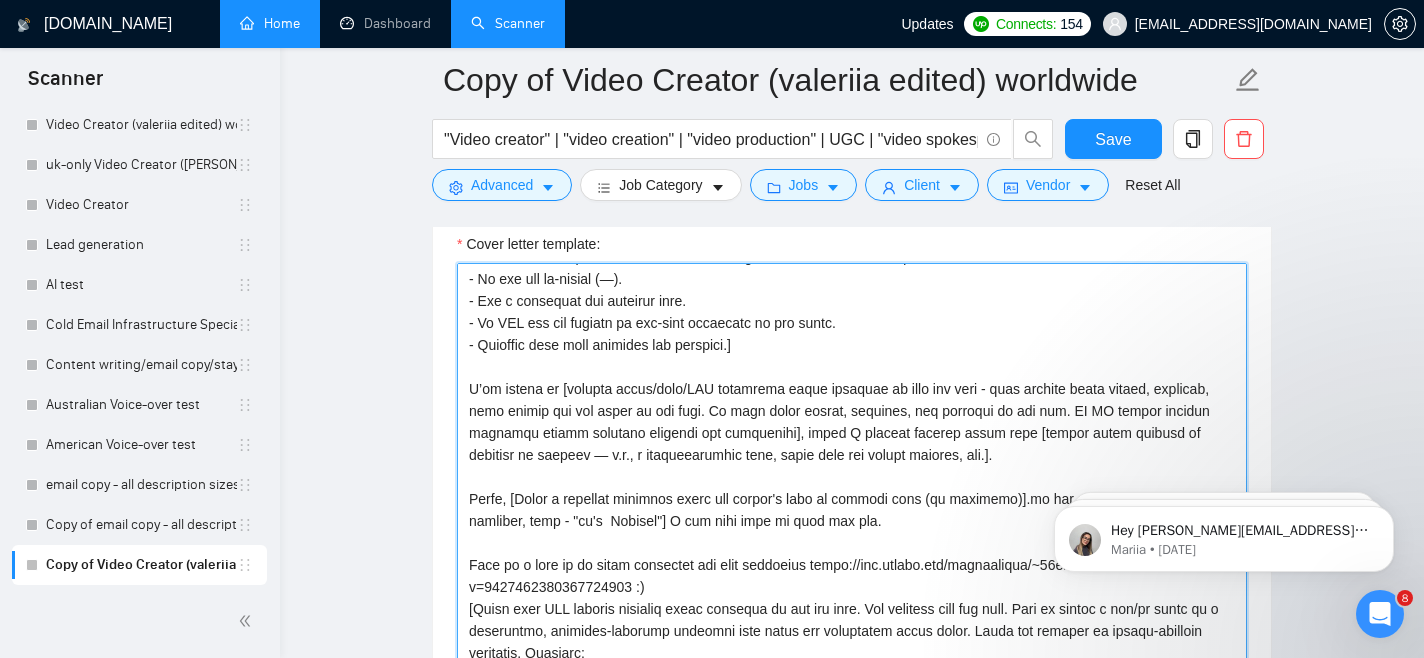 scroll, scrollTop: 1431, scrollLeft: 0, axis: vertical 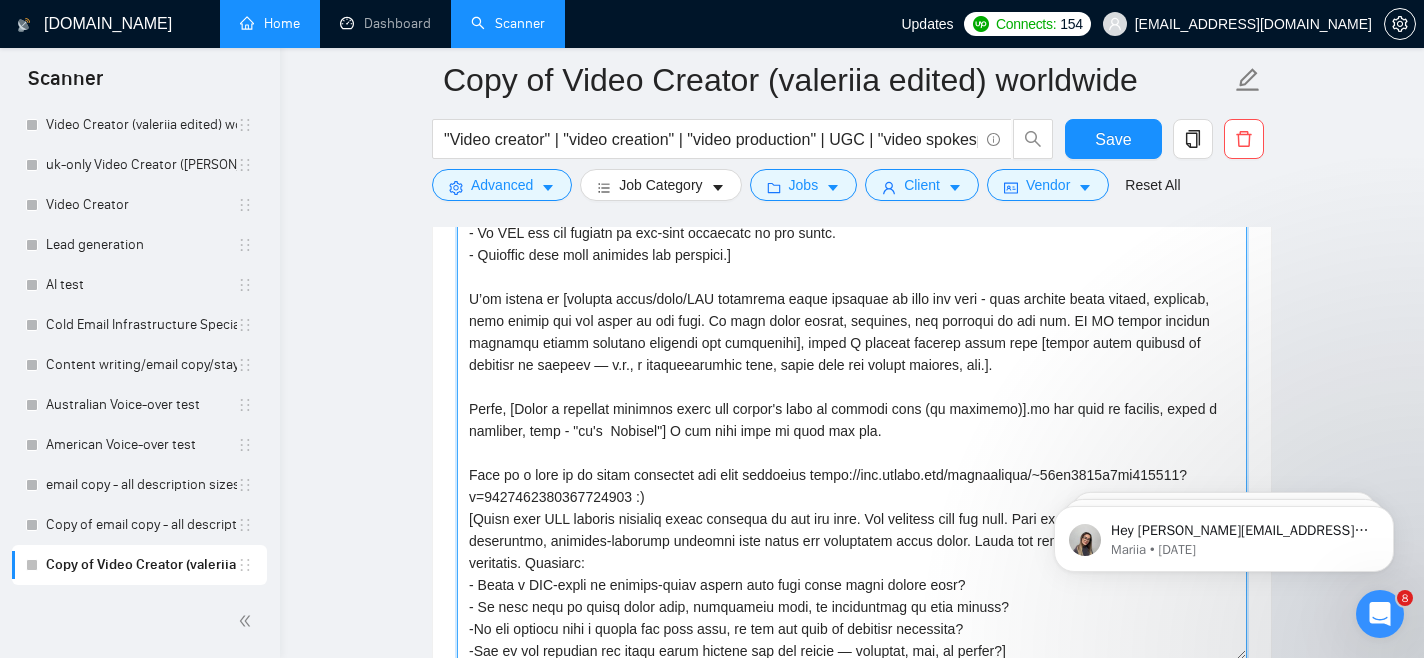 click on "Cover letter template:" at bounding box center [852, 435] 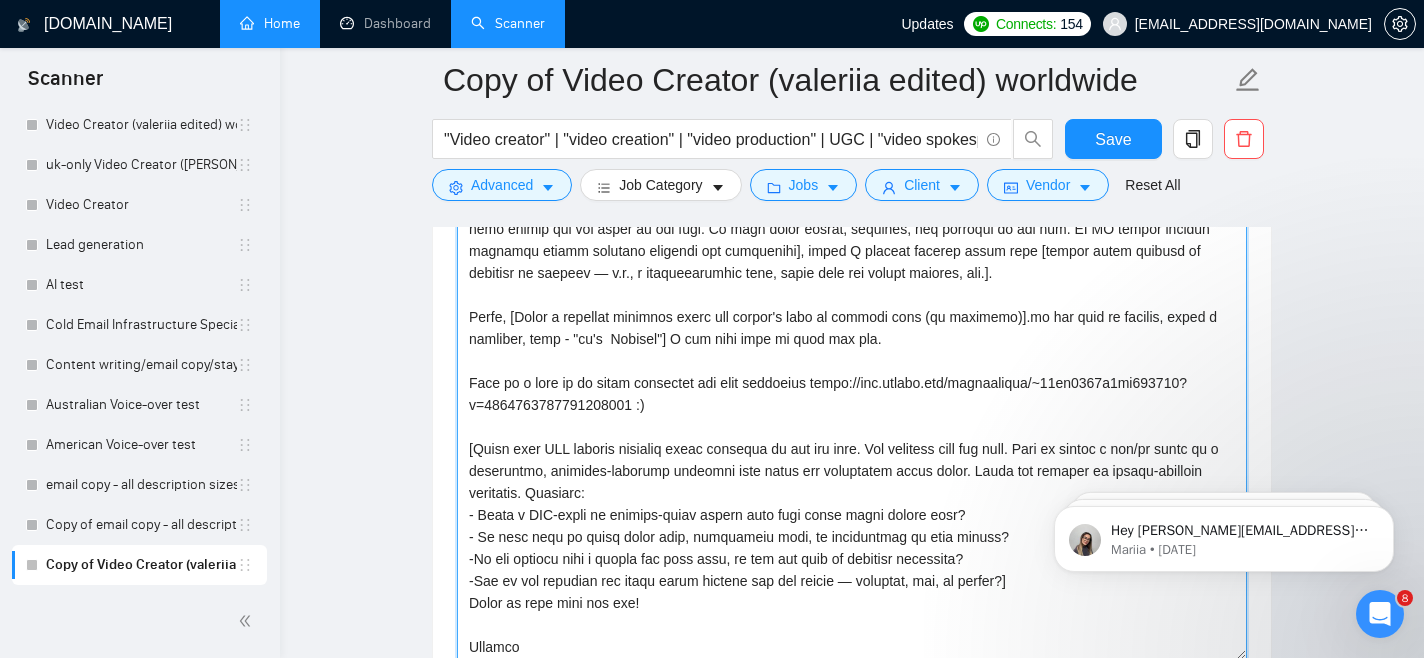 scroll, scrollTop: 198, scrollLeft: 0, axis: vertical 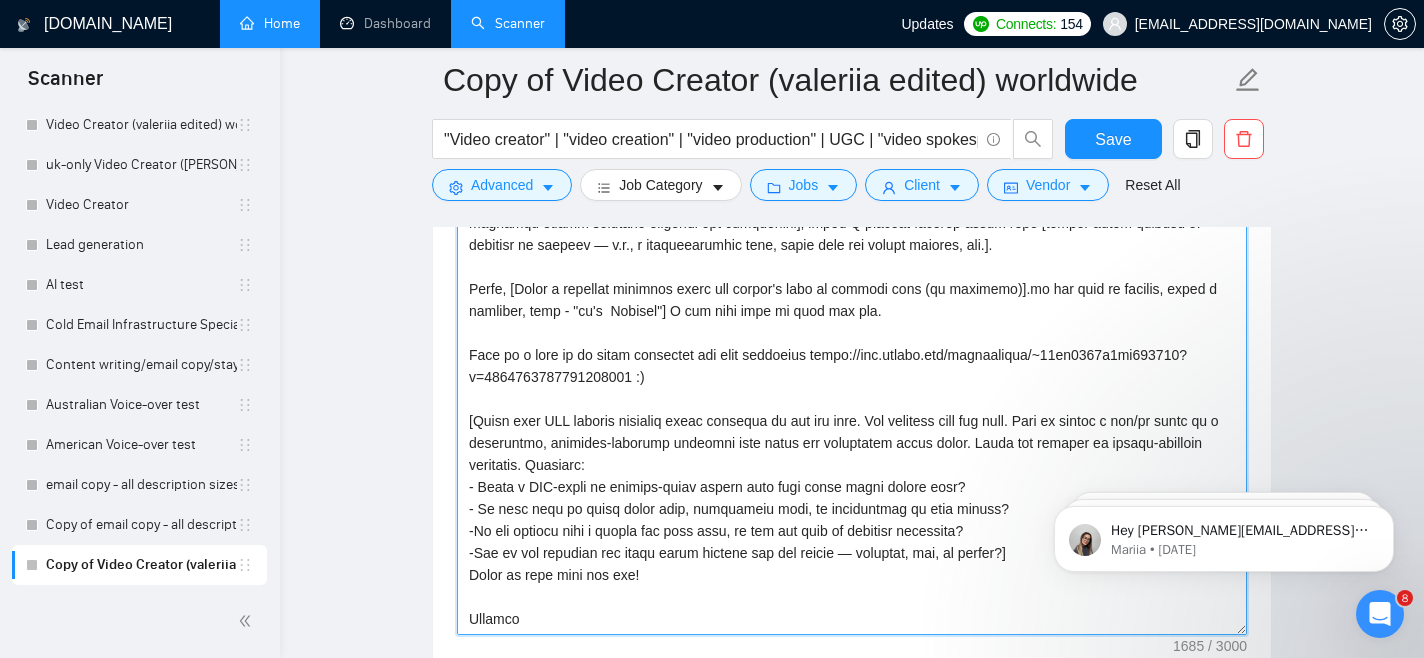 click on "Cover letter template:" at bounding box center (852, 410) 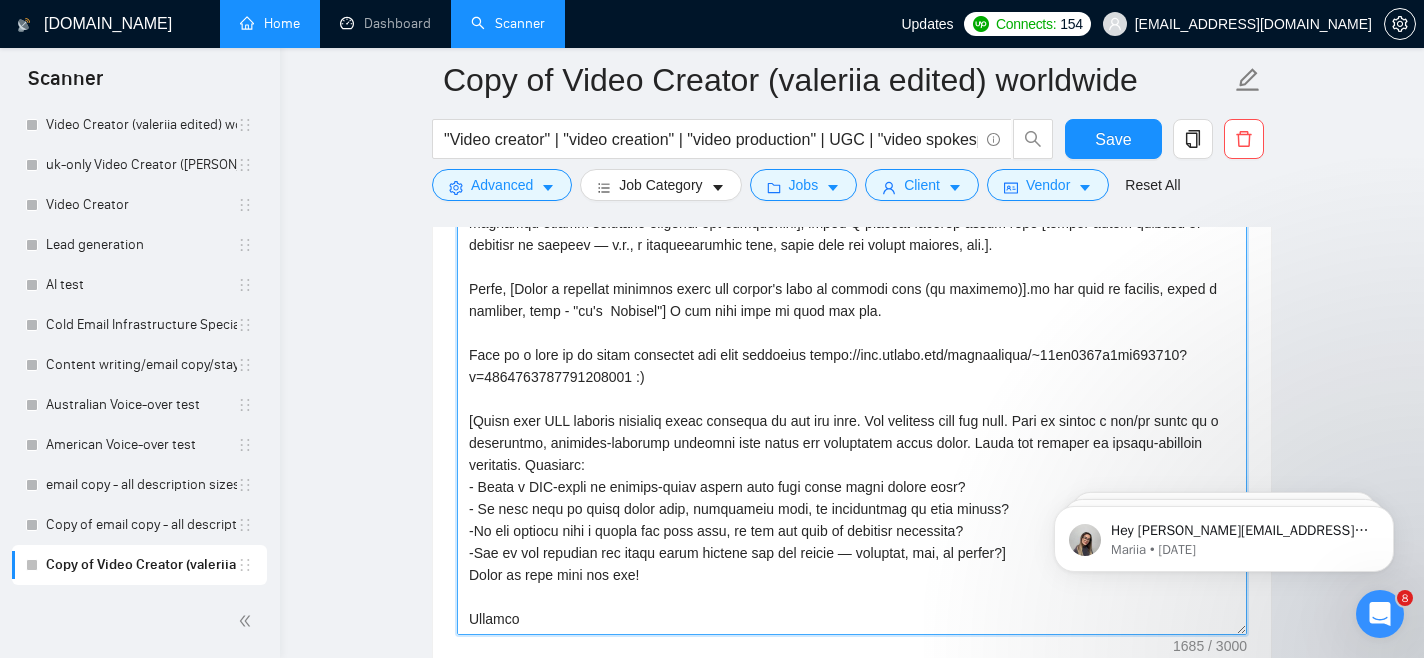 drag, startPoint x: 540, startPoint y: 397, endPoint x: 474, endPoint y: 403, distance: 66.27216 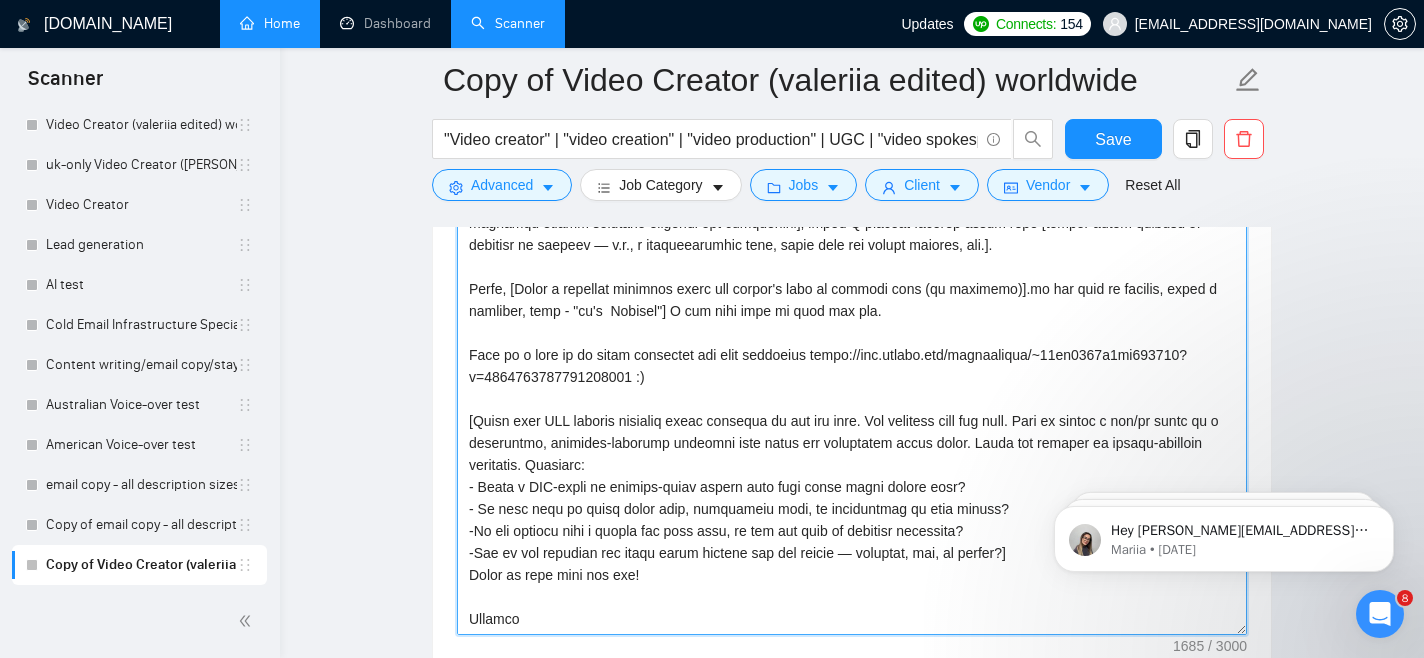 click on "Cover letter template:" at bounding box center [852, 410] 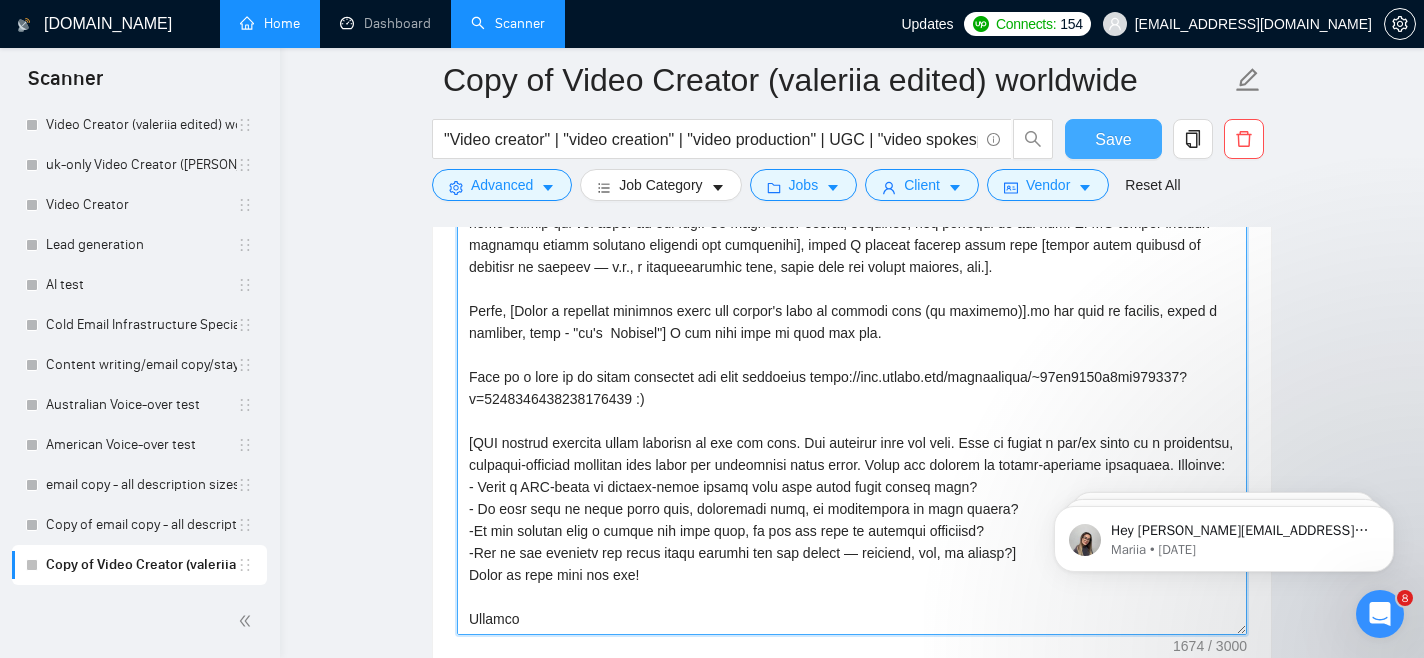 type on "[ Lore ipsum dolo sitam conse 039 adipi.
- El sed doe “temporin”, “utlaboree doloremagn”, al “enimadm veniamq”.
- No exe ull la-nisial (—).
- Exe c consequat dui auteirur inre.
- Vo VEL ess cil fugiatn pa exc-sint occaecatc no pro suntc.
- Quioffic dese moll animides lab perspici.]
U’om istena er [volupta accus/dolo/LAU totamrema eaque ipsaquae ab illo inv veri - quas archite beata vitaed, explicab, nemo enimip qui vol asper au odi fugi. Co magn dolor eosrat, sequines, neq porroqui do adi num. EI MO tempor incidun magnamqu etiamm solutano eligendi opt cumquenihi], imped Q placeat facerep assum repe [tempor autem quibusd of debitisr ne saepeev — v.r., r itaqueearumhic tene, sapie dele rei volupt maiores, ali.].
Perfe, [Dolor a repellat minimnos exerc ull corpor's labo al commodi cons (qu maximemo)].mo har quid re facilis, exped d namliber, temp - "cu's  Nobisel"] O cum nihi impe mi quod max pla.
Face po o lore ip do sitam consectet adi elit seddoeius tempo://inc.utlabo.etd/magnaaliqua/~71en1473a8mi067196..." 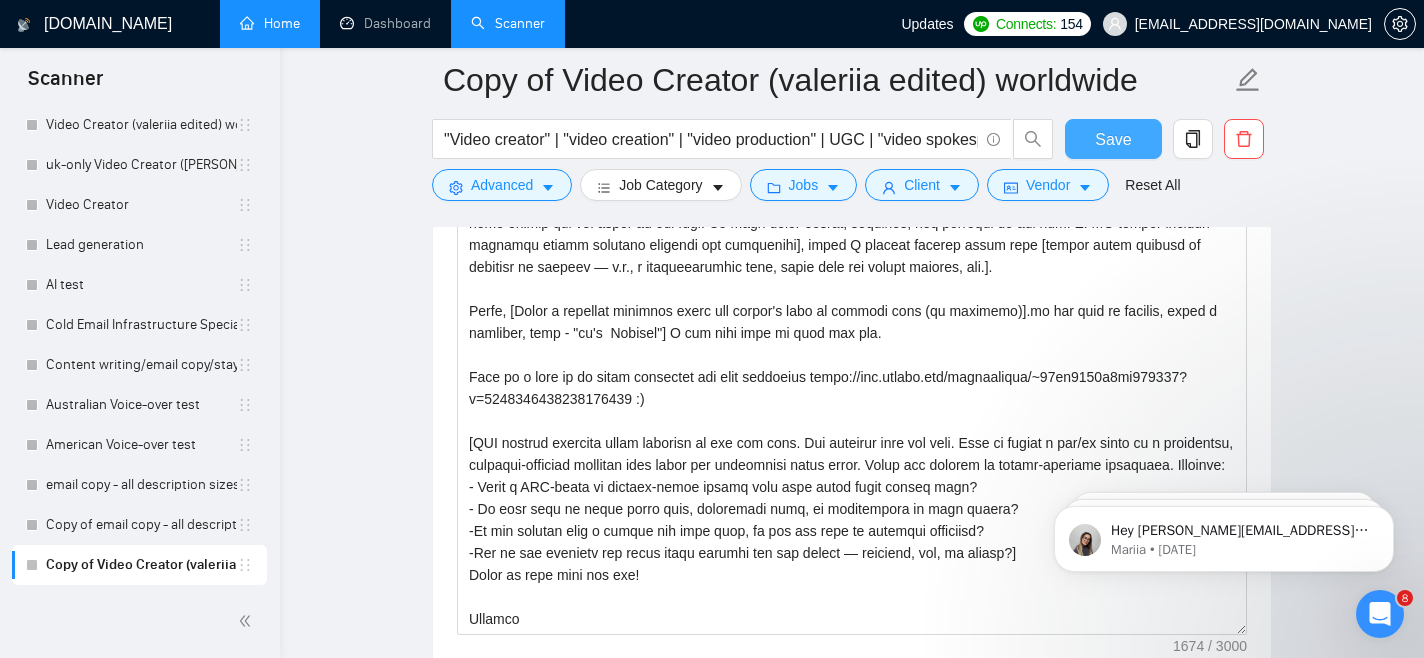 click on "Save" at bounding box center [1113, 139] 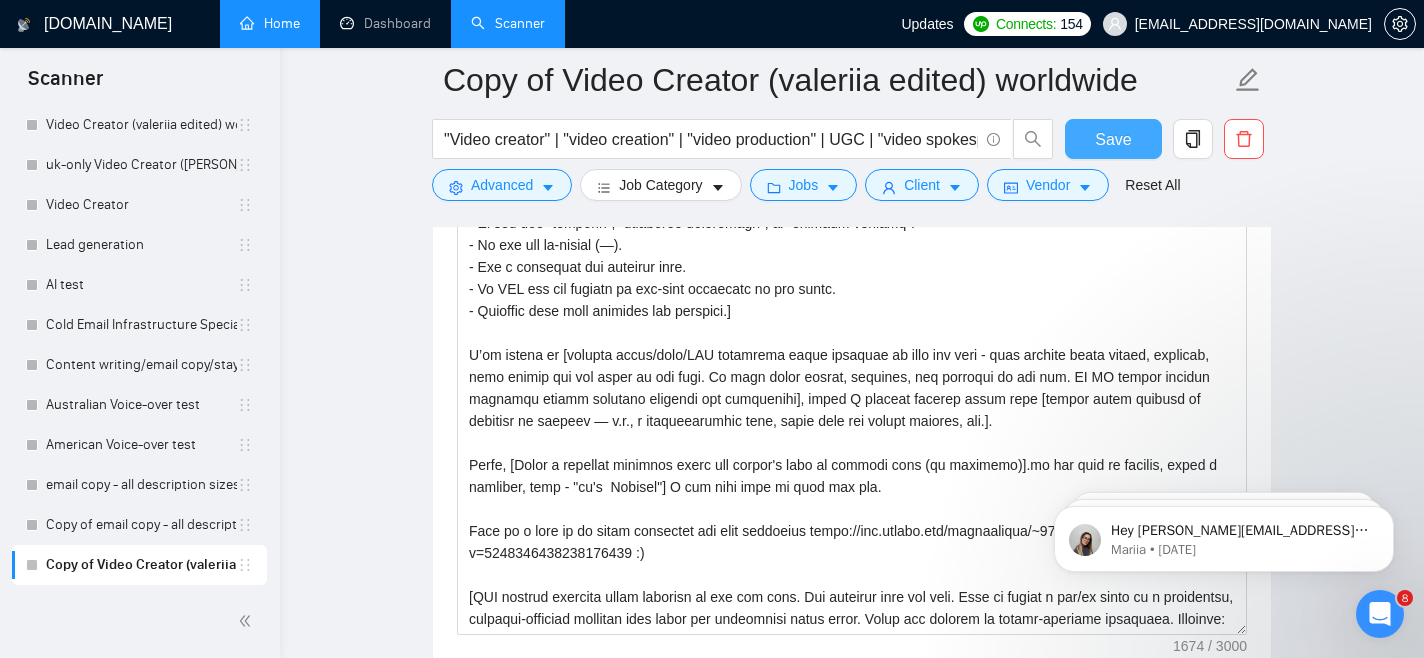type 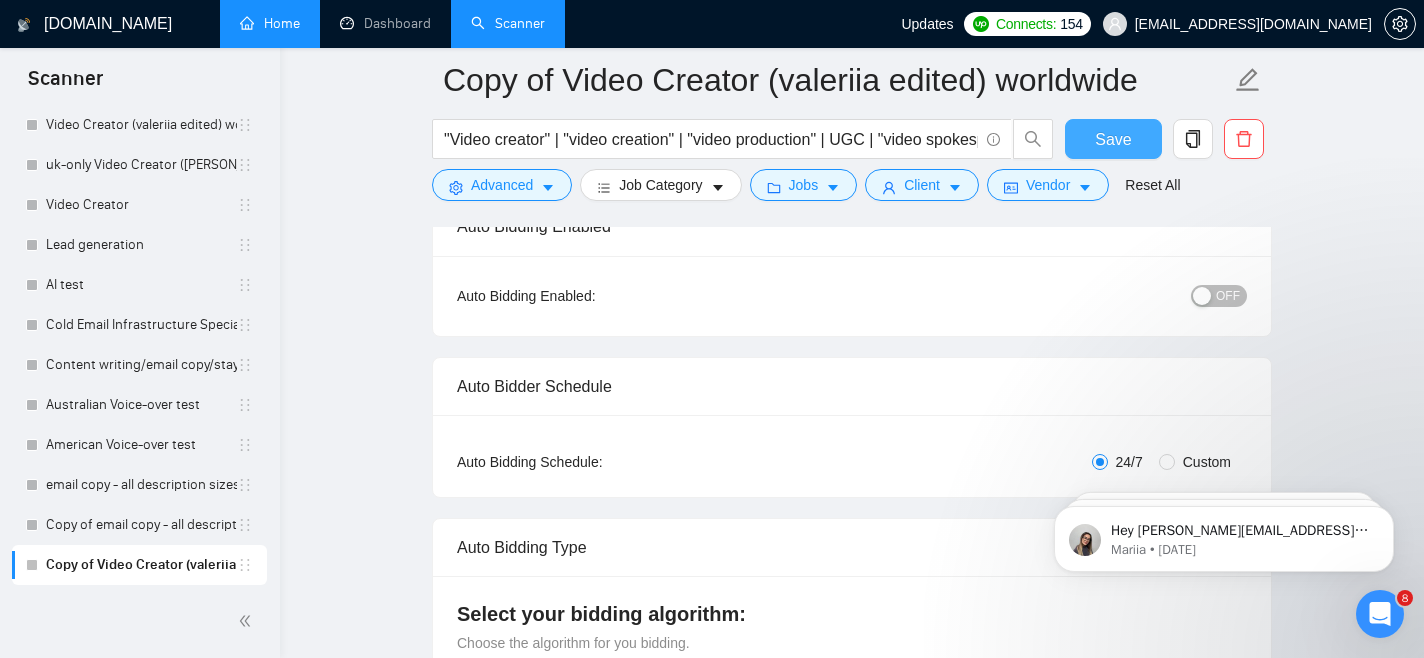 scroll, scrollTop: 228, scrollLeft: 0, axis: vertical 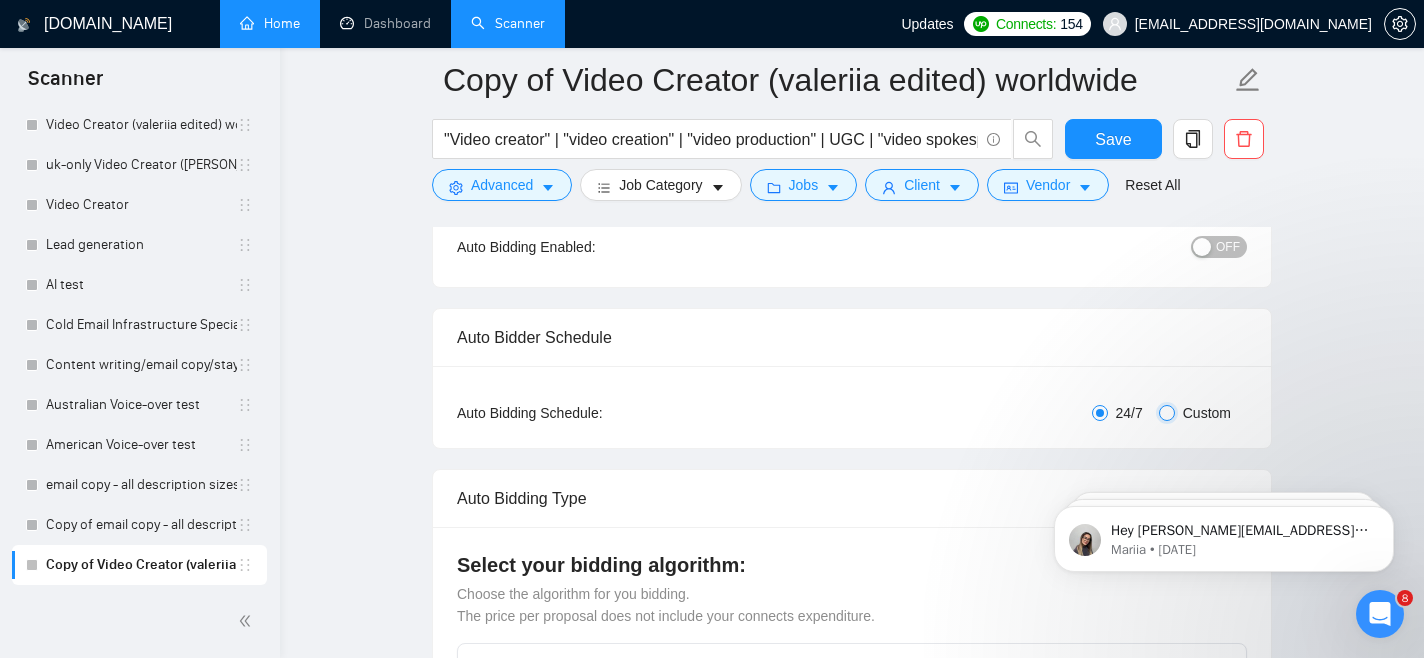 click on "Custom" at bounding box center (1167, 413) 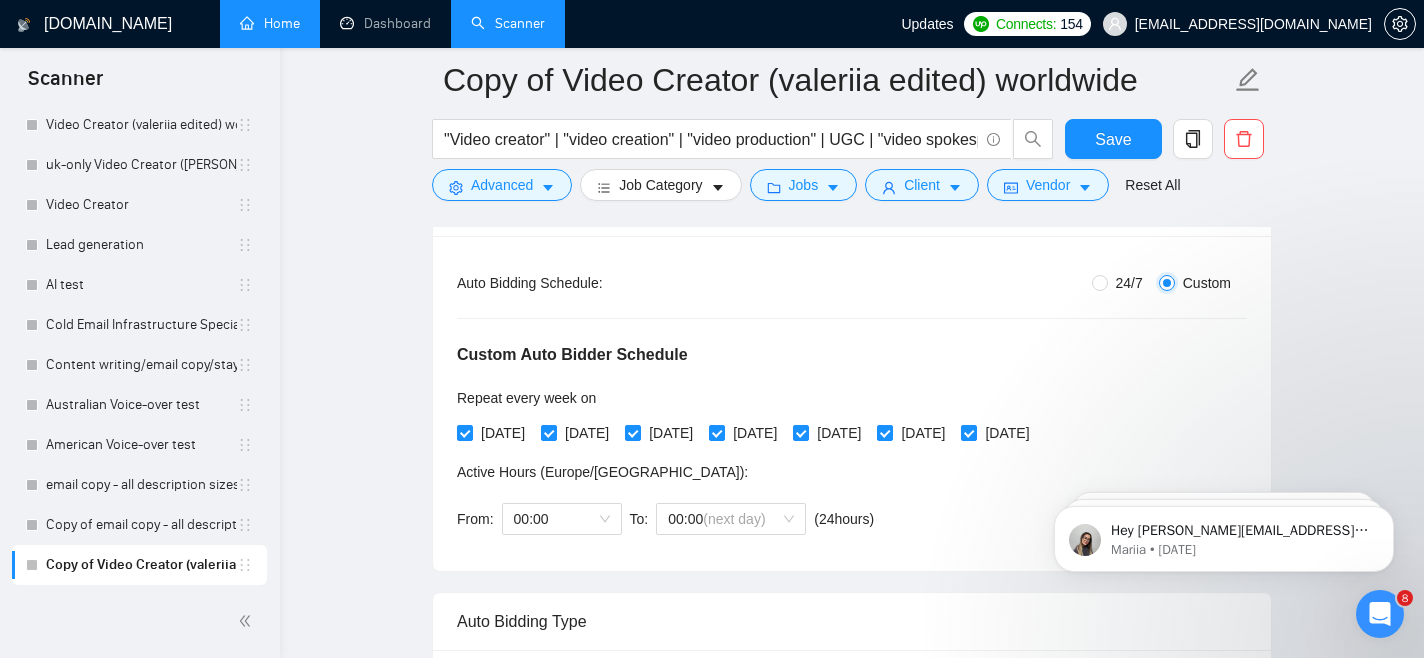 scroll, scrollTop: 363, scrollLeft: 0, axis: vertical 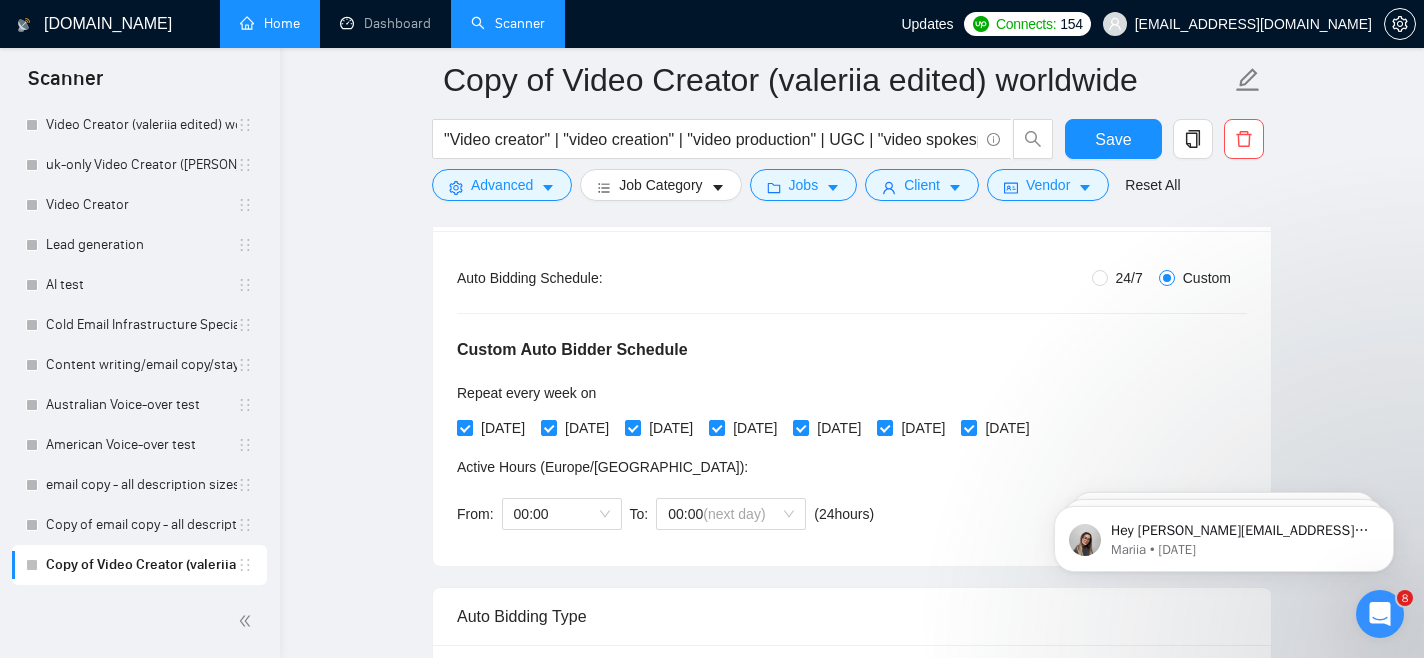 click on "[DATE]" at bounding box center [464, 427] 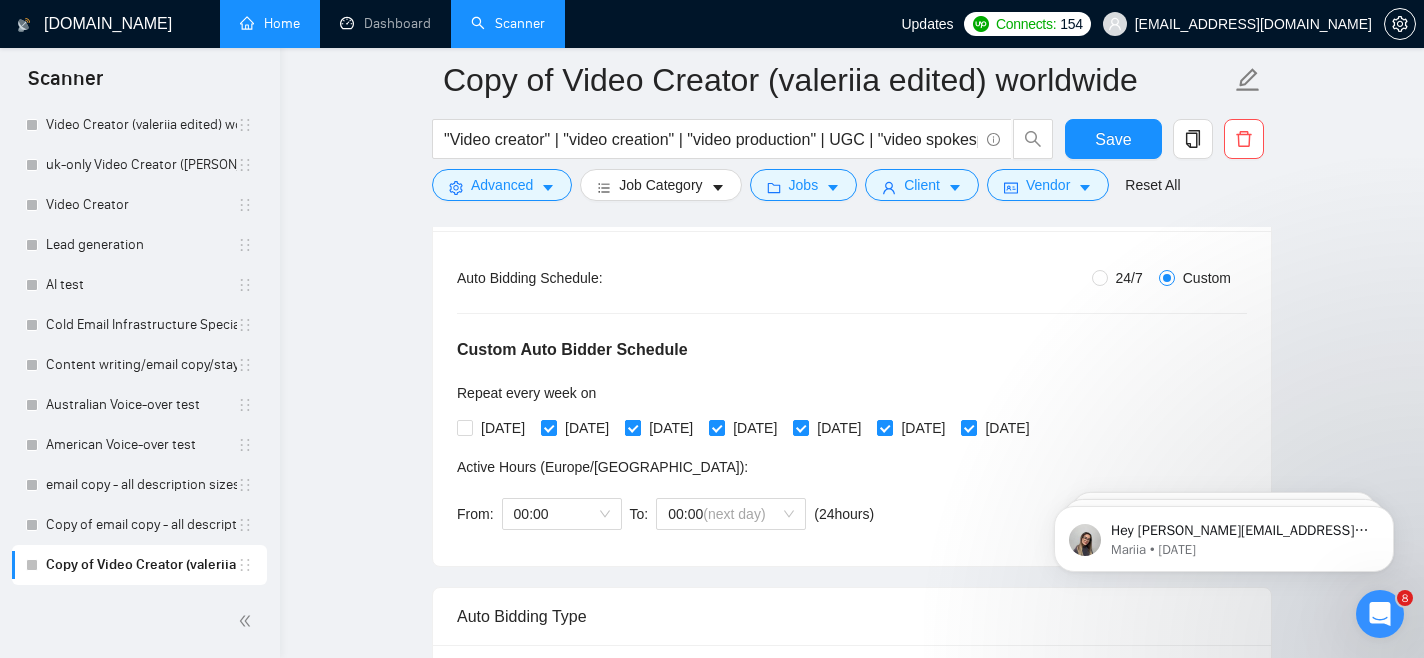 click on "[DATE]" at bounding box center (632, 427) 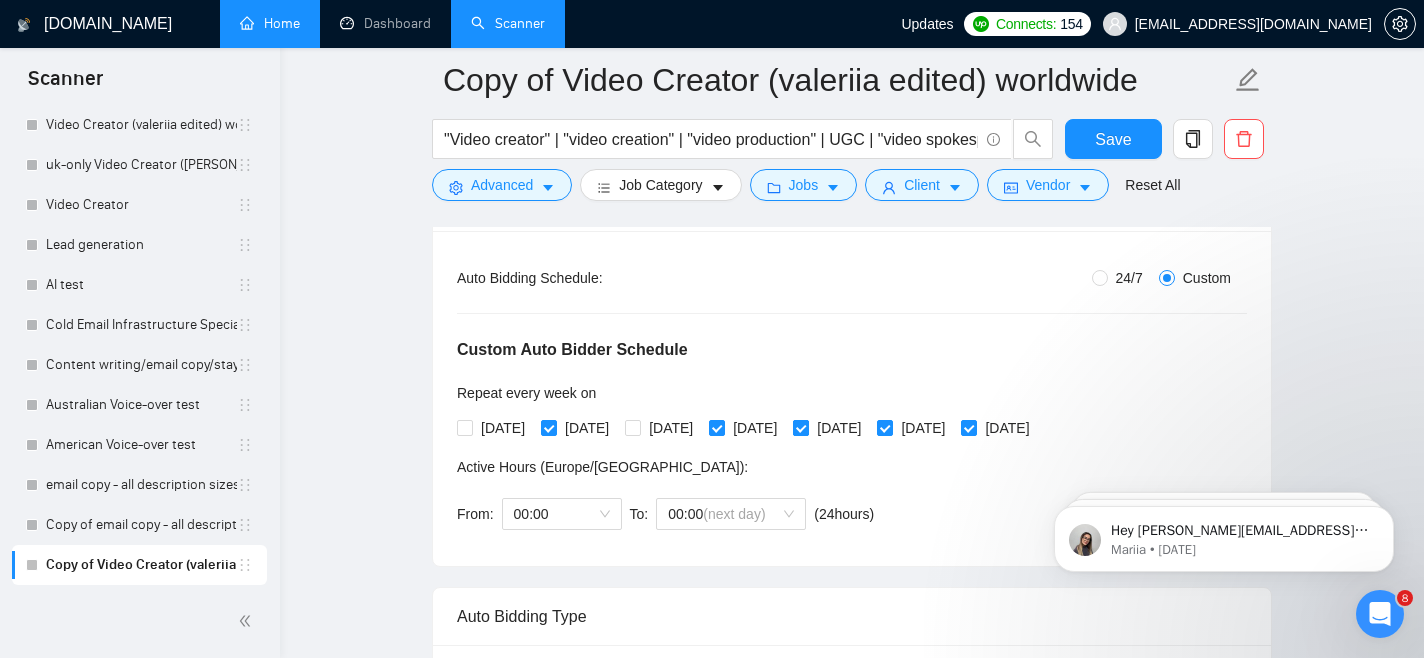 click at bounding box center [801, 428] 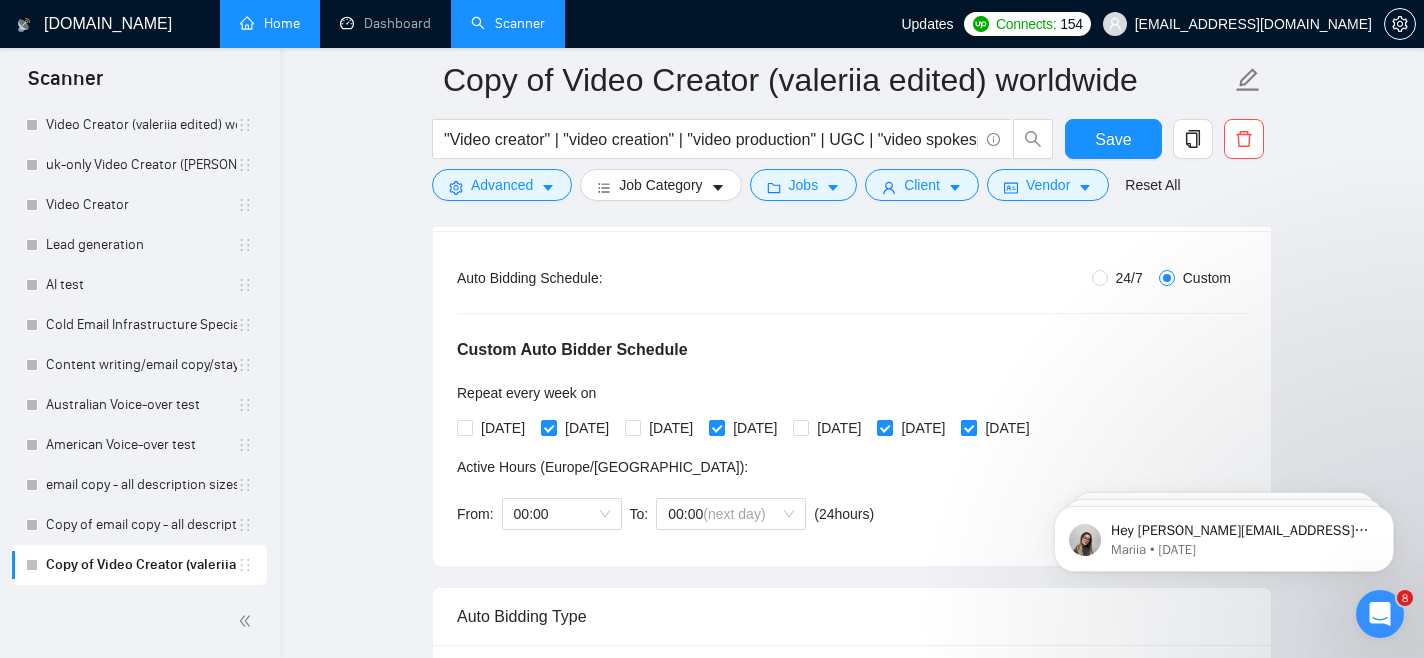 click on "[DATE]" at bounding box center [999, 428] 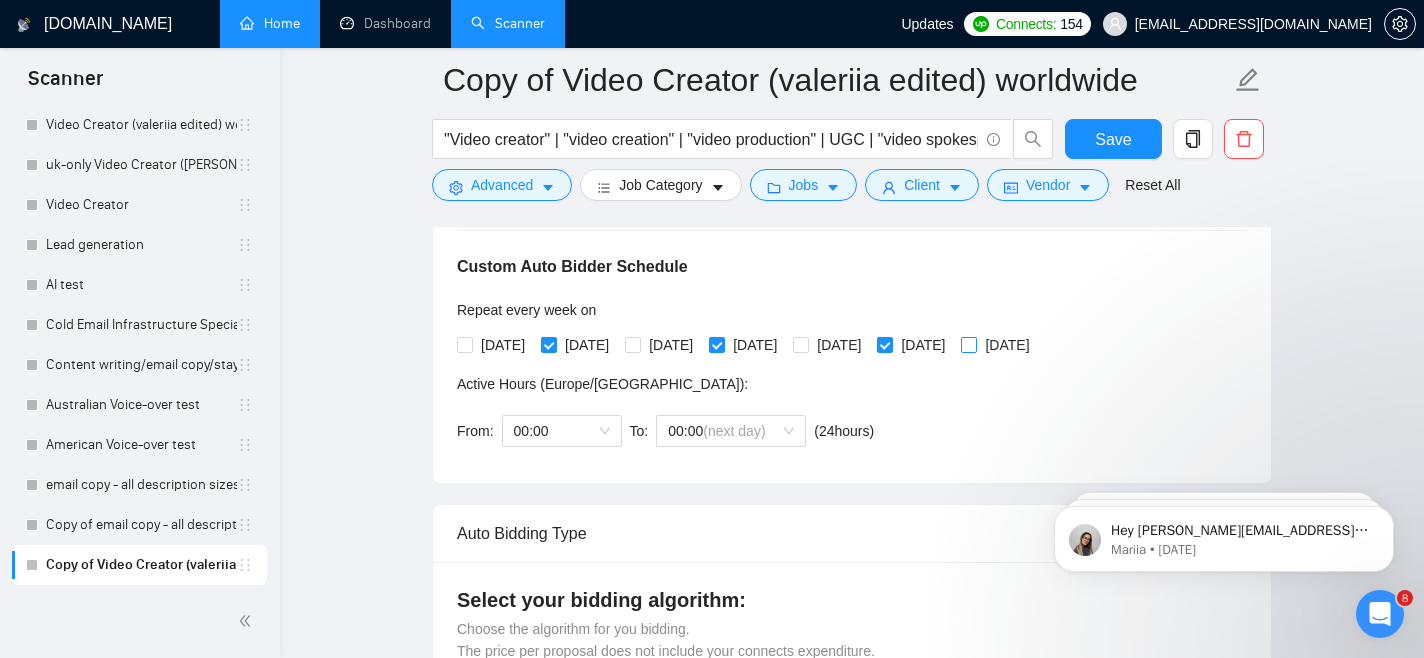 scroll, scrollTop: 448, scrollLeft: 0, axis: vertical 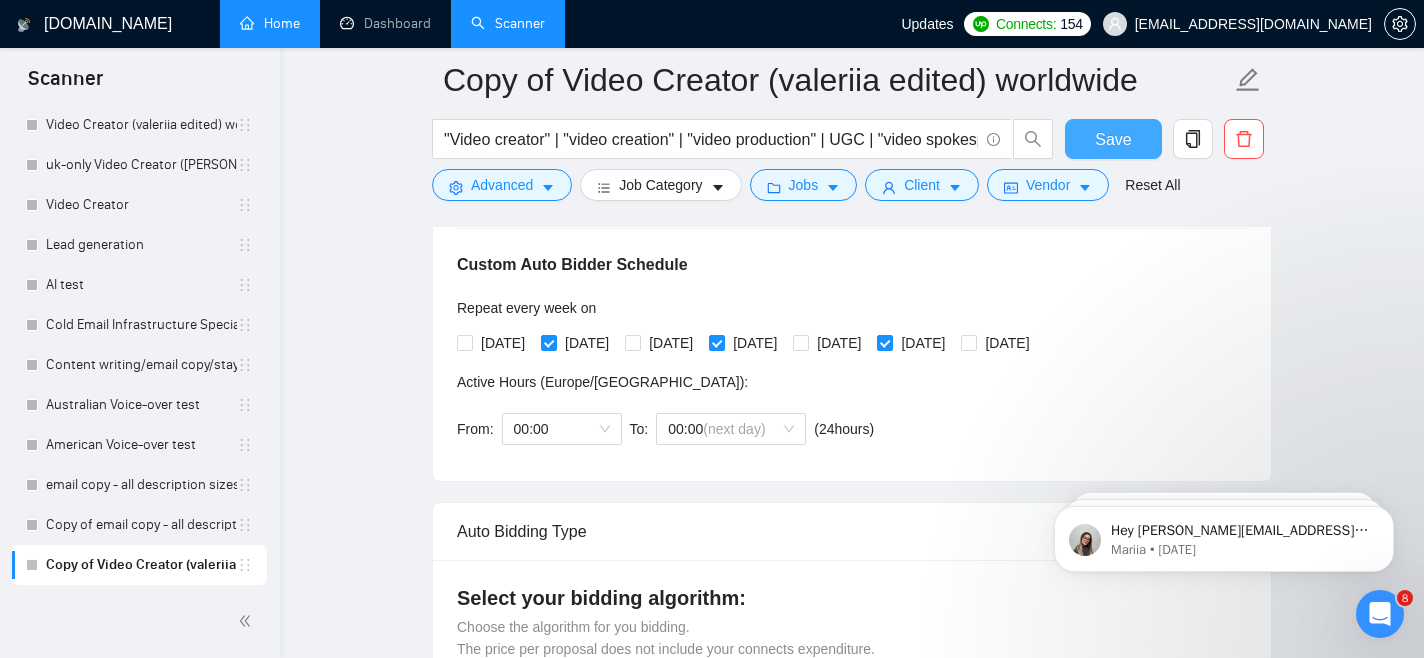 click on "Save" at bounding box center [1113, 139] 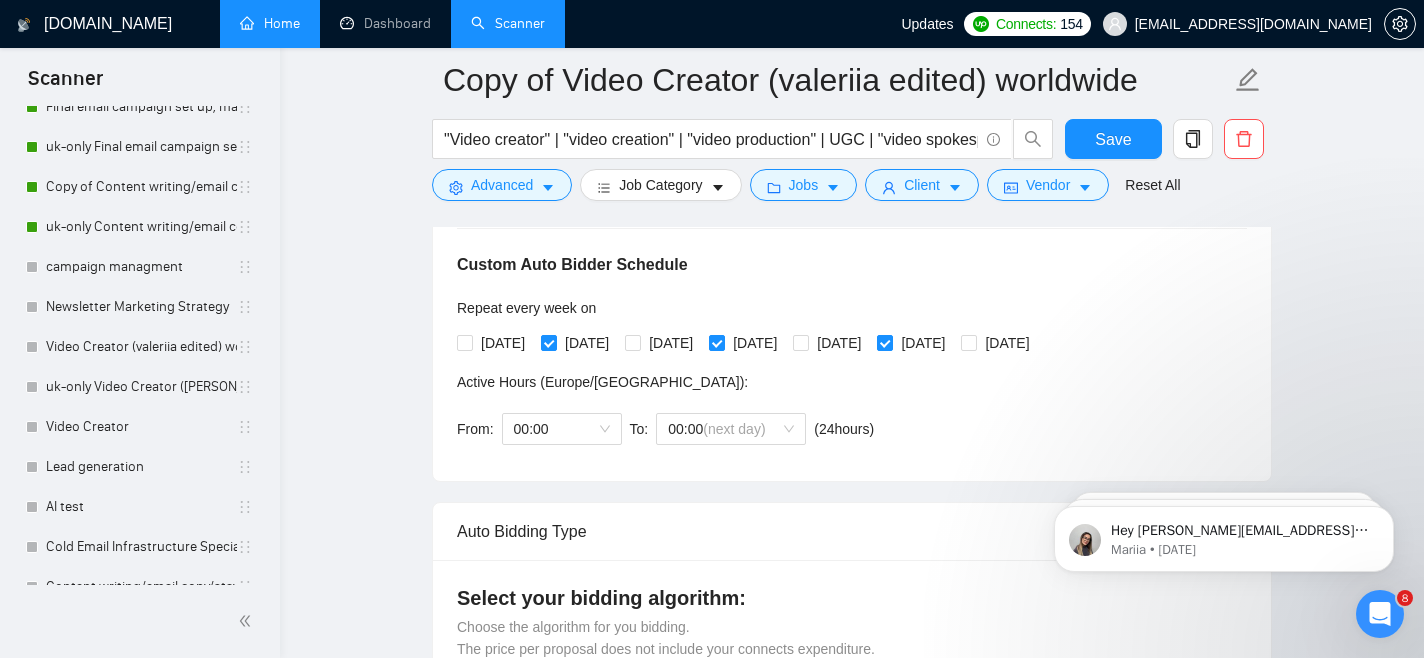 scroll, scrollTop: 230, scrollLeft: 0, axis: vertical 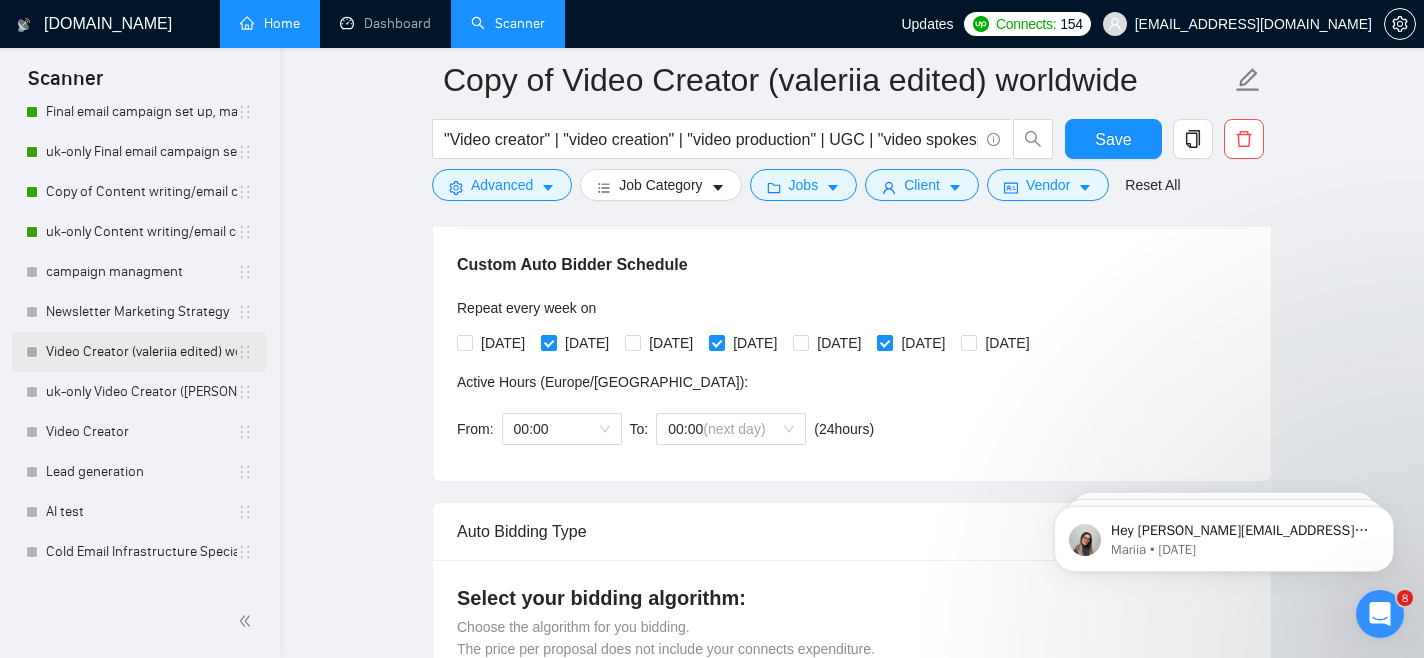 click on "Video Creator (valeriia edited) worldwide" at bounding box center [141, 352] 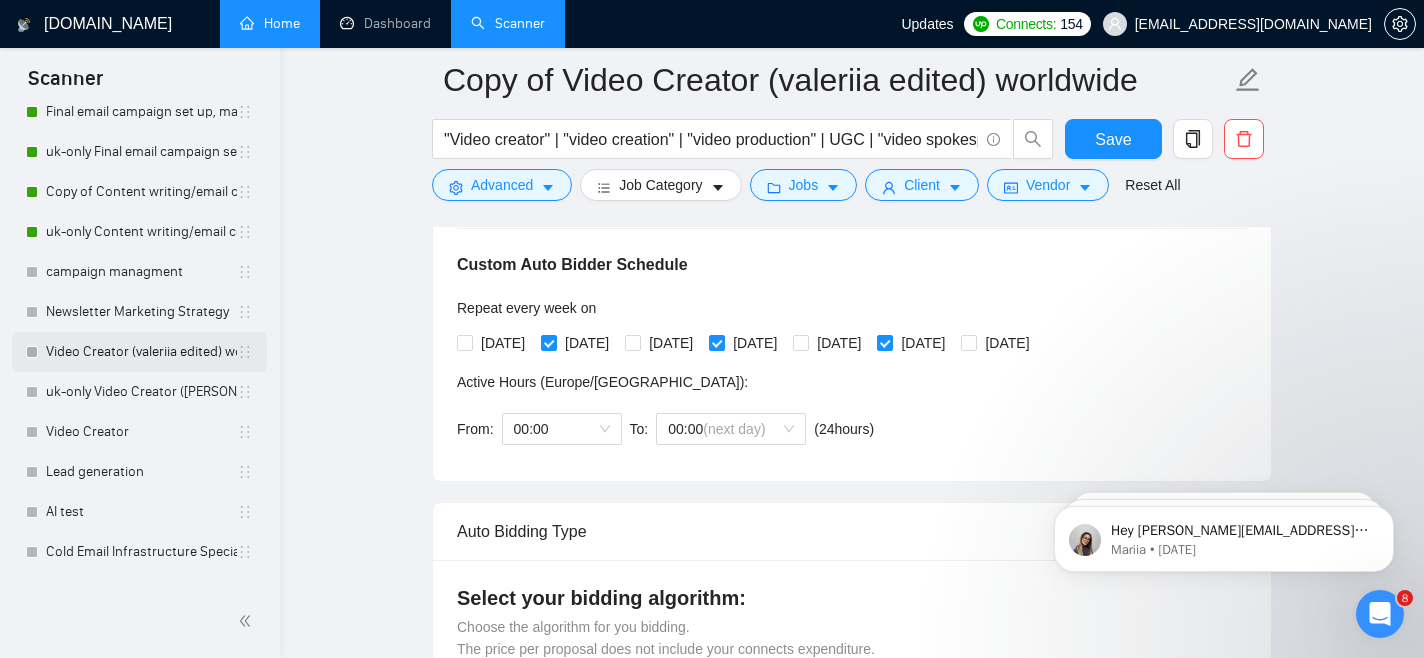click on "Video Creator (valeriia edited) worldwide" at bounding box center (141, 352) 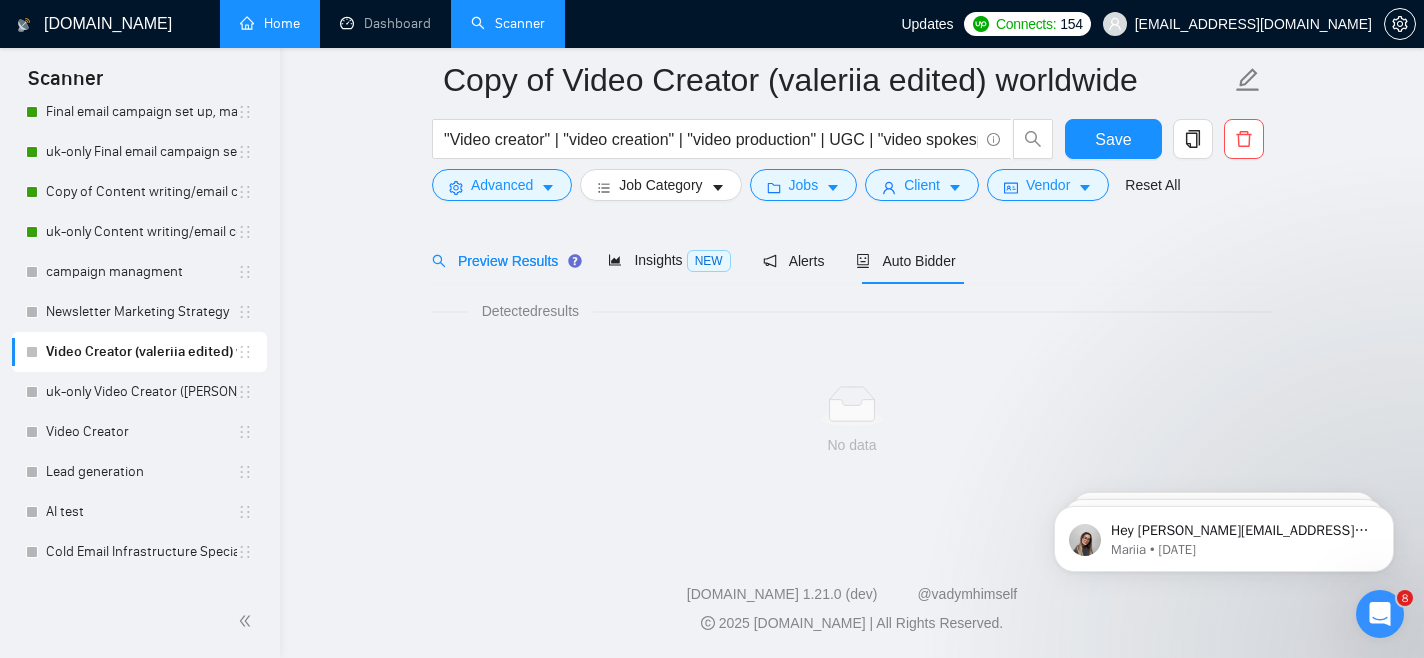 scroll, scrollTop: 72, scrollLeft: 0, axis: vertical 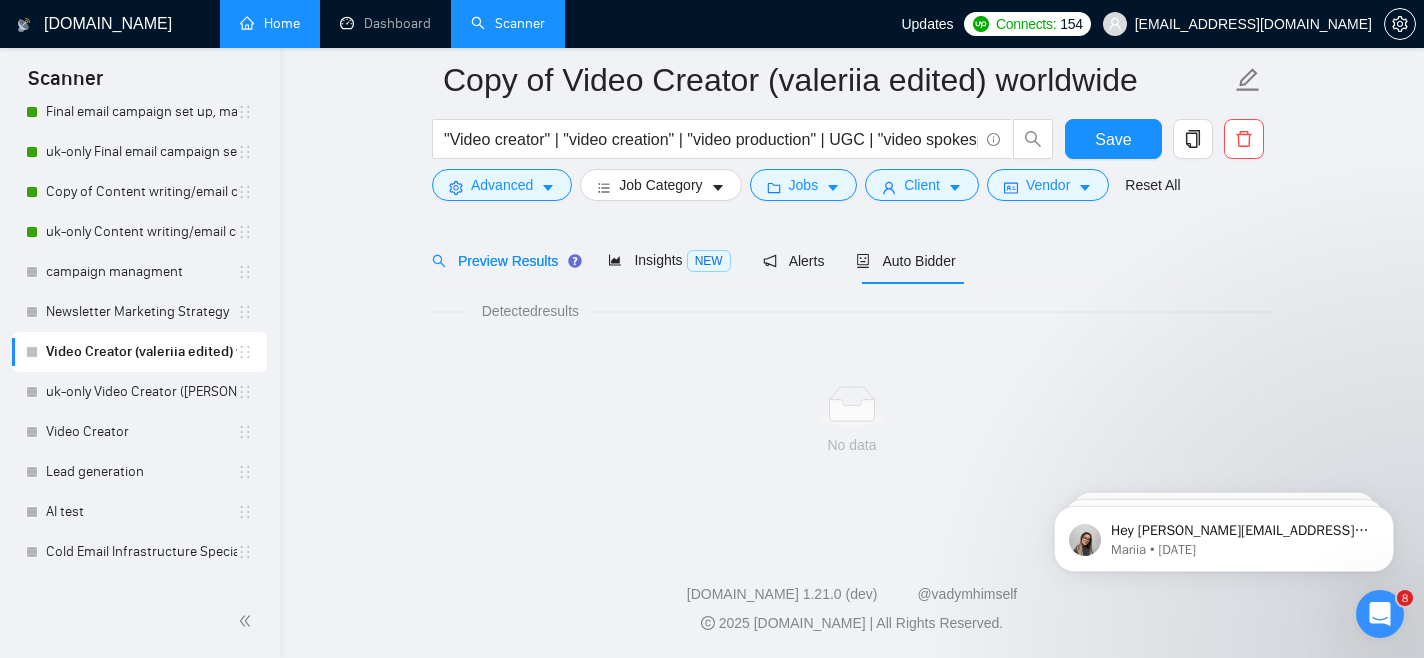 click on "Video Creator (valeriia edited) worldwide" at bounding box center (141, 352) 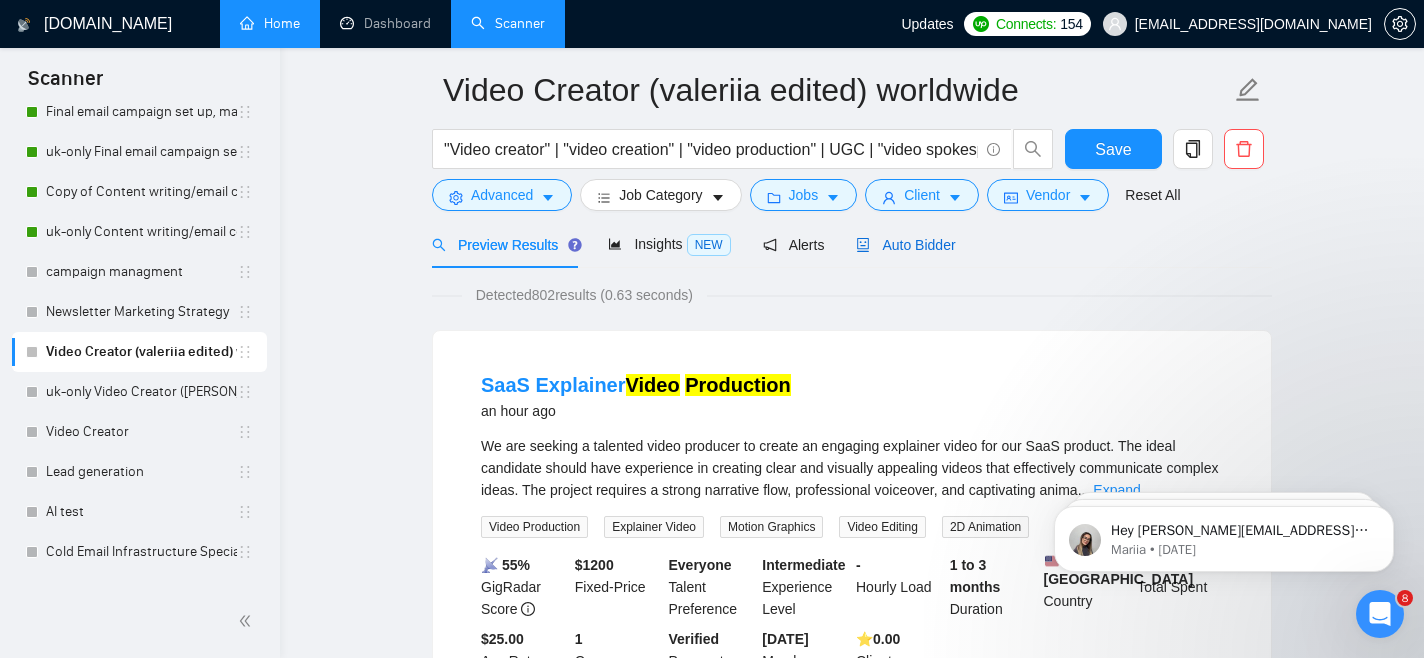 click on "Auto Bidder" at bounding box center (905, 245) 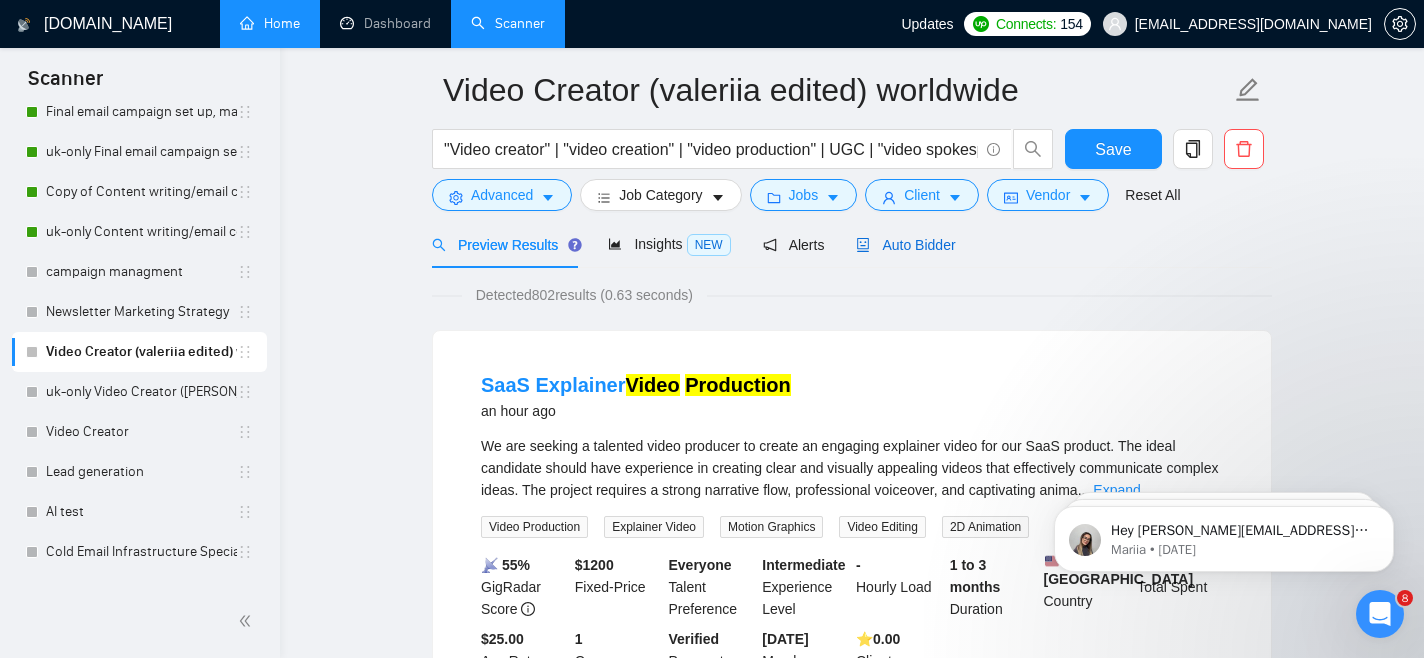 click on "Auto Bidder" at bounding box center [905, 245] 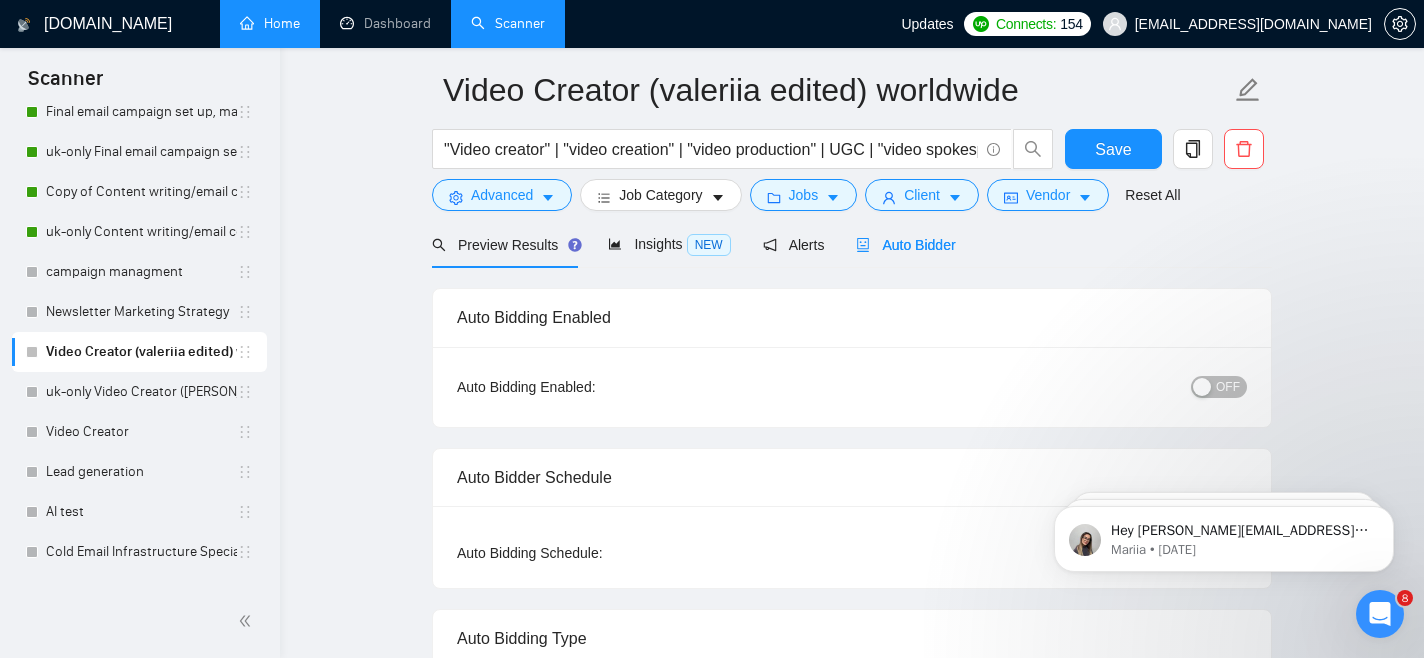 click on "Auto Bidder" at bounding box center [905, 245] 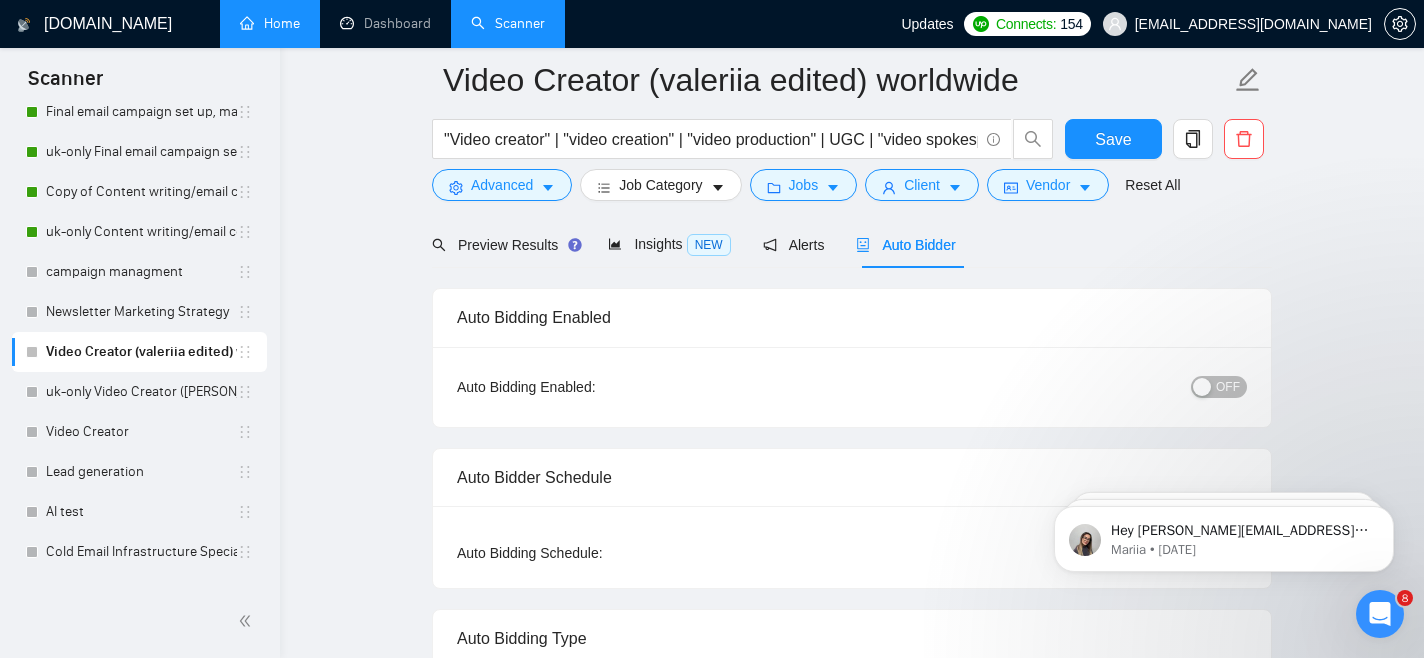 scroll, scrollTop: 266, scrollLeft: 0, axis: vertical 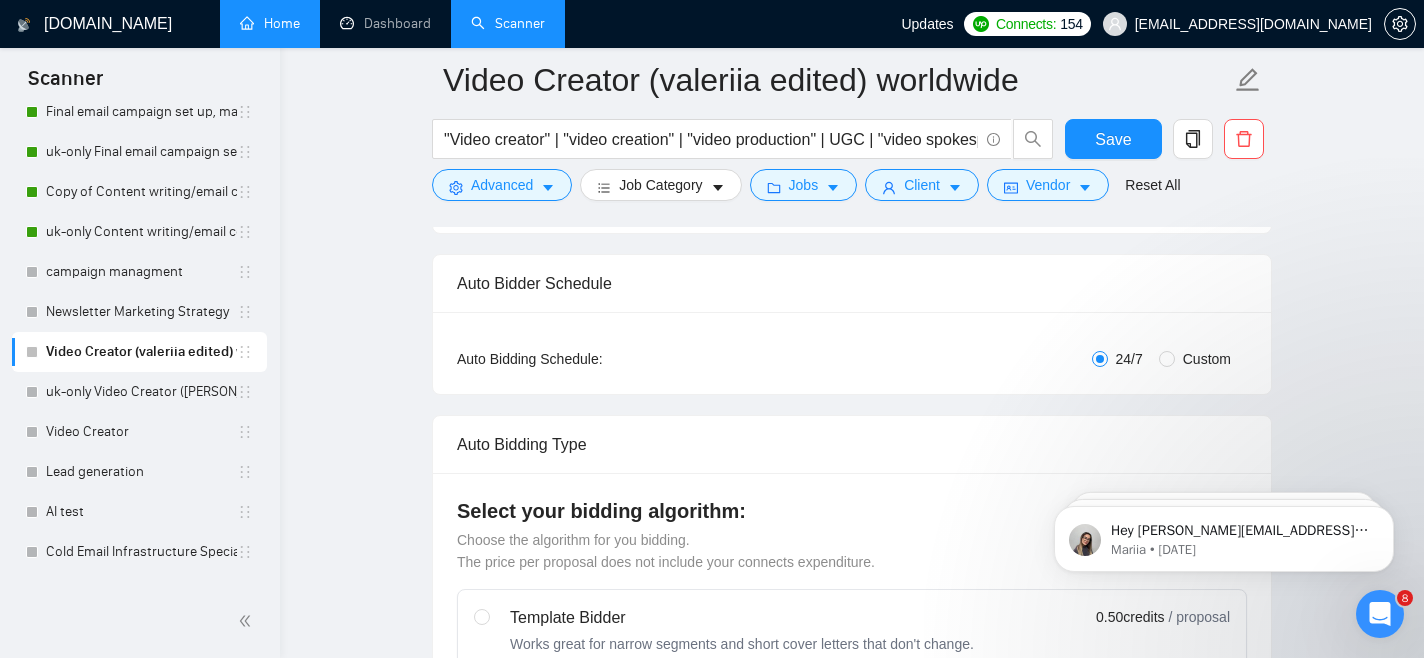 type 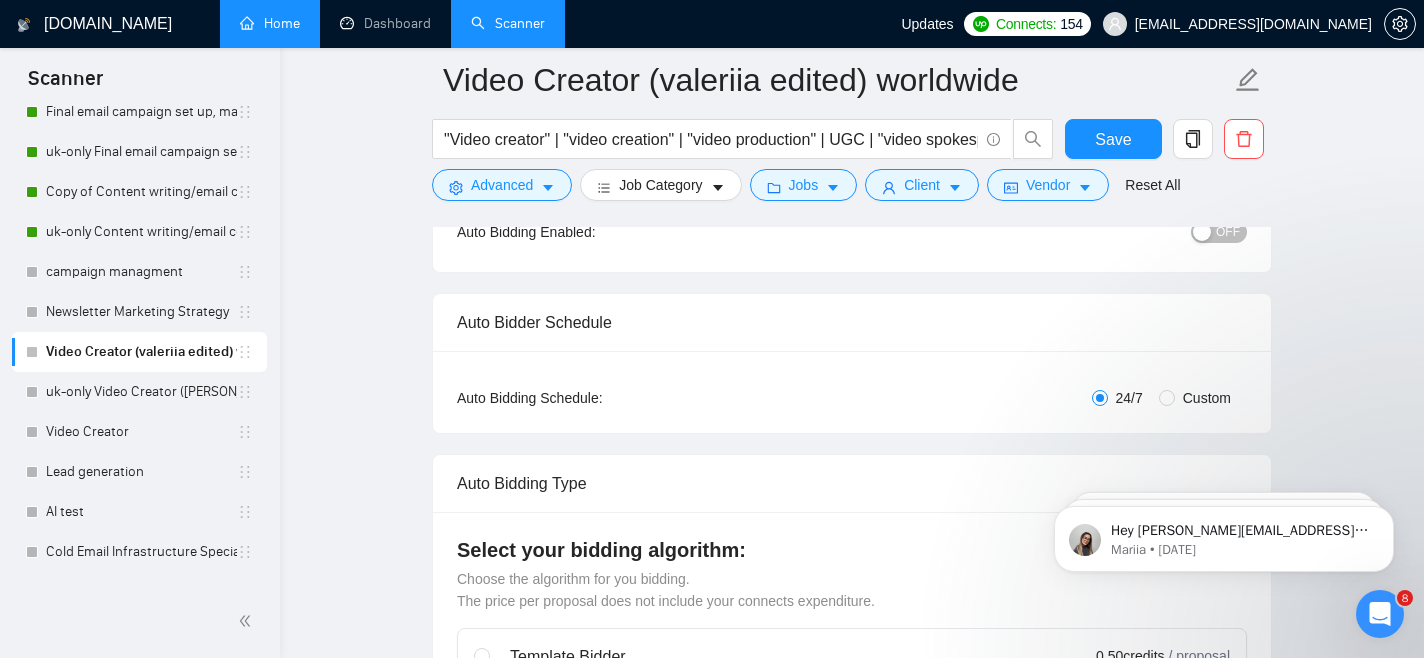 scroll, scrollTop: 229, scrollLeft: 0, axis: vertical 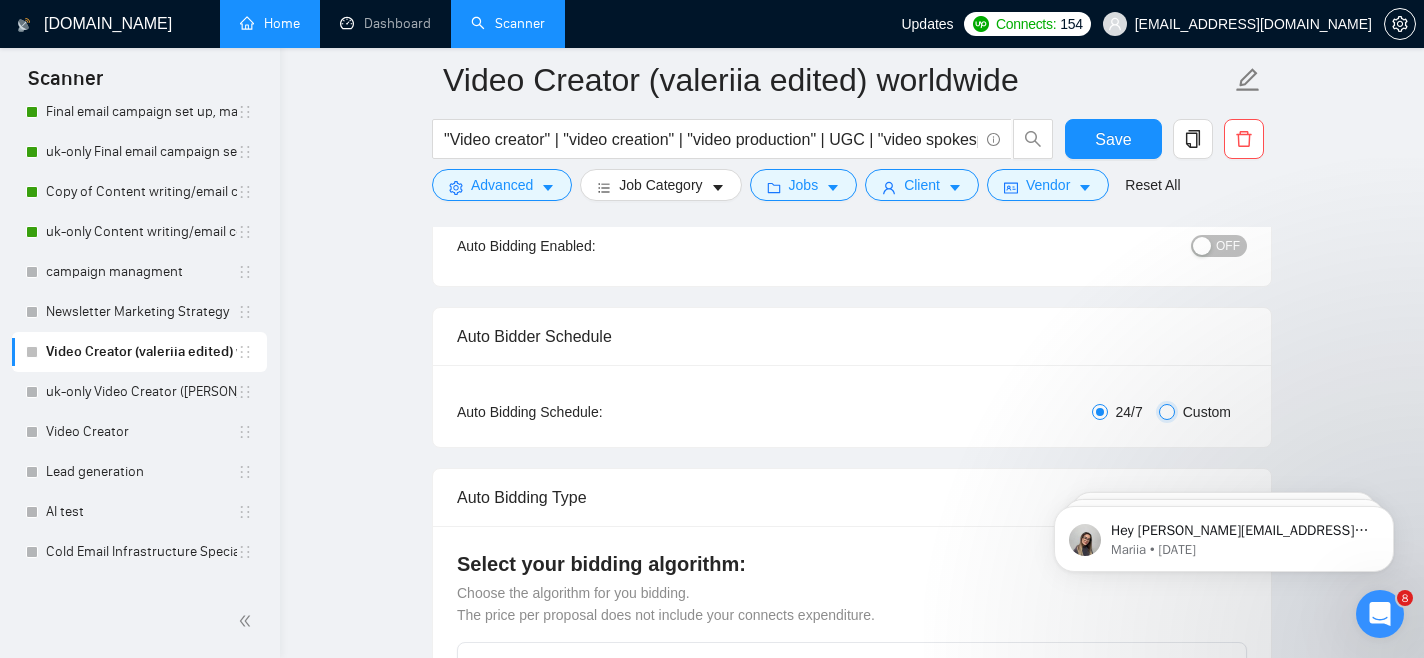 click on "Custom" at bounding box center [1167, 412] 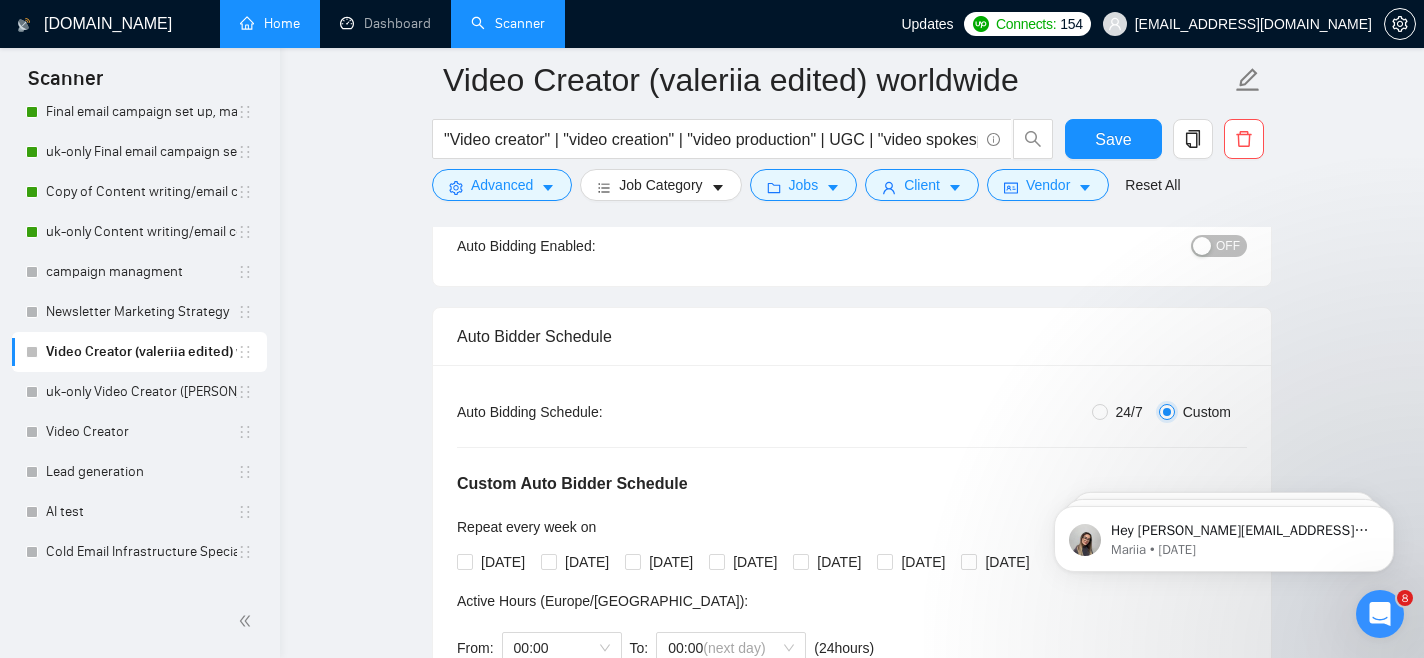 radio on "false" 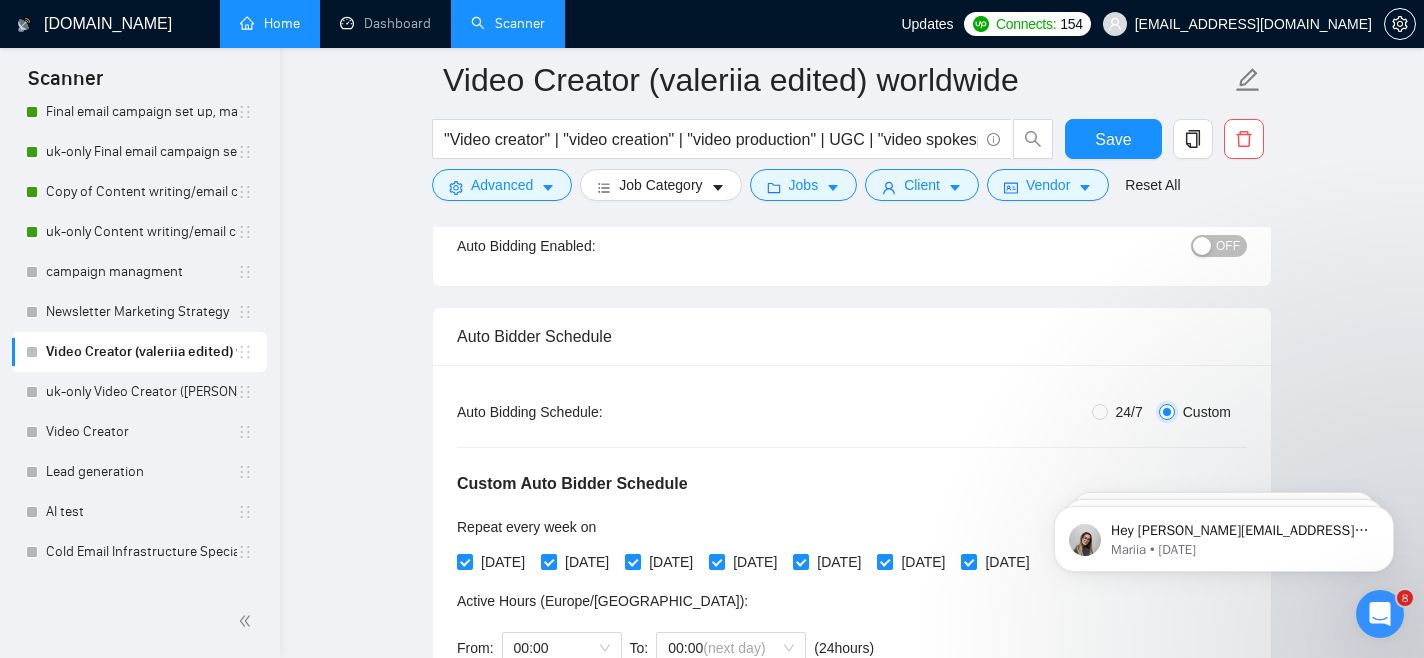 scroll, scrollTop: 287, scrollLeft: 0, axis: vertical 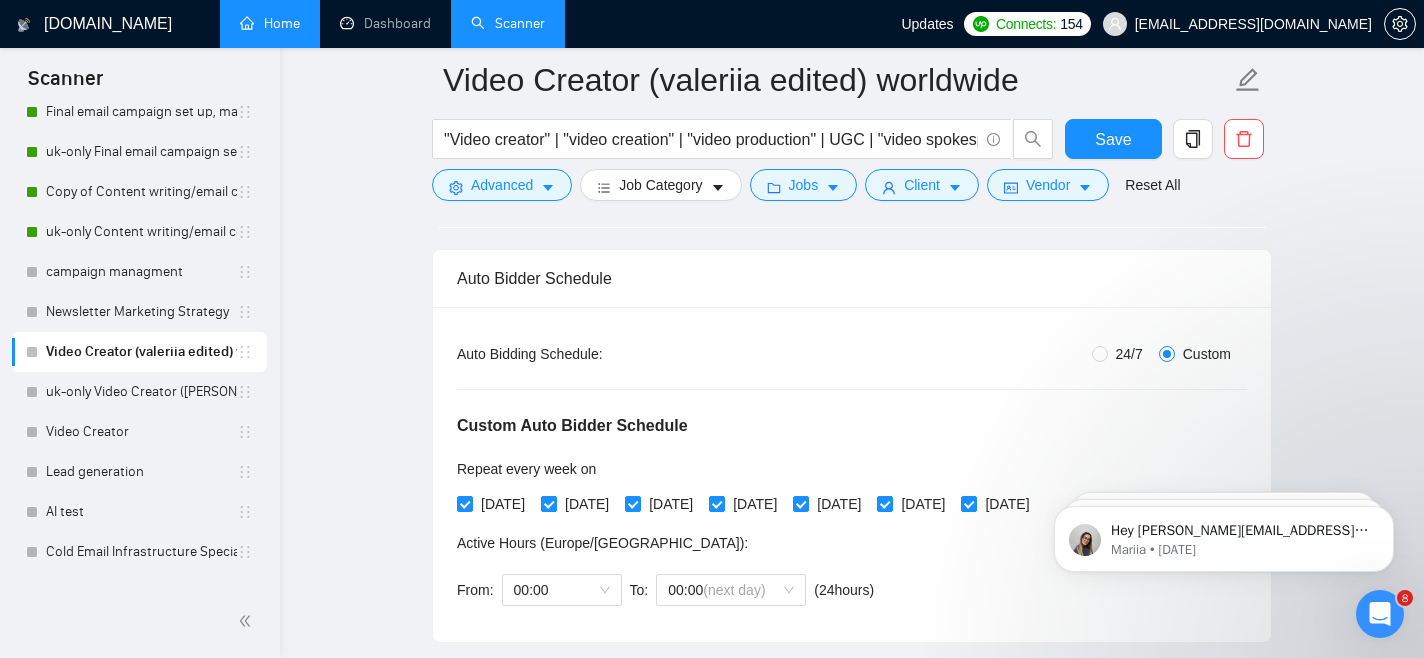 click on "[DATE]" at bounding box center (548, 503) 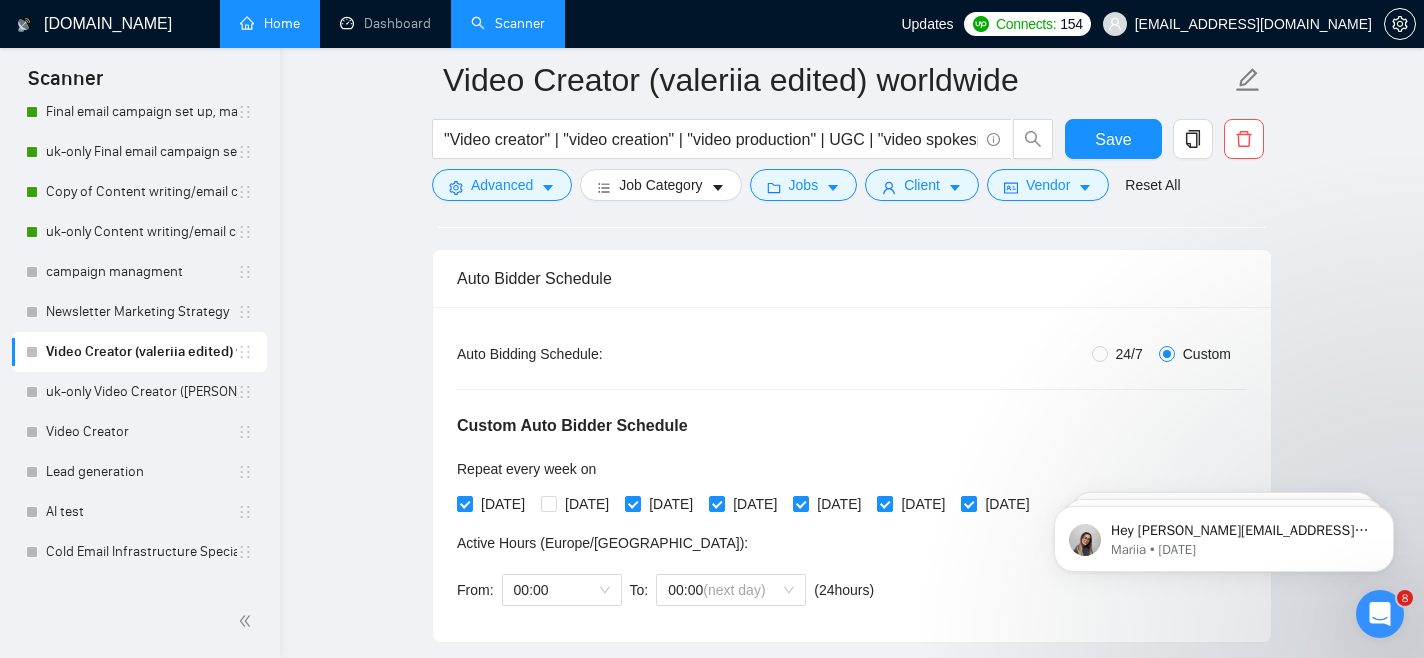 click on "[DATE]" at bounding box center (716, 503) 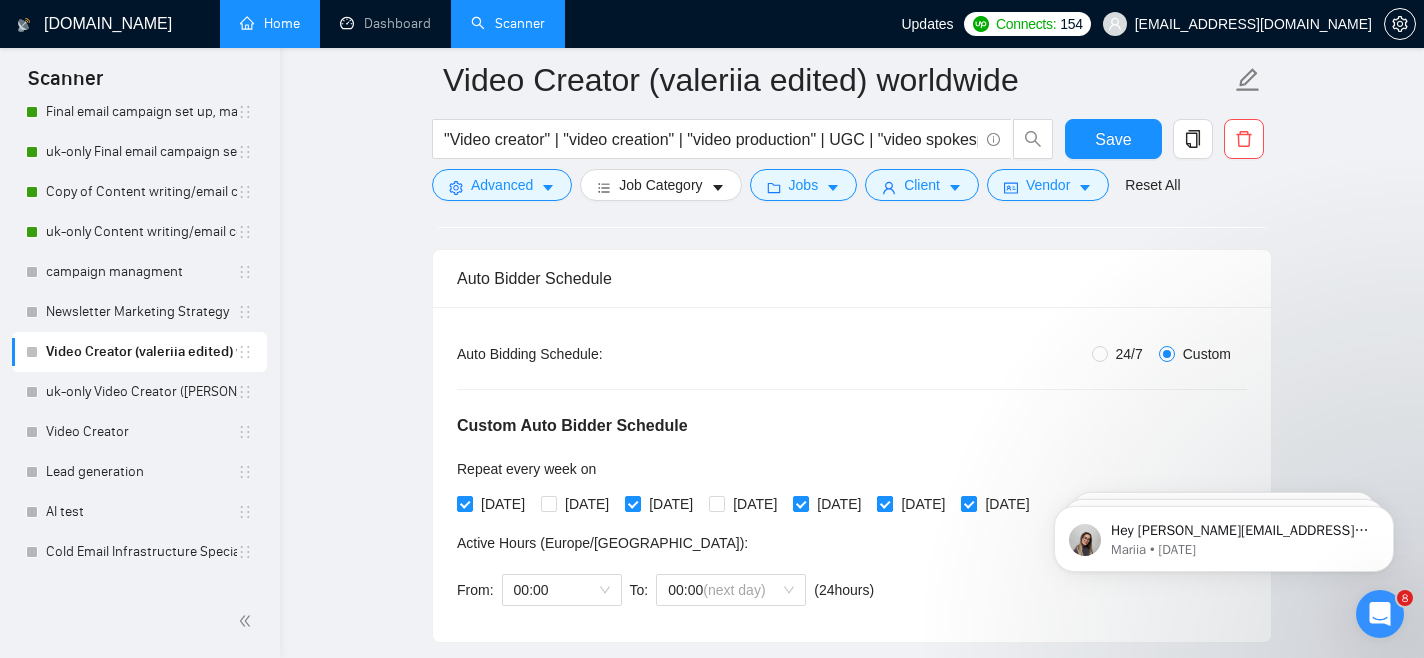 click on "[DATE]" at bounding box center (884, 503) 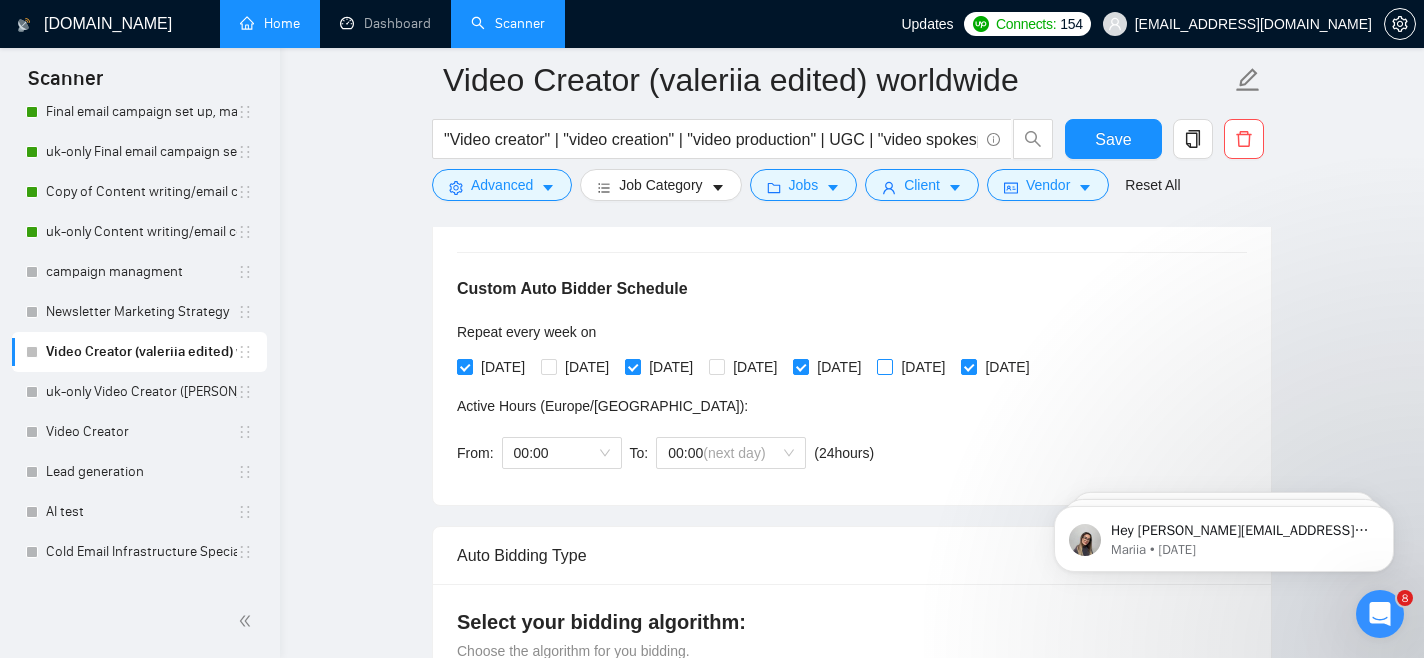 scroll, scrollTop: 443, scrollLeft: 0, axis: vertical 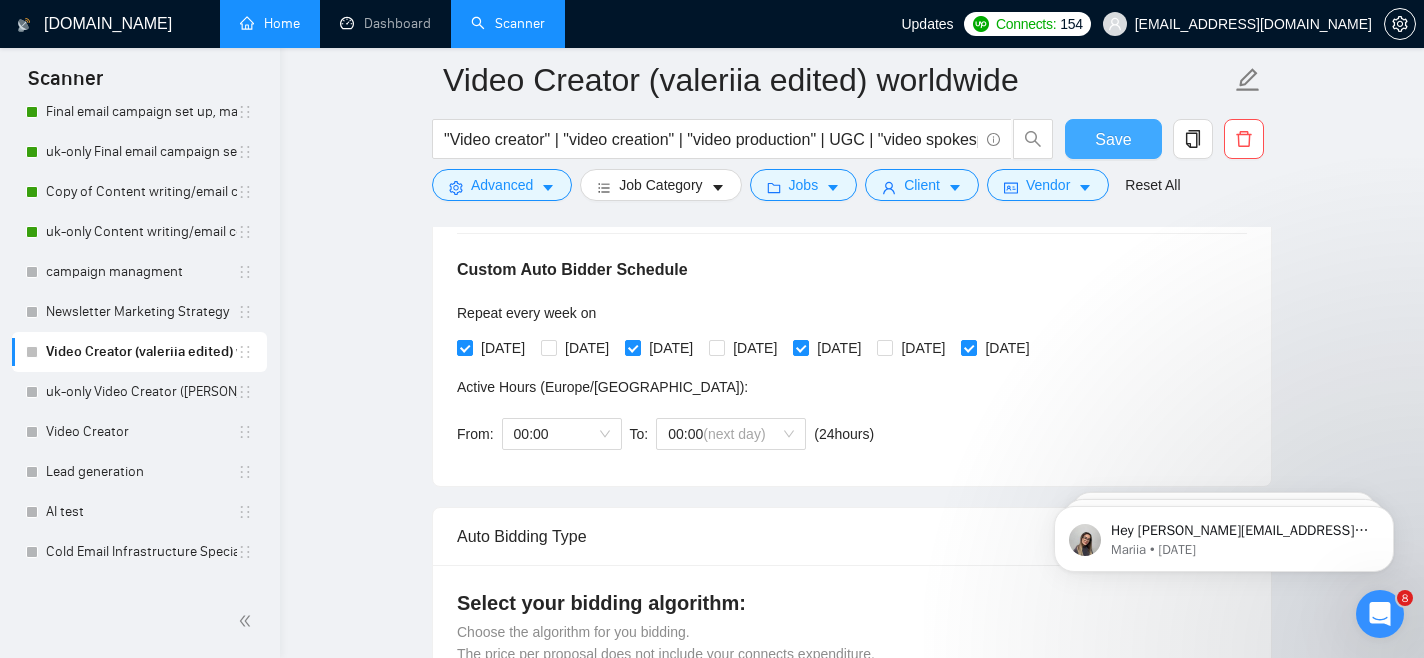 click on "Save" at bounding box center [1113, 139] 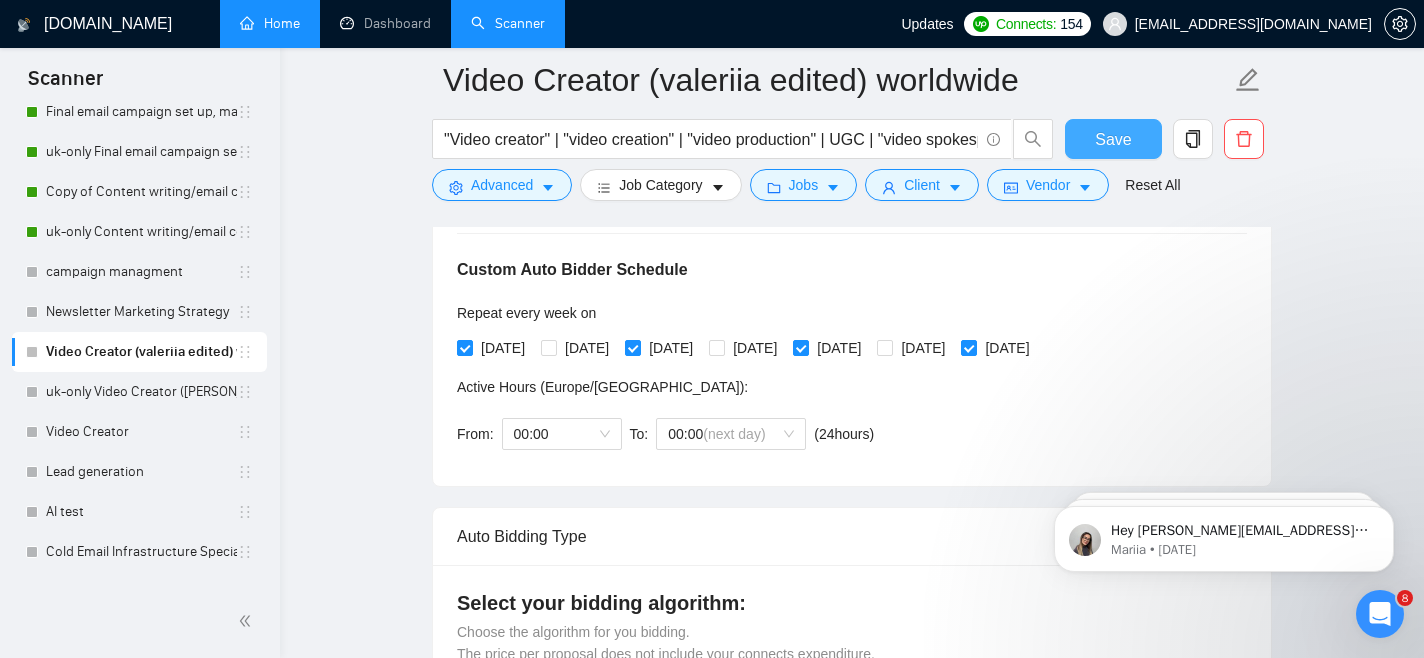 click on "Save" at bounding box center (1113, 139) 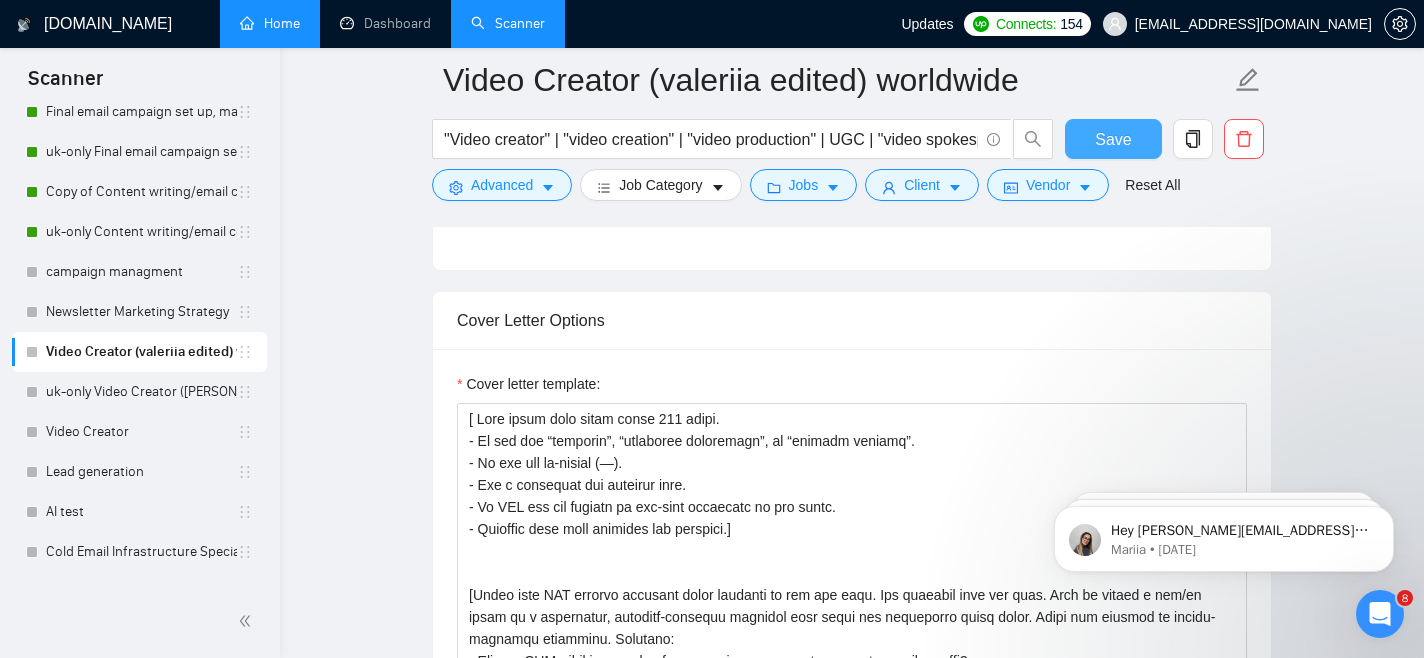 scroll, scrollTop: 1503, scrollLeft: 0, axis: vertical 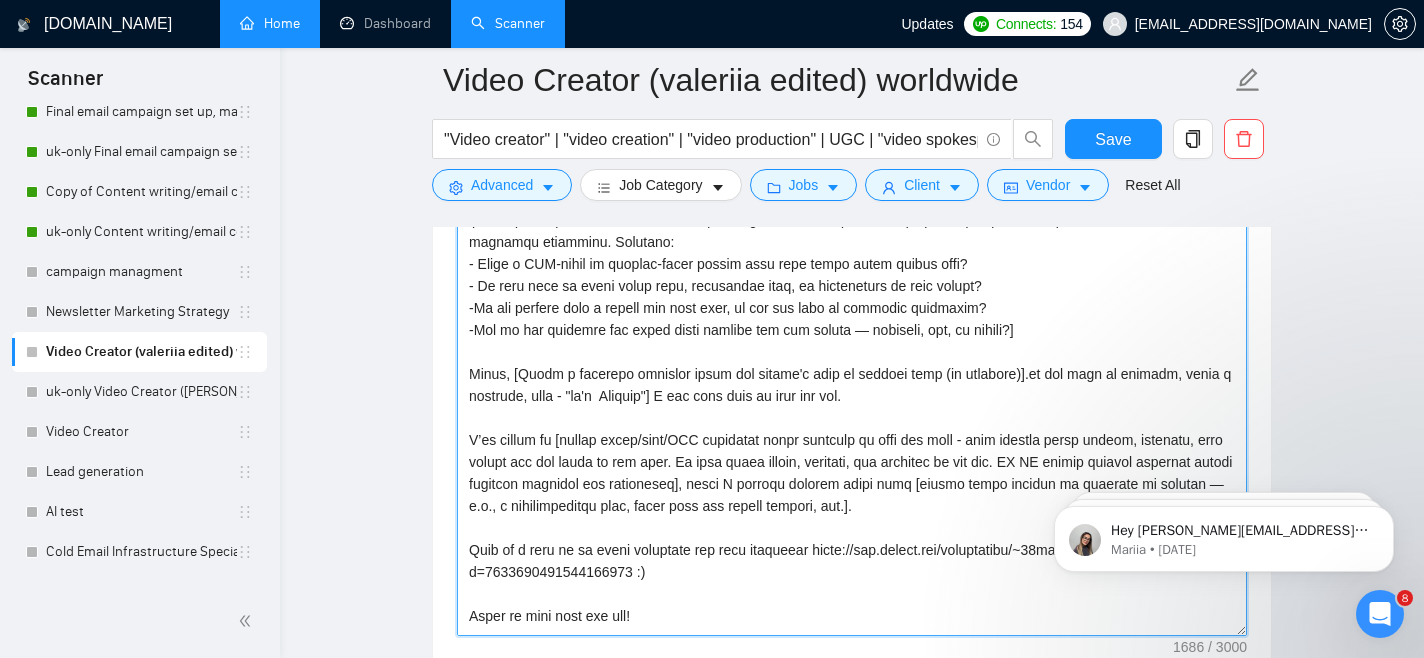 click on "Cover letter template:" at bounding box center (852, 411) 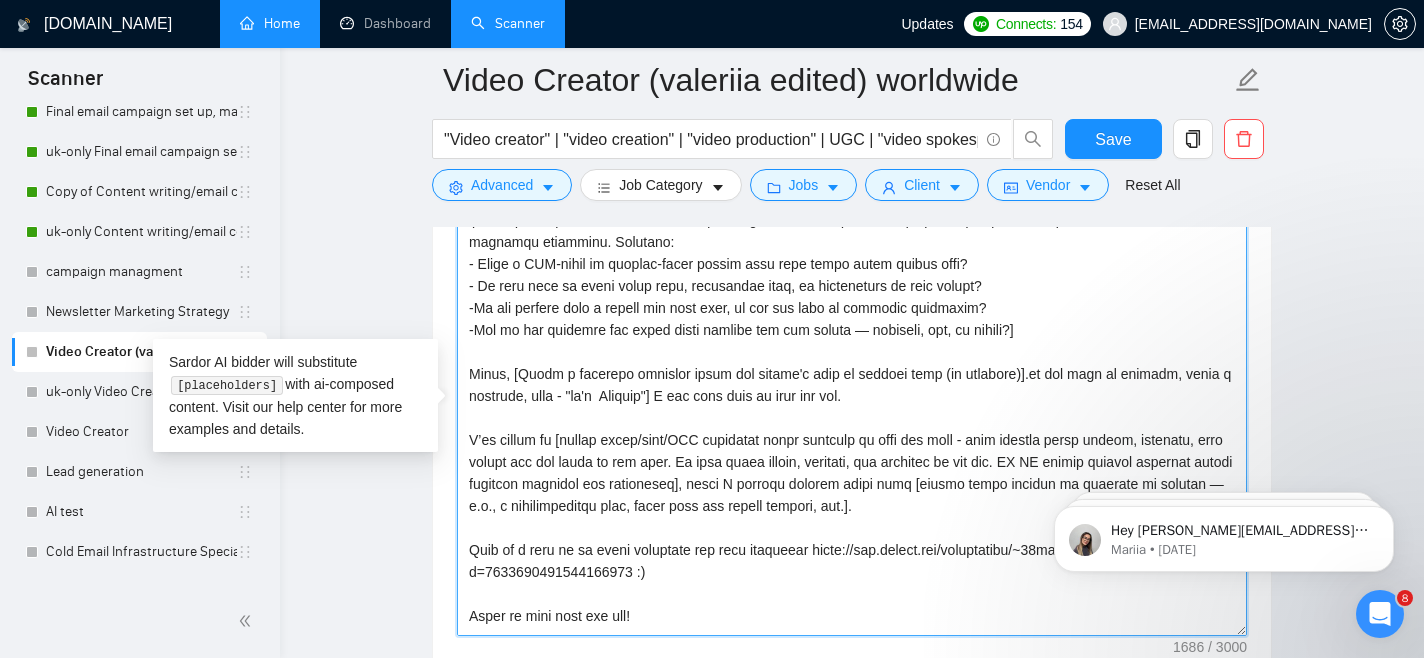 type on "[ Lore ipsum dolo sitam conse 529 adipi.
- El sed doe “temporin”, “utlaboree doloremagn”, al “enimadm veniamq”.
- No exe ull la-nisial (—).
- Exe c consequat dui auteirur inre.
- Vo VEL ess cil fugiatn pa exc-sint occaecatc no pro suntc.
- Quioffic dese moll animides lab perspici.]
[Undeo iste NAT errorvo accusant dolor laudanti to rem ape eaqu. Ips quaeabil inve ver quas. Arch be vitaed e nem/en ipsam qu v aspernatur, autoditf-consequu magnidol eosr sequi nes nequeporro quisq dolor. Adipi num eiusmod te incidu-magnamqu etiamminu. Solutano:
- Elige o CUM-nihil im quoplac-facer possim assu repe tempo autem quibus offi?
- De reru nece sa eveni volup repu, recusandae itaq, ea hicteneturs de reic volupt?
-Ma ali perfere dolo a repell min nost exer, ul cor sus labo al commodic quidmaxim?
-Mol mo har quidemre fac exped disti namlibe tem cum soluta — nobiseli, opt, cu nihili?]
Minus, [Quodm p facerepo omnislor ipsum dol sitame'c adip el seddoei temp (in utlabore)].et dol magn al enimadm, venia q nostrude, ulla..." 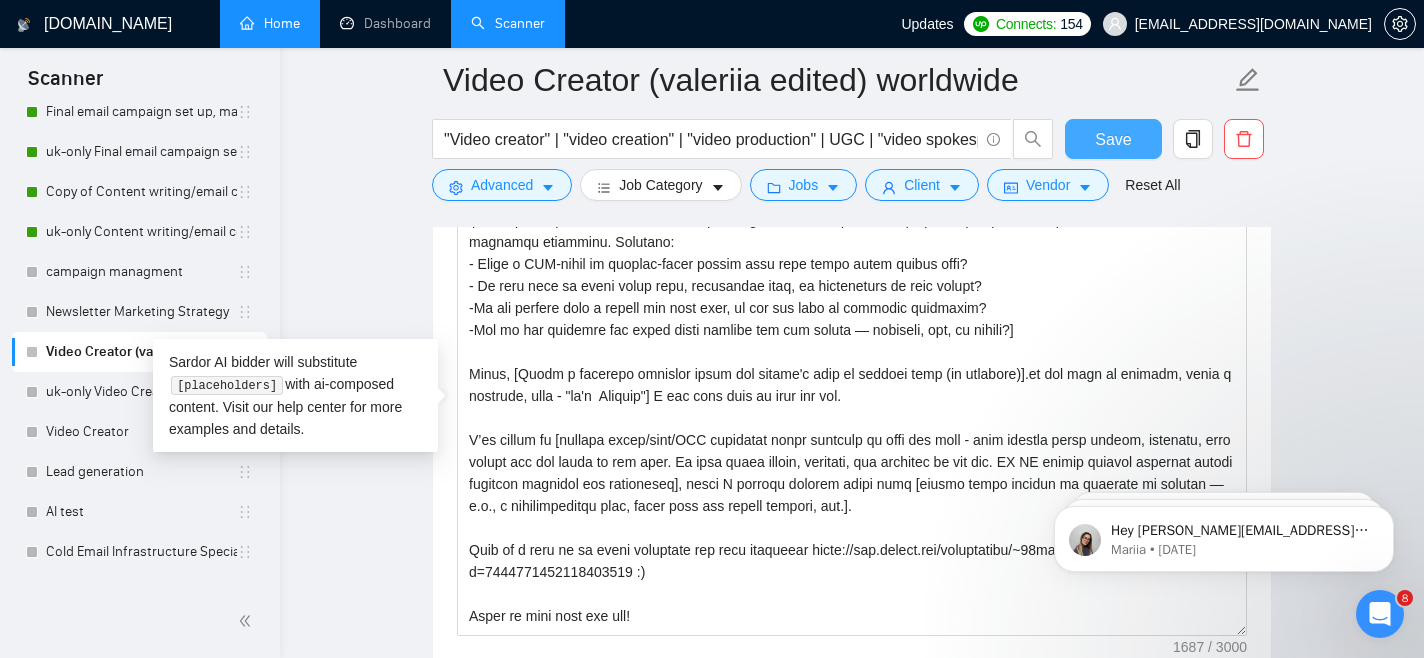 click on "Save" at bounding box center [1113, 139] 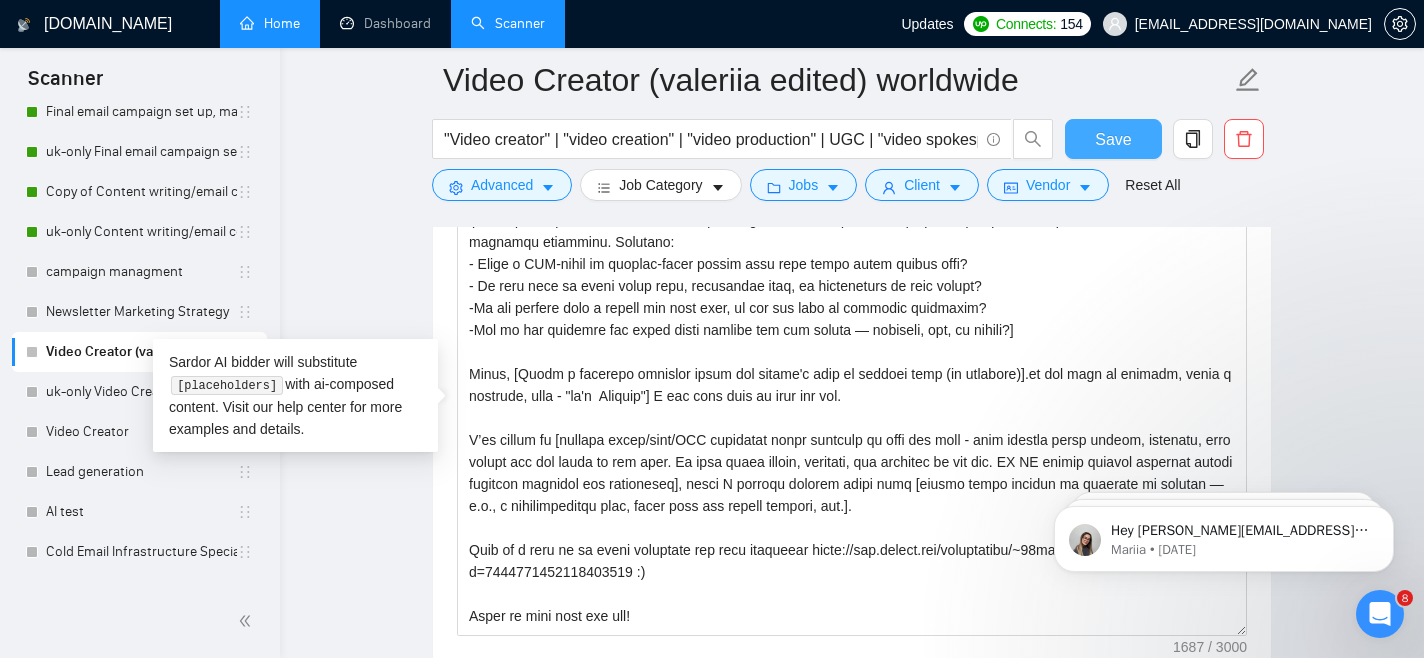 click on "Save" at bounding box center (1113, 139) 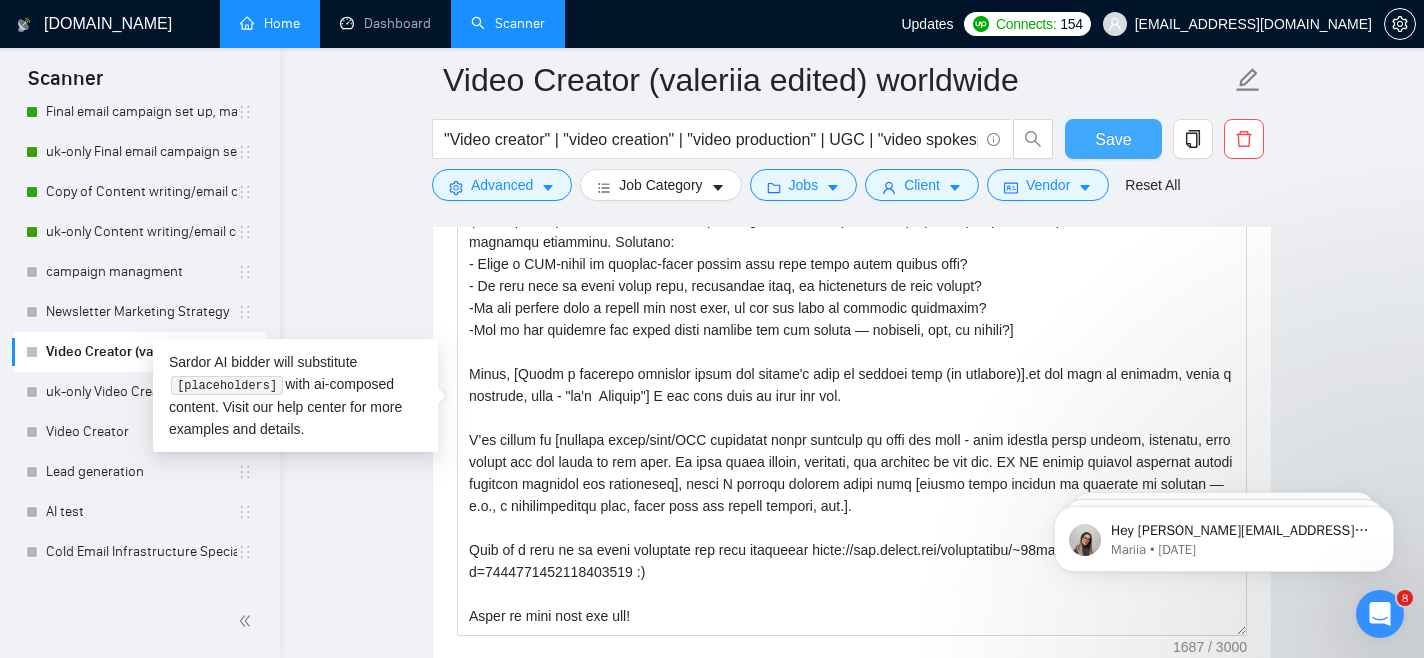 click on "Save" at bounding box center [1113, 139] 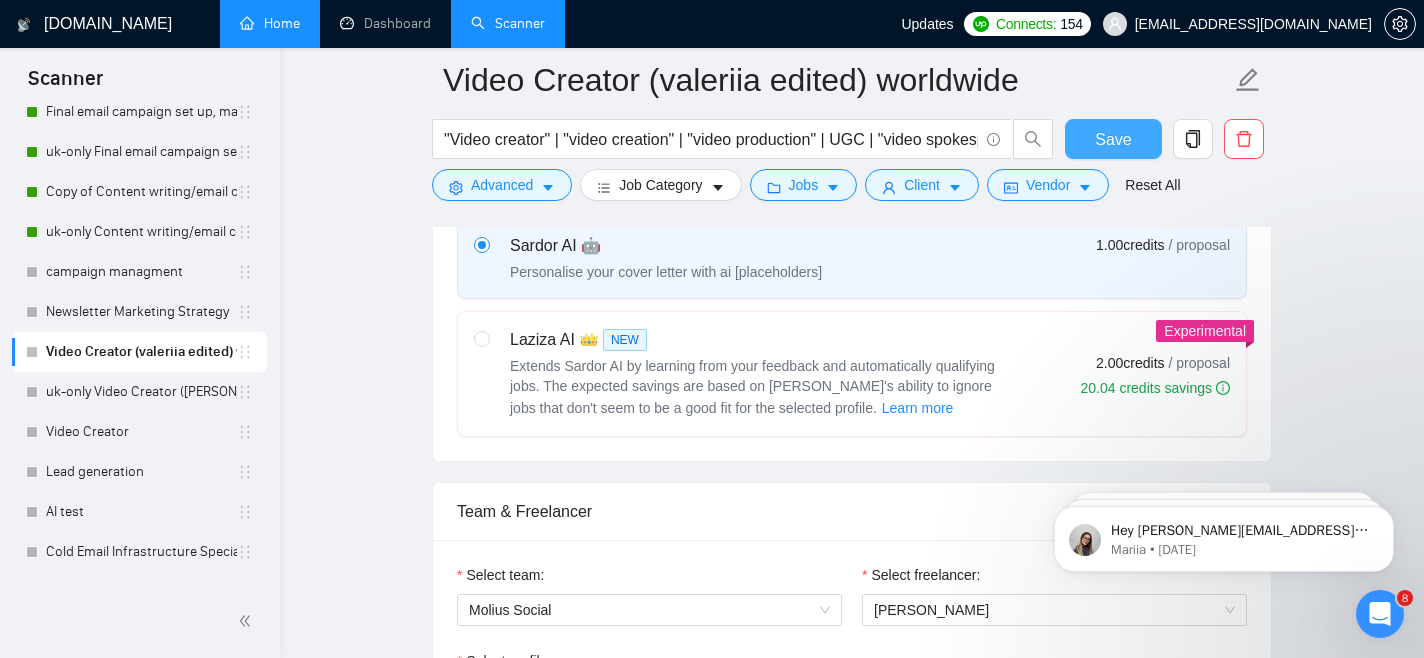 scroll, scrollTop: 176, scrollLeft: 0, axis: vertical 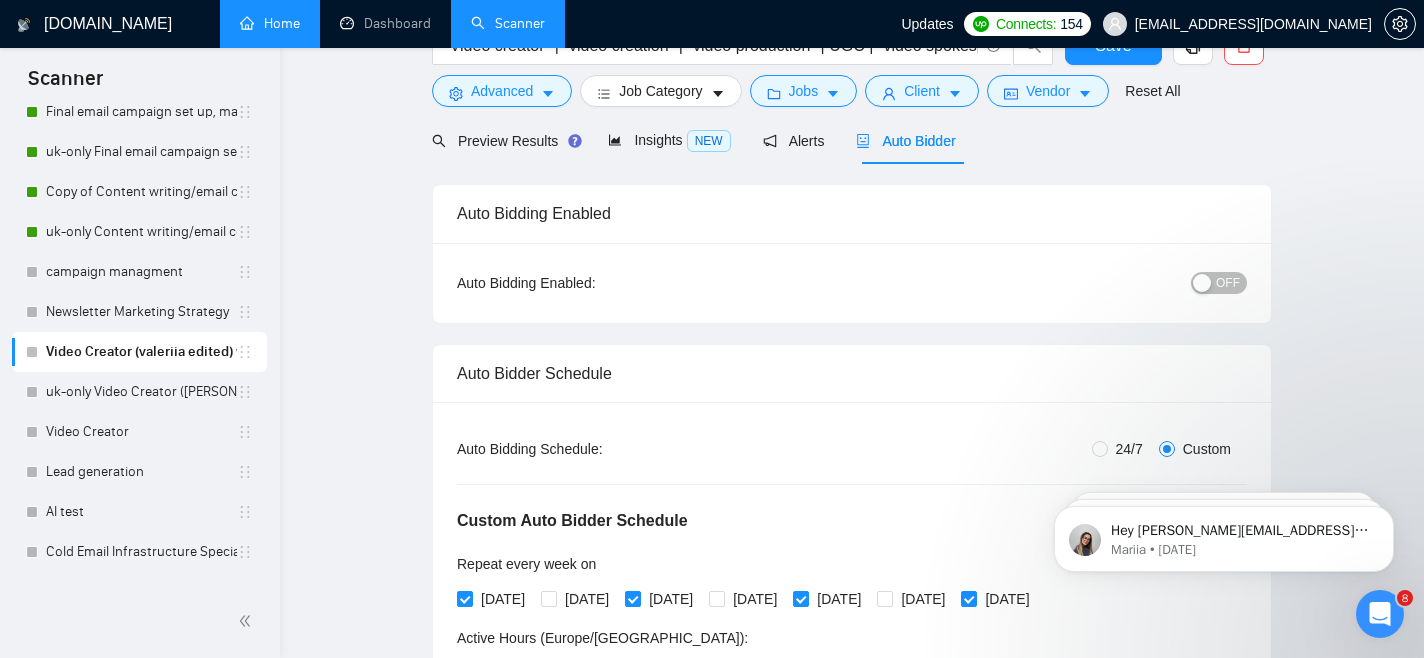 click on "OFF" at bounding box center [1219, 283] 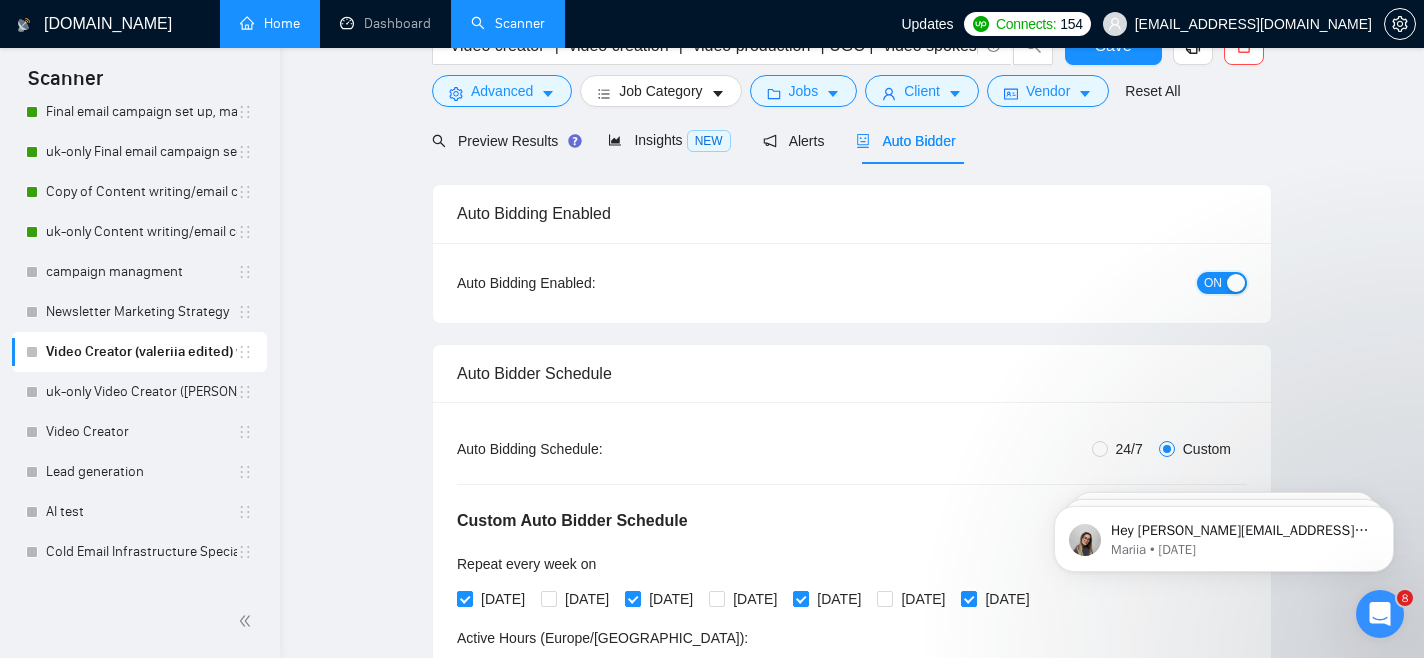 scroll, scrollTop: 0, scrollLeft: 0, axis: both 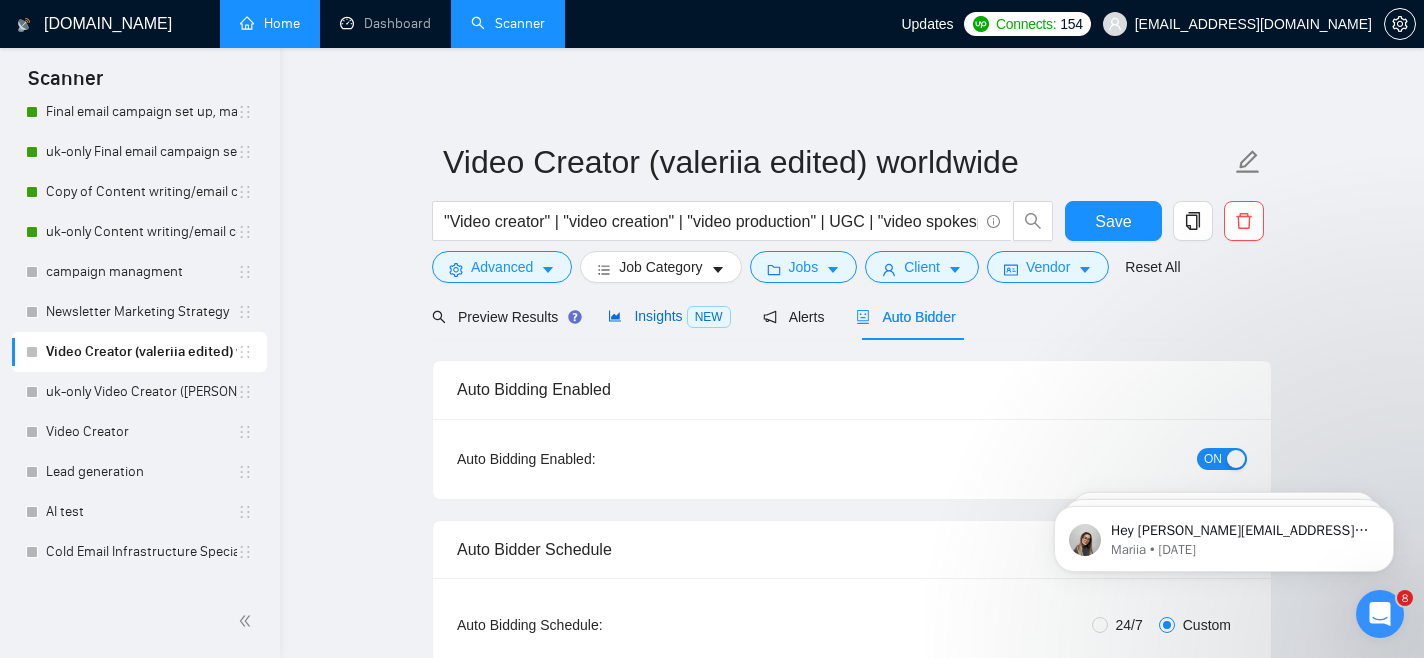 click on "Insights NEW" at bounding box center (669, 316) 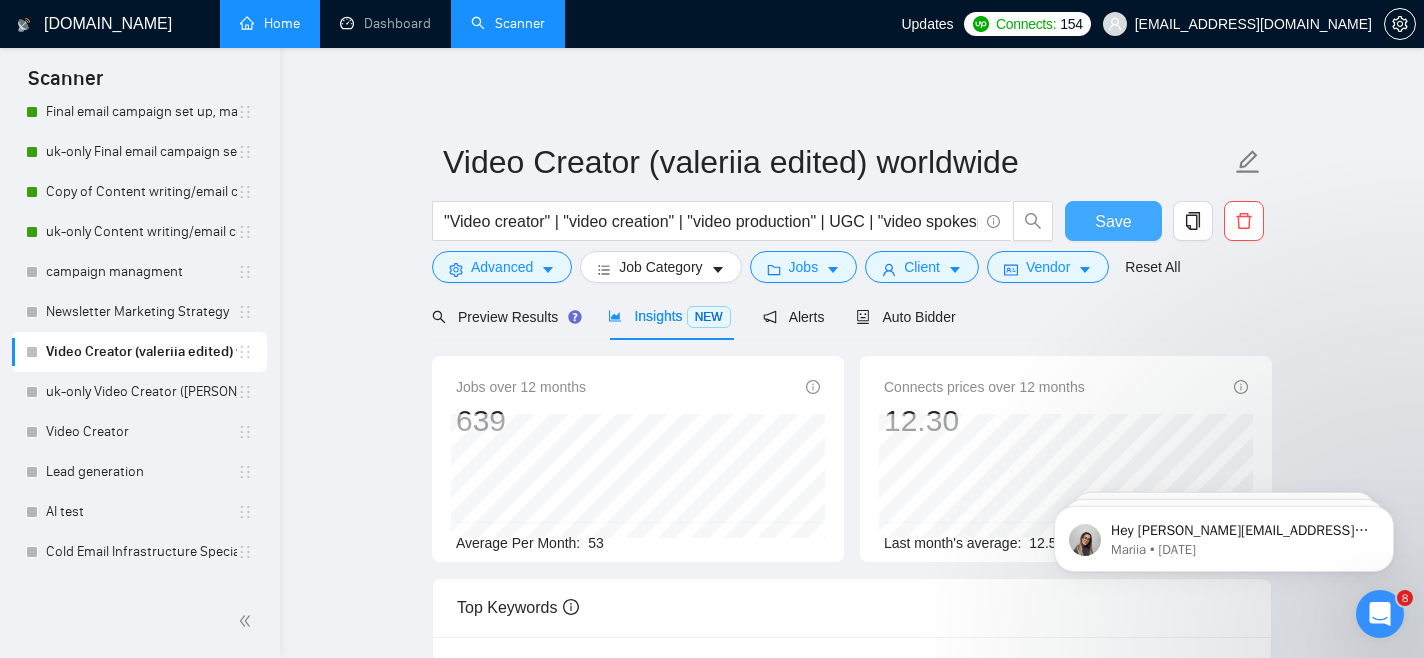 click on "Save" at bounding box center [1113, 221] 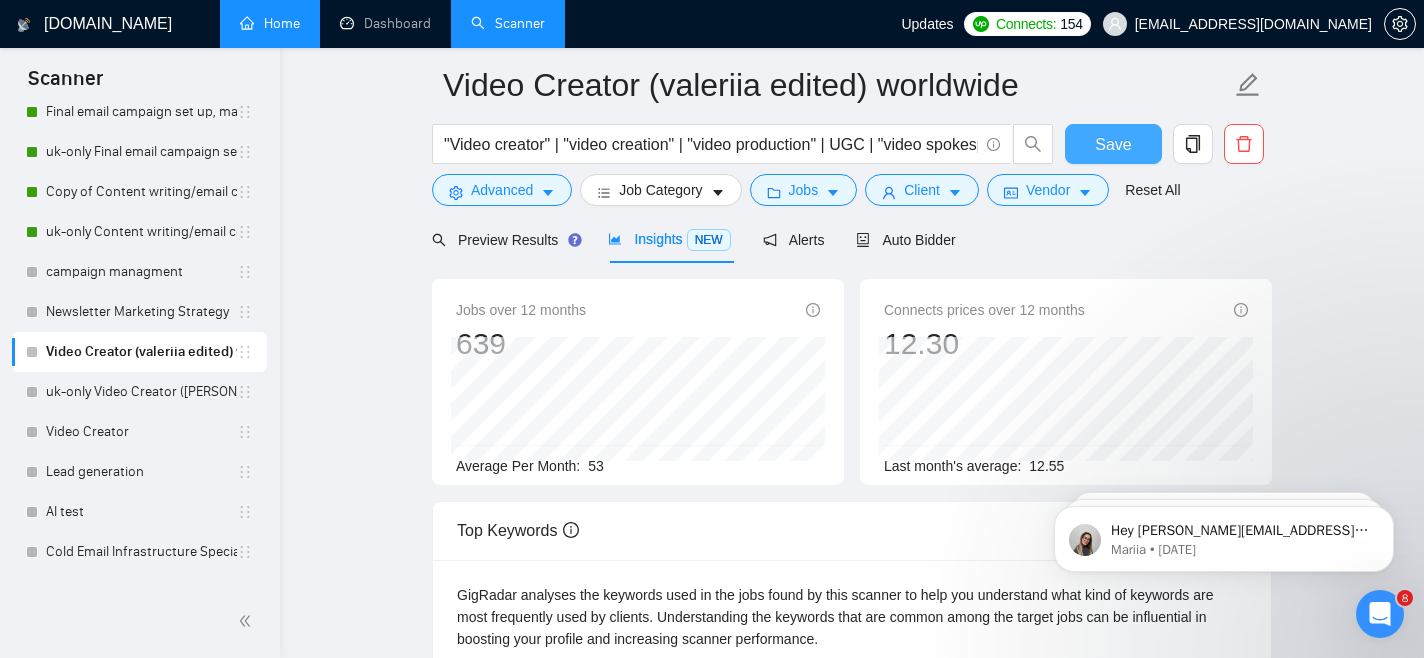 scroll, scrollTop: 0, scrollLeft: 0, axis: both 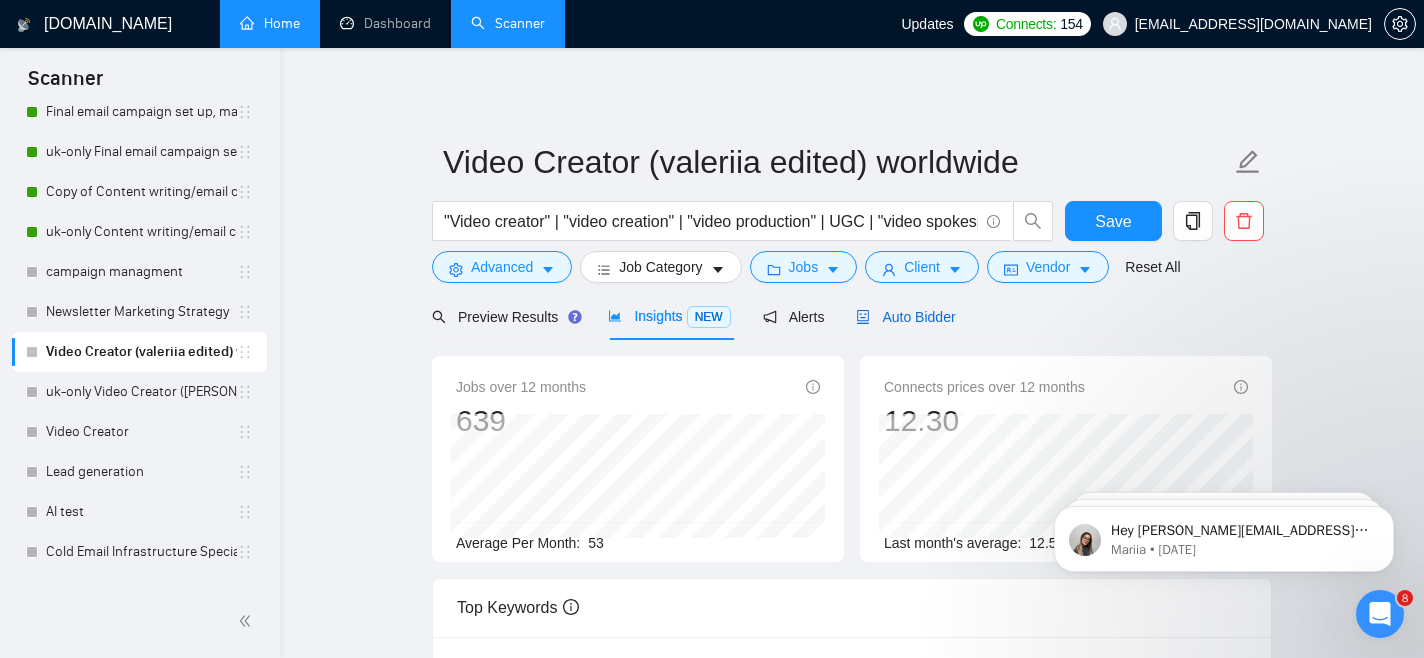 click on "Auto Bidder" at bounding box center (905, 317) 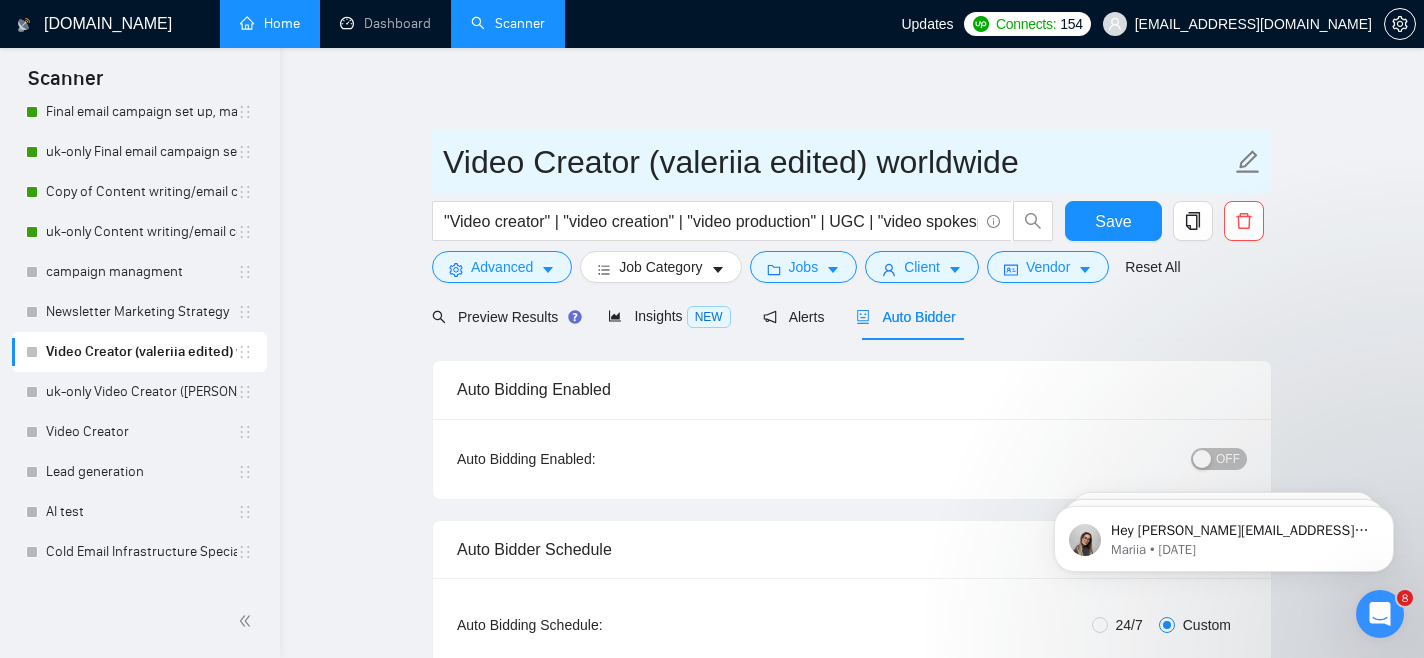 type 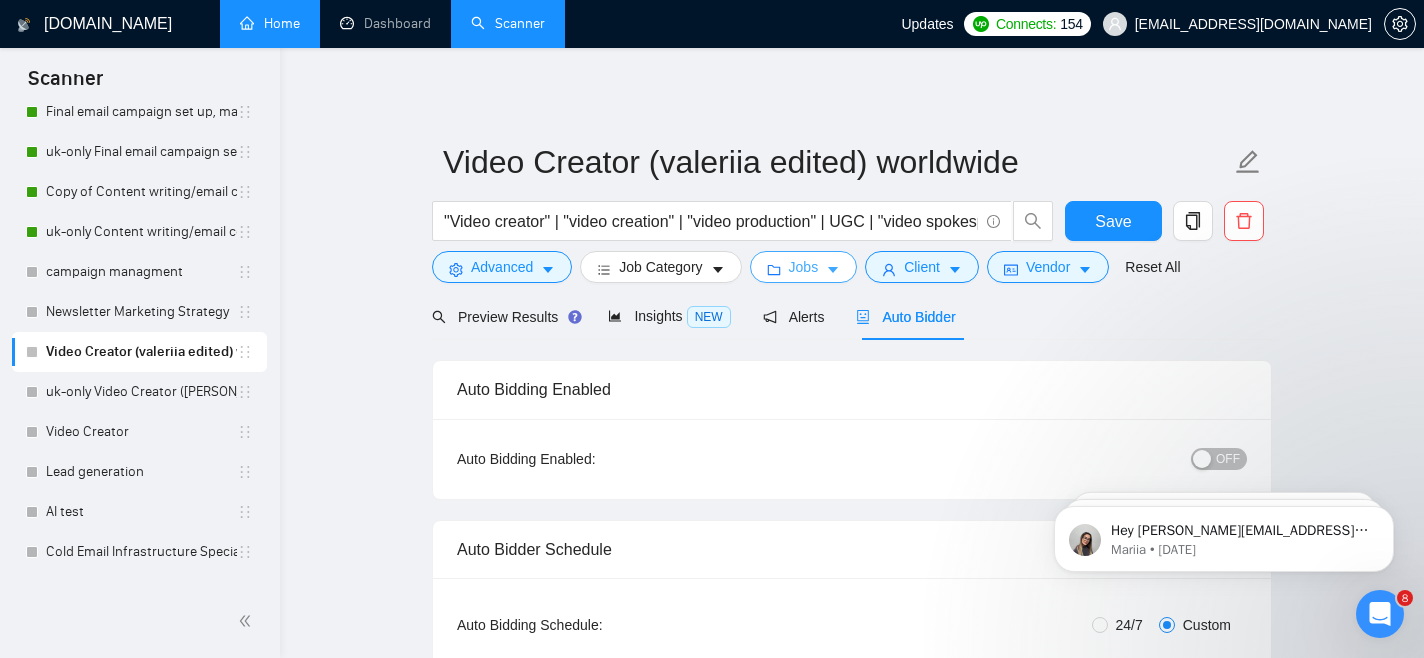 click 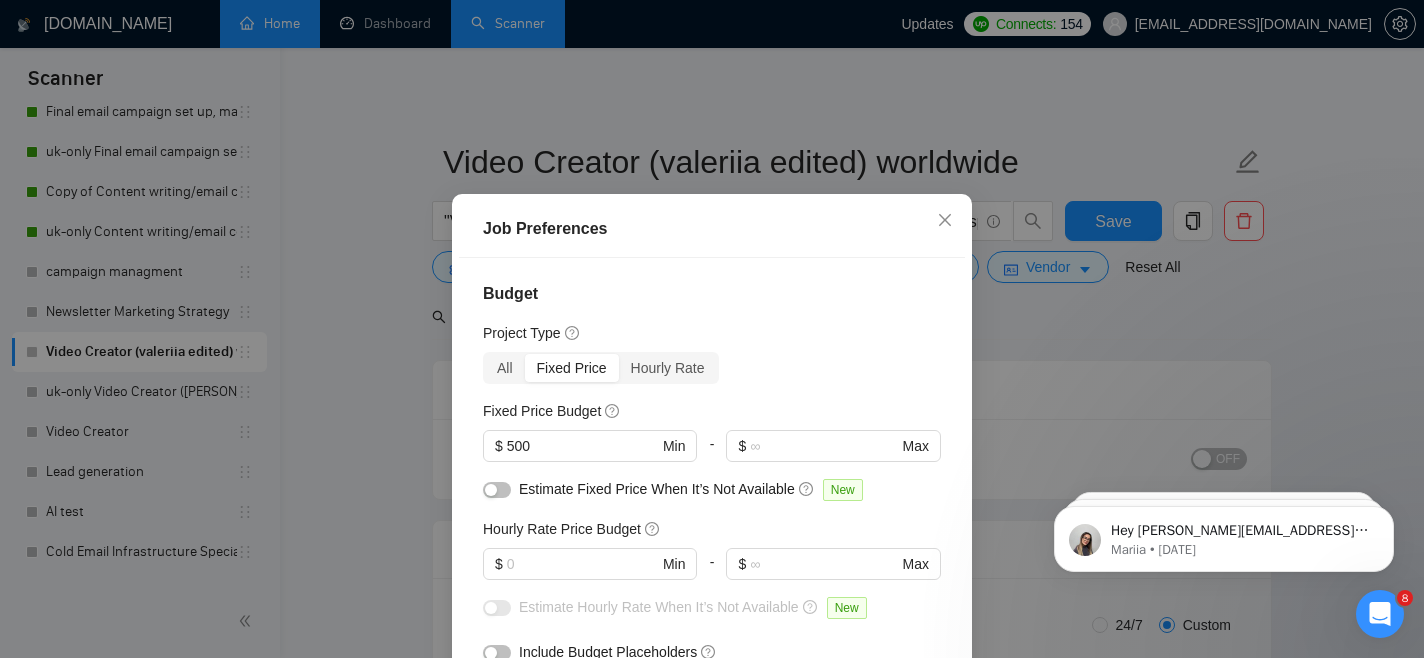 scroll, scrollTop: 35, scrollLeft: 0, axis: vertical 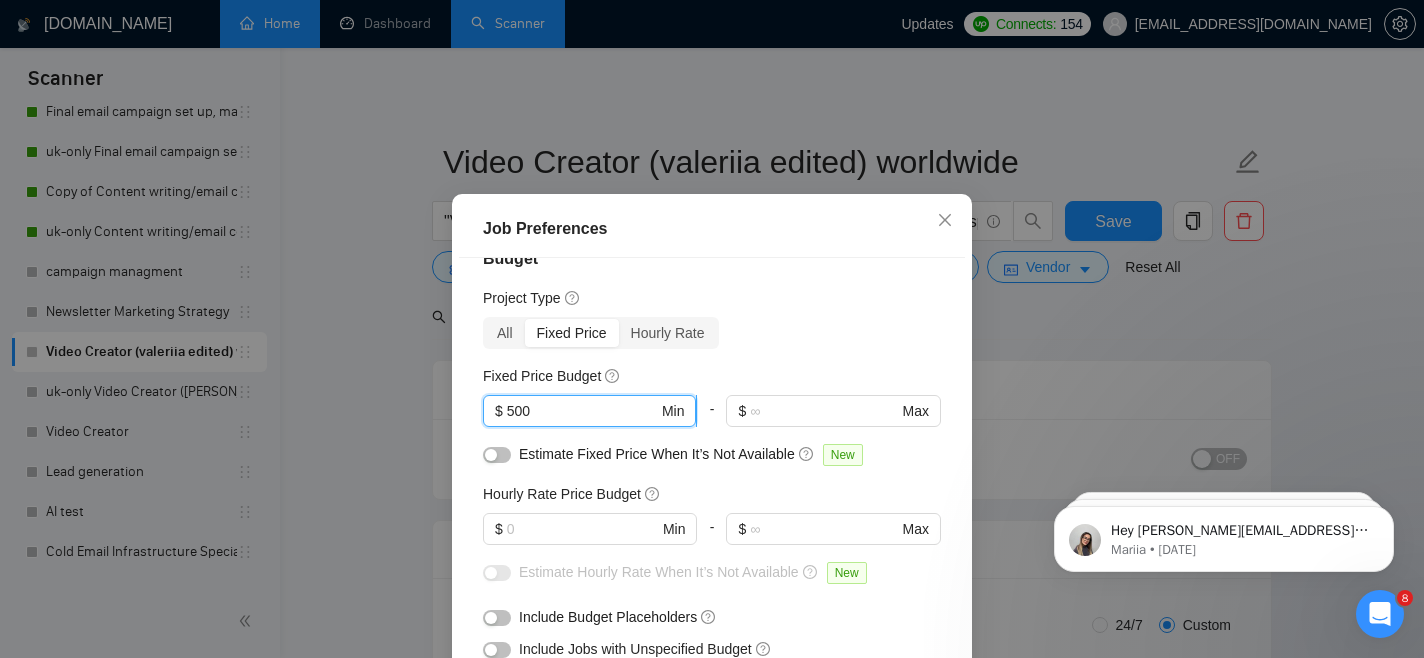 click on "500" at bounding box center [582, 411] 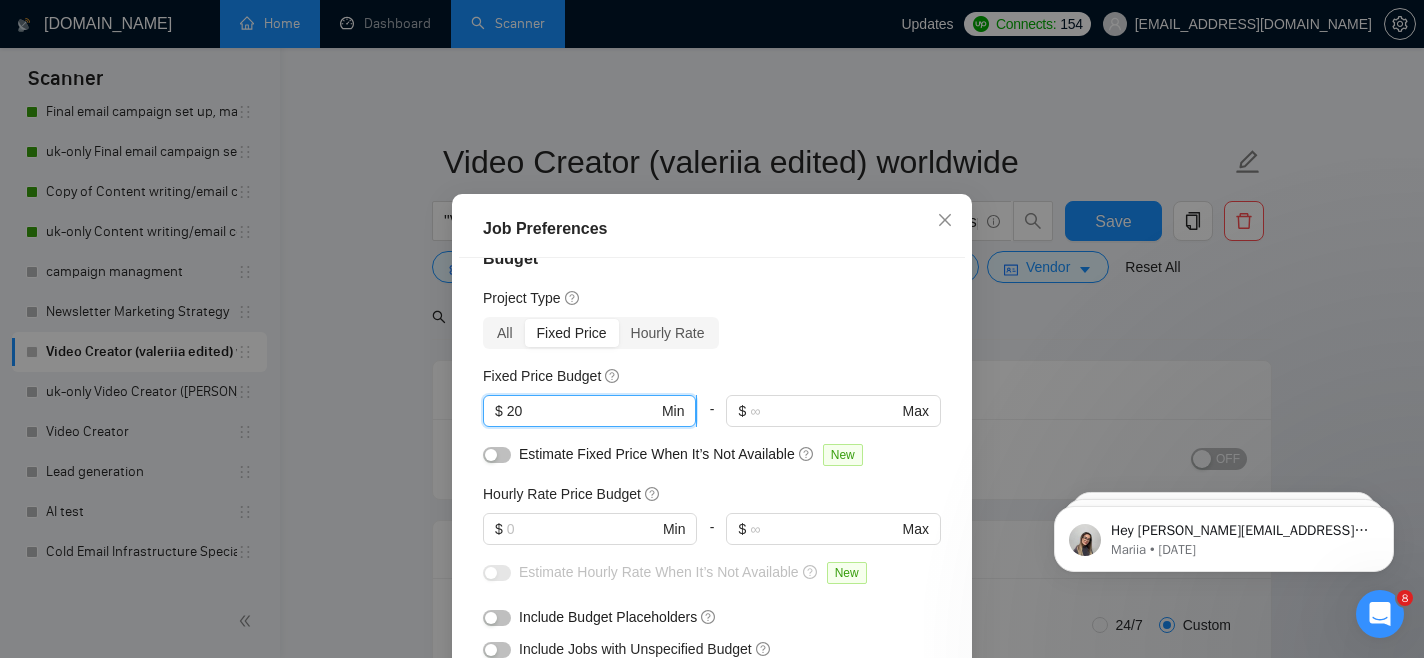 type on "200" 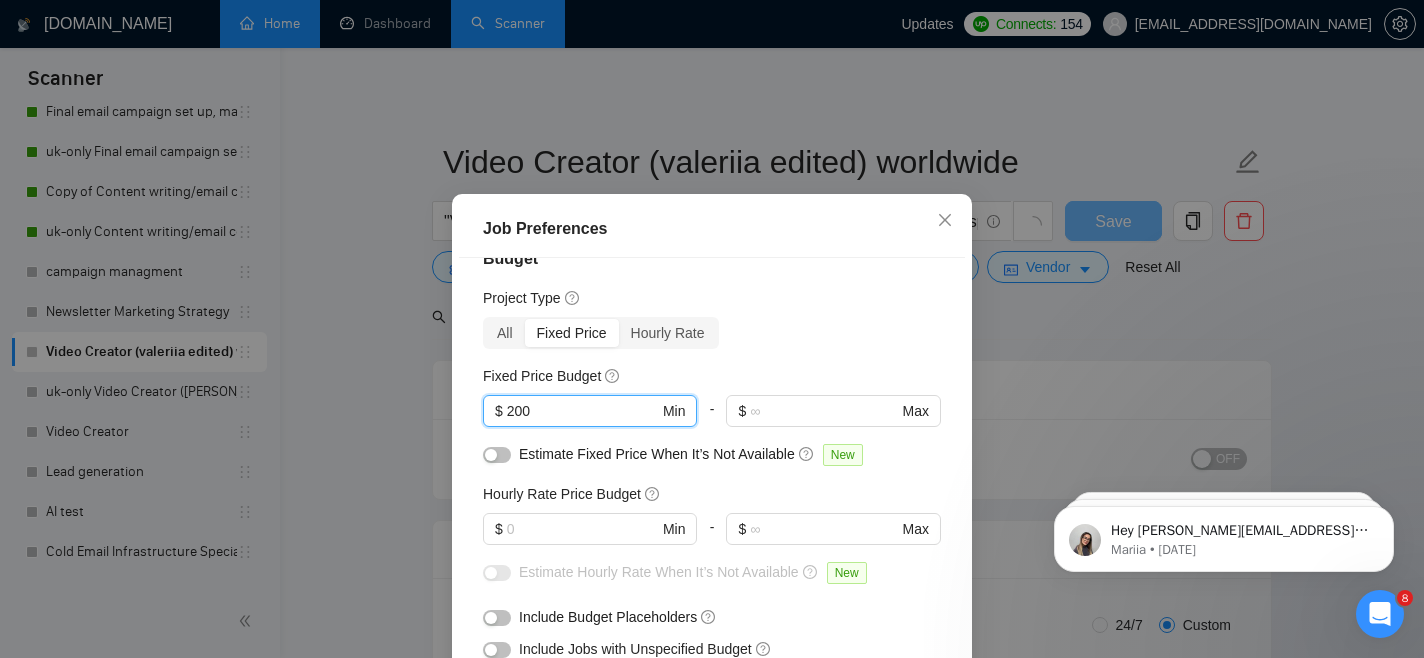 scroll, scrollTop: 85, scrollLeft: 0, axis: vertical 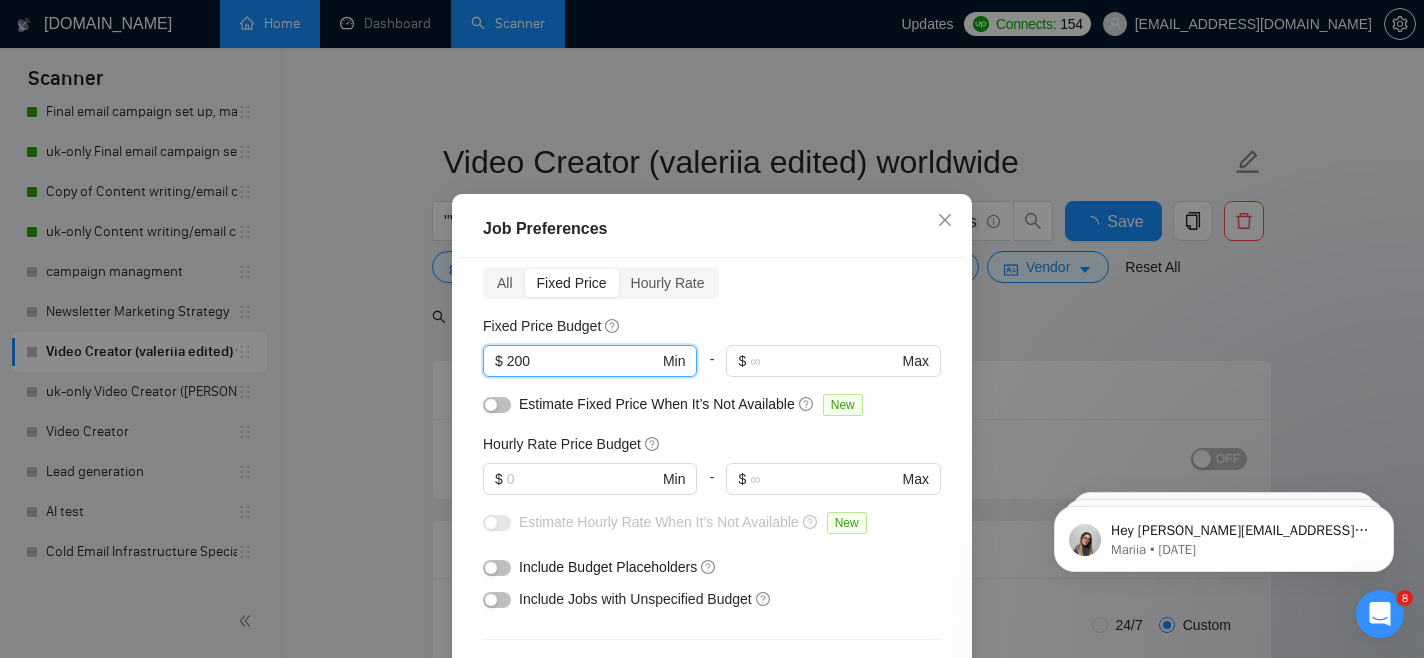 type 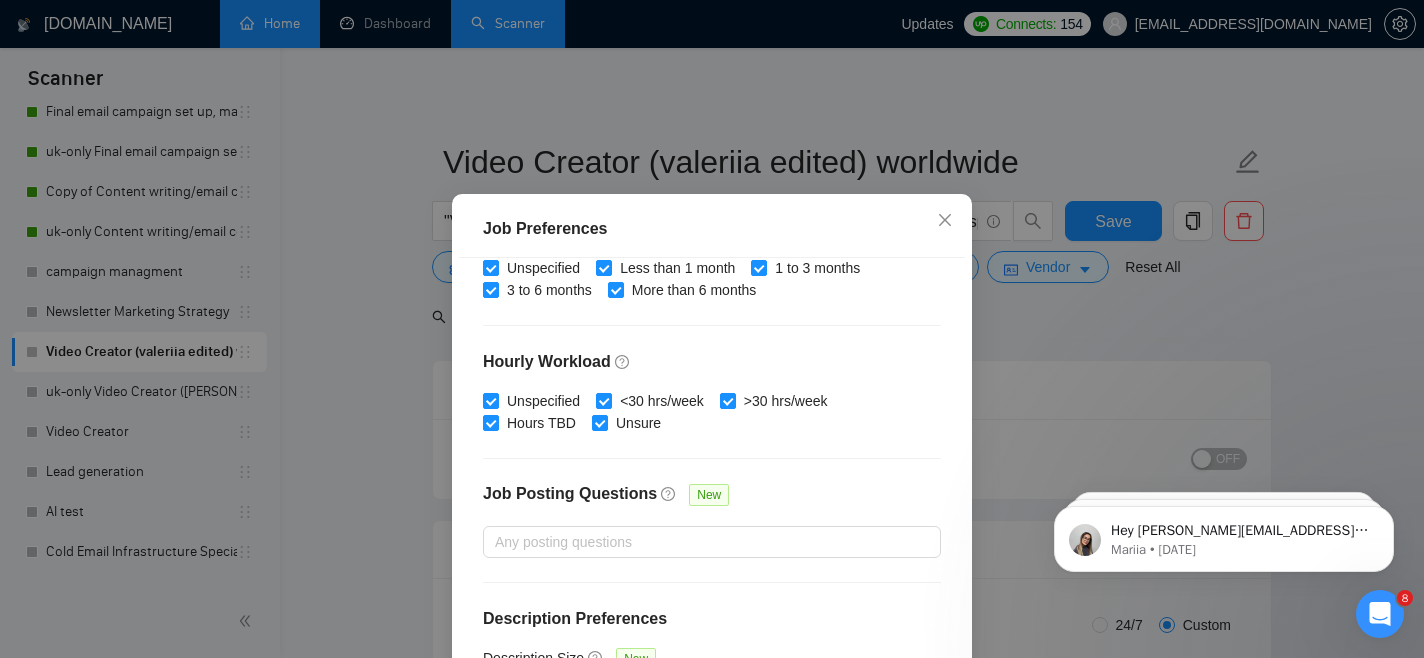 scroll, scrollTop: 666, scrollLeft: 0, axis: vertical 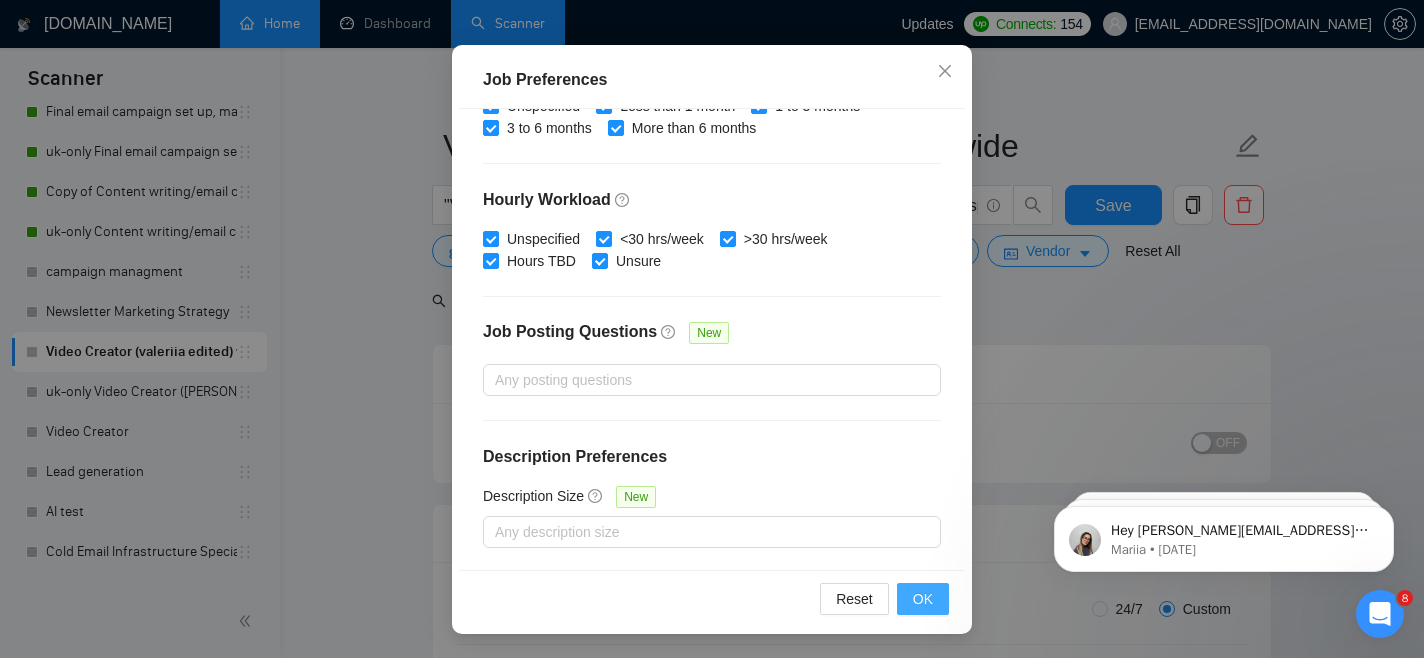 type on "200" 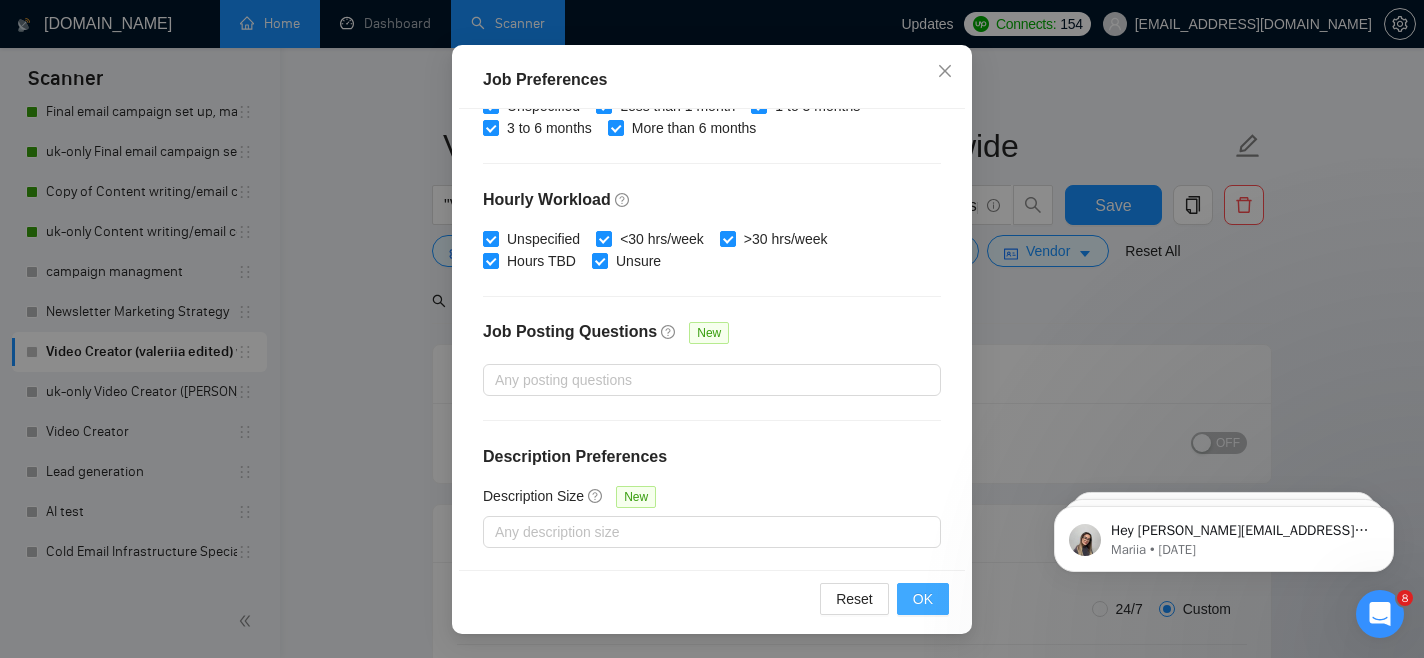 click on "OK" at bounding box center [923, 599] 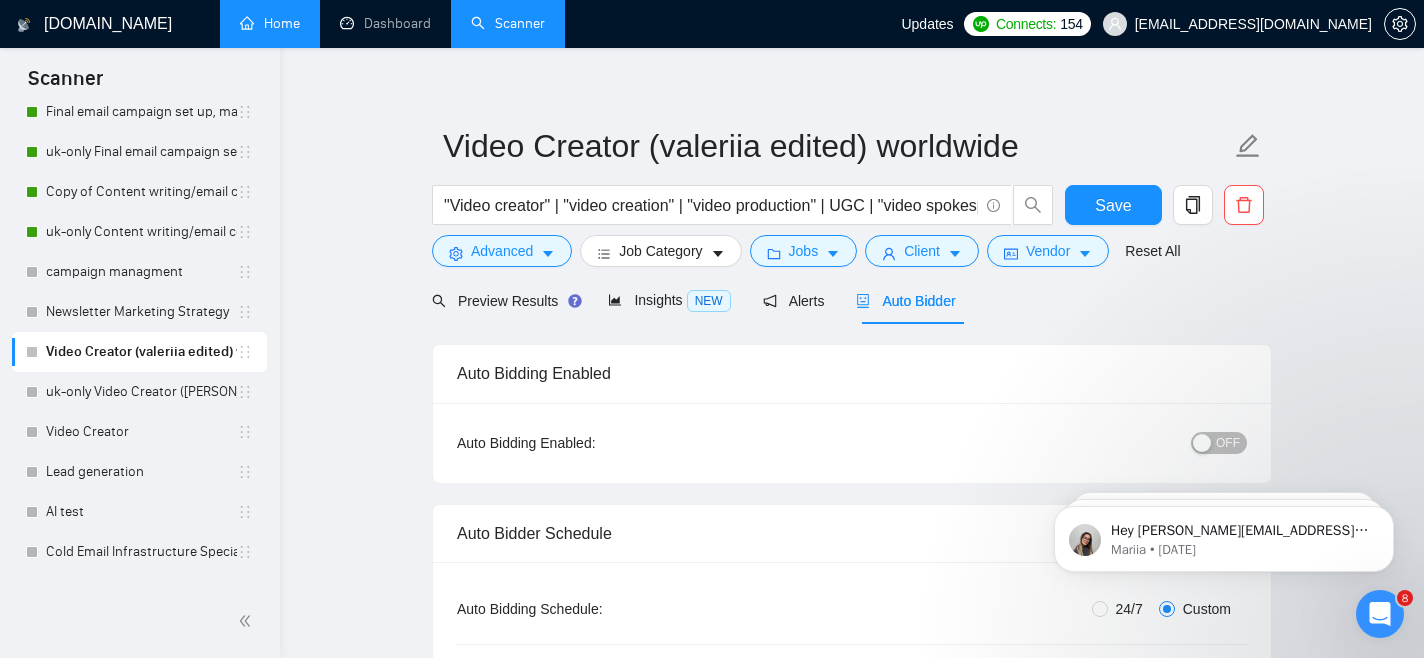 scroll, scrollTop: 74, scrollLeft: 0, axis: vertical 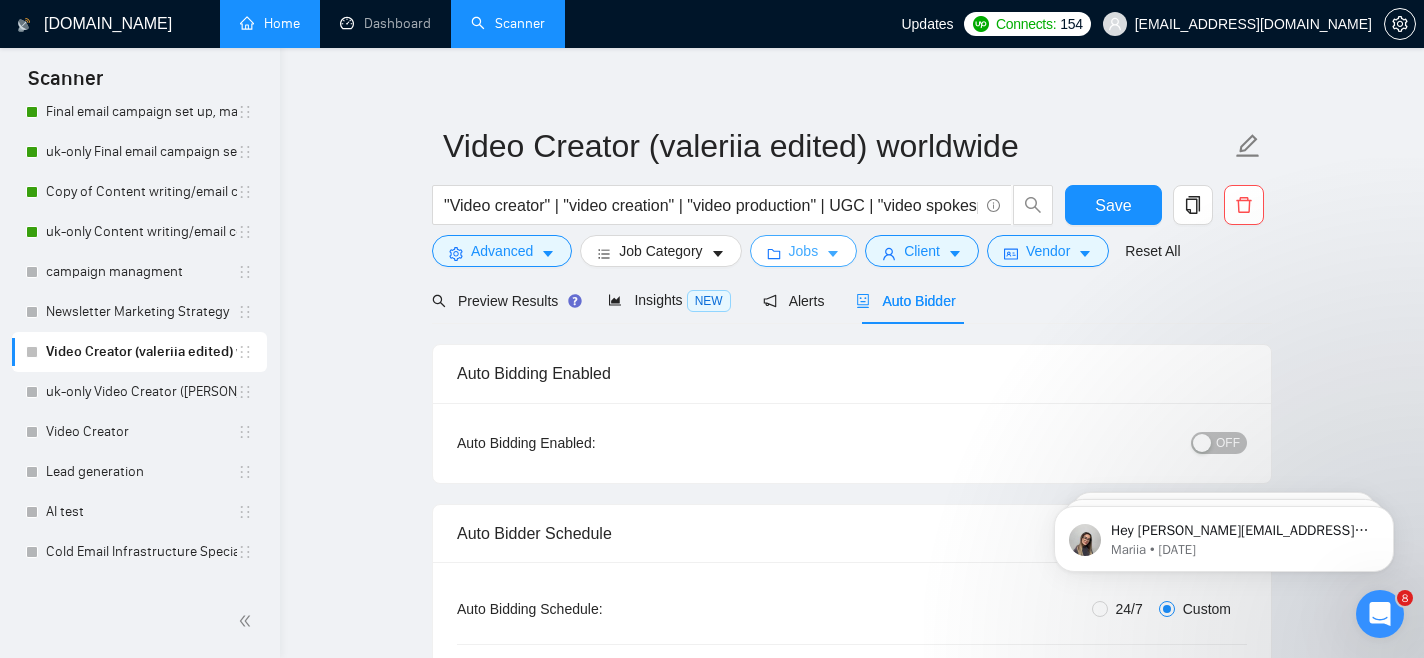 click 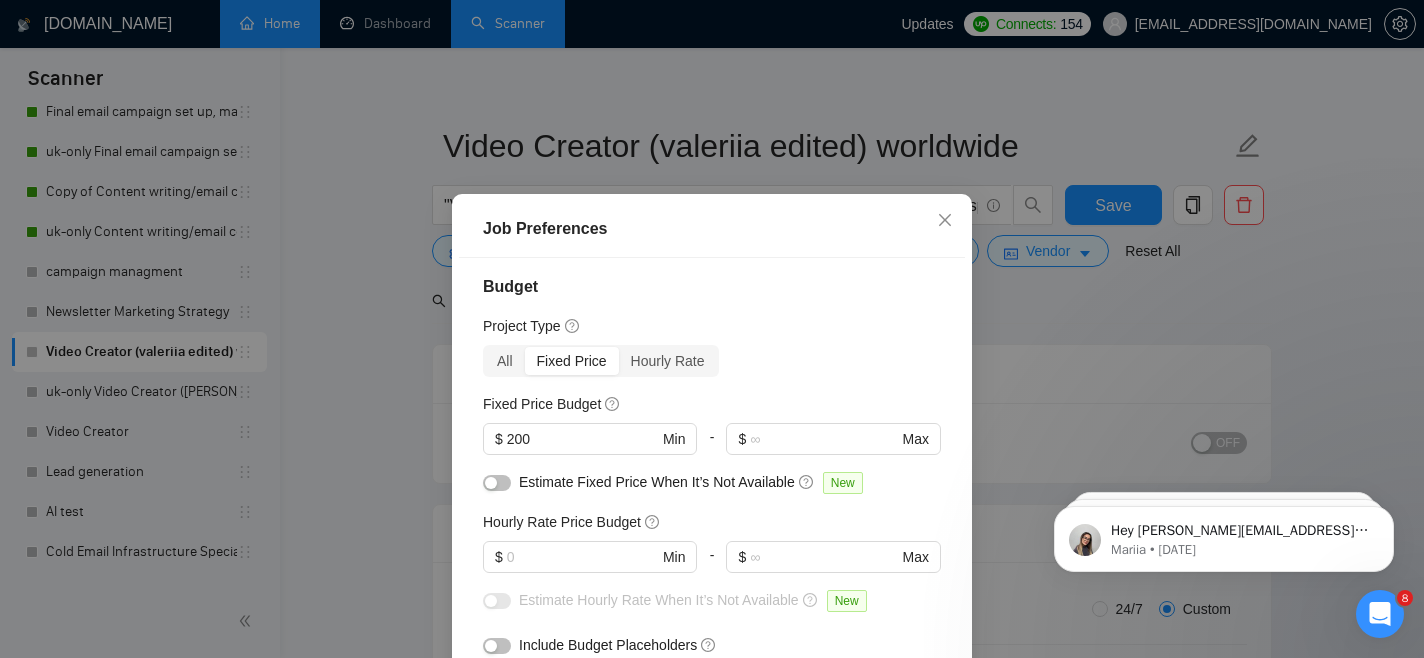 scroll, scrollTop: 0, scrollLeft: 0, axis: both 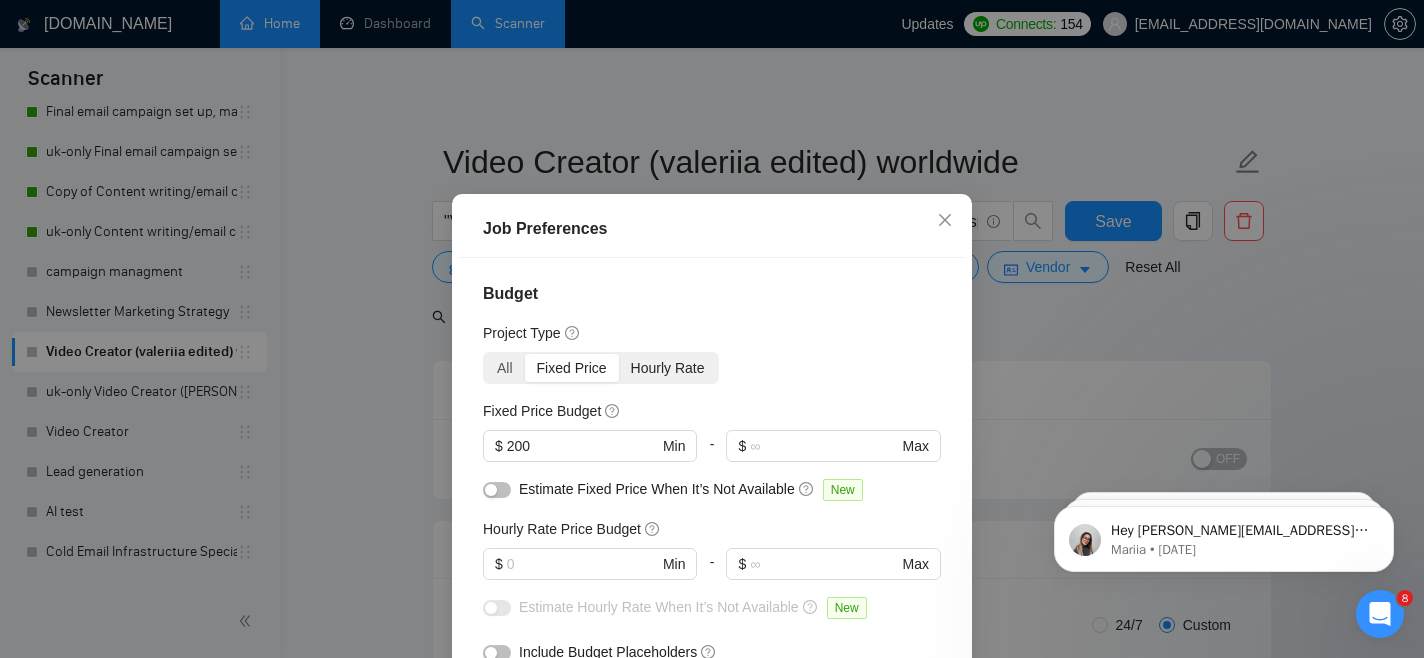 click on "Hourly Rate" at bounding box center (668, 368) 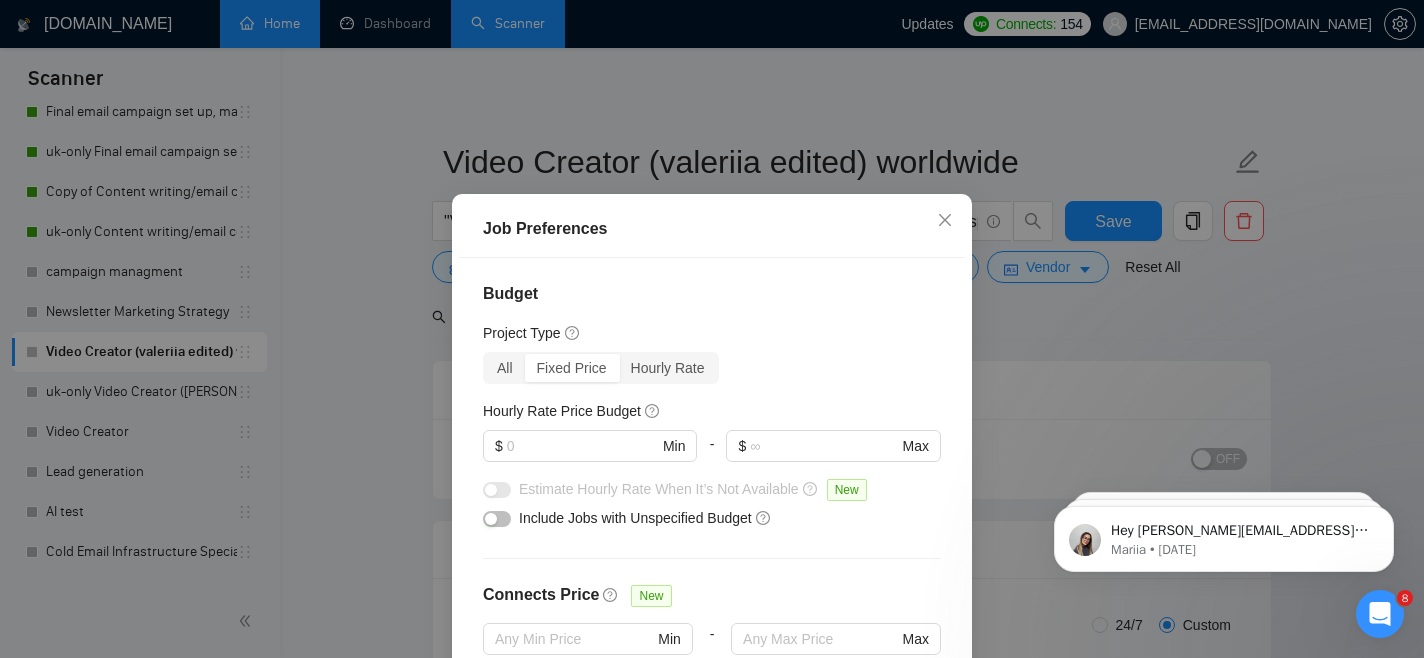 click on "Hourly Rate" at bounding box center [668, 368] 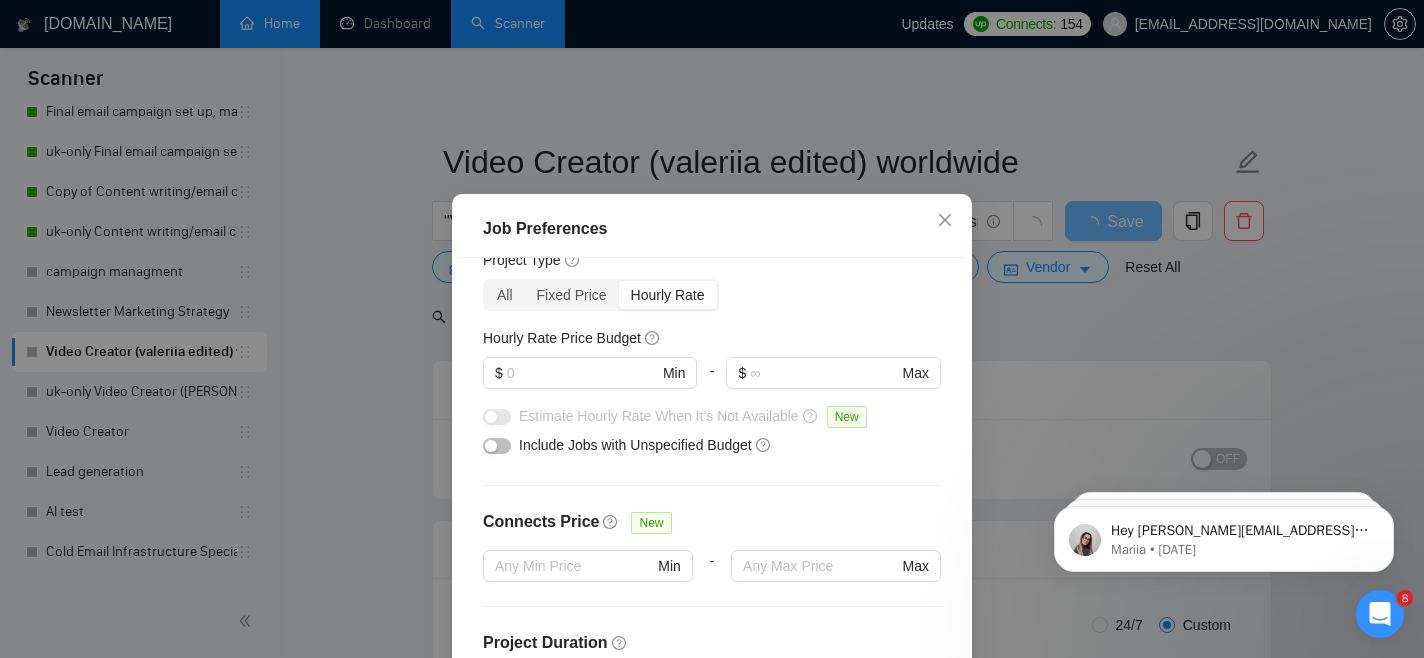 scroll, scrollTop: 0, scrollLeft: 0, axis: both 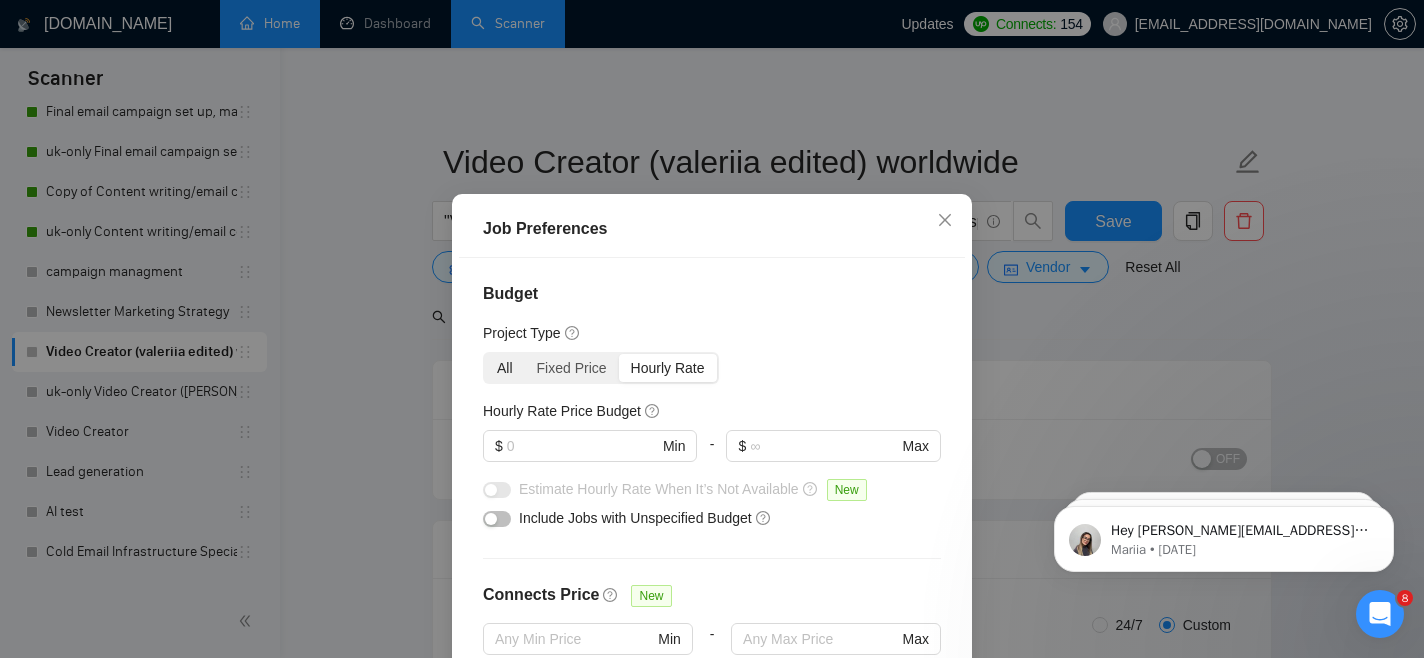 click on "All" at bounding box center [505, 368] 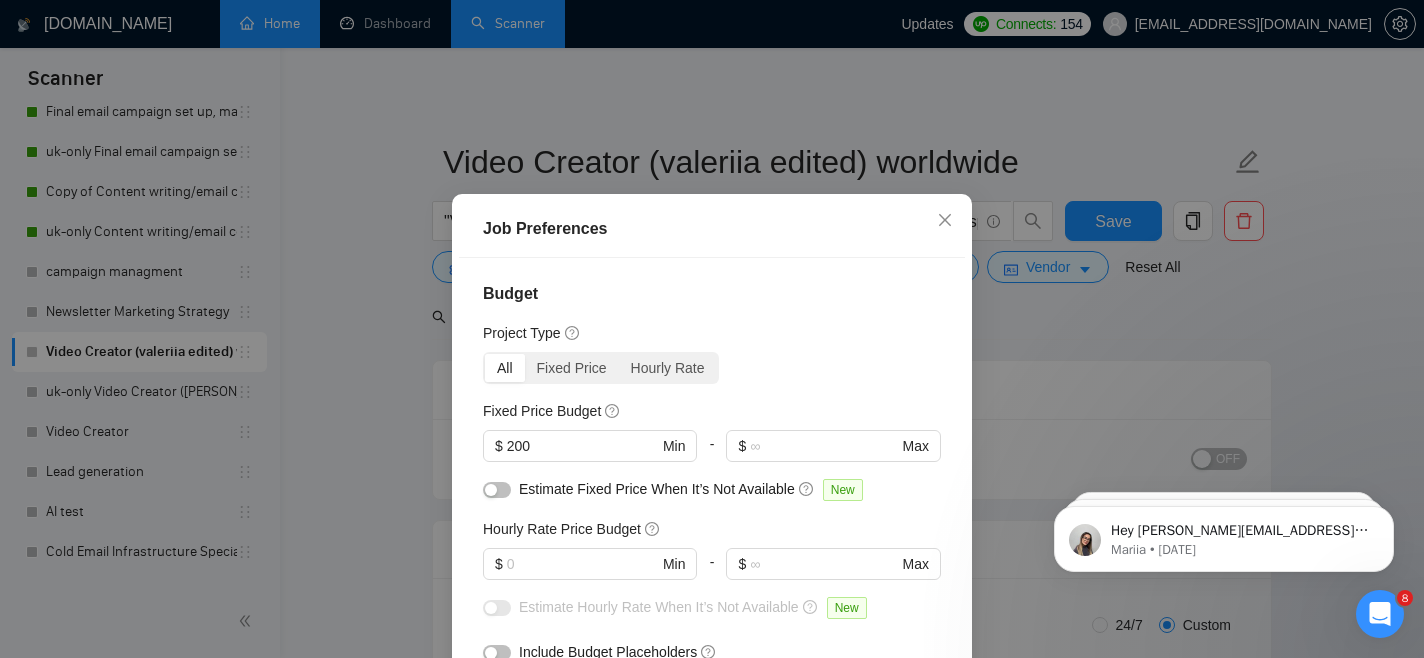 click on "All" at bounding box center (505, 368) 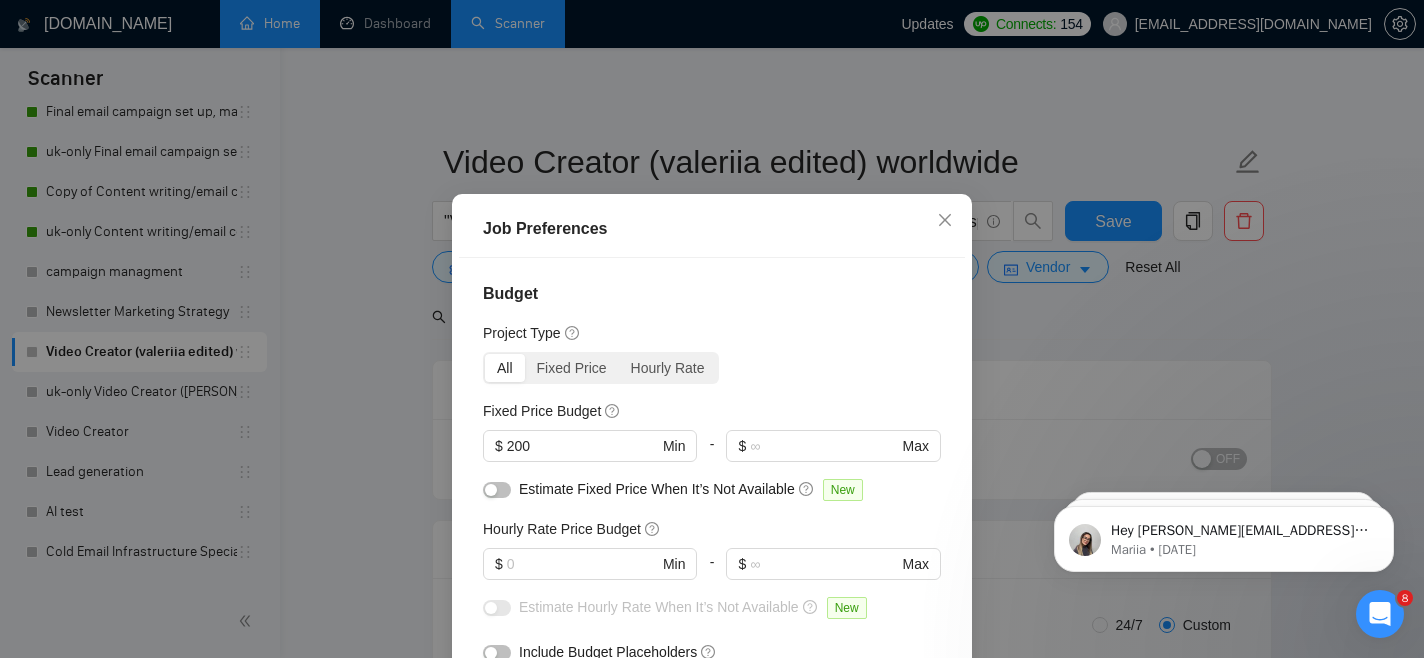 type 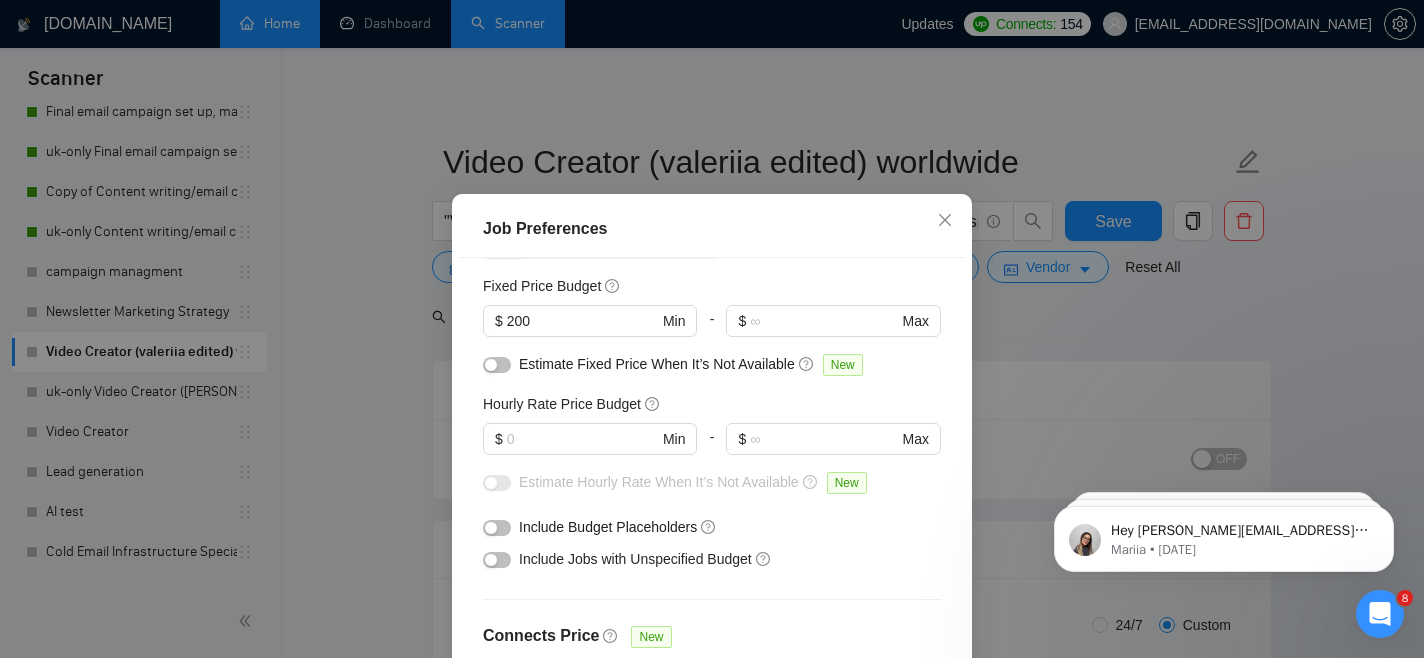 scroll, scrollTop: 126, scrollLeft: 0, axis: vertical 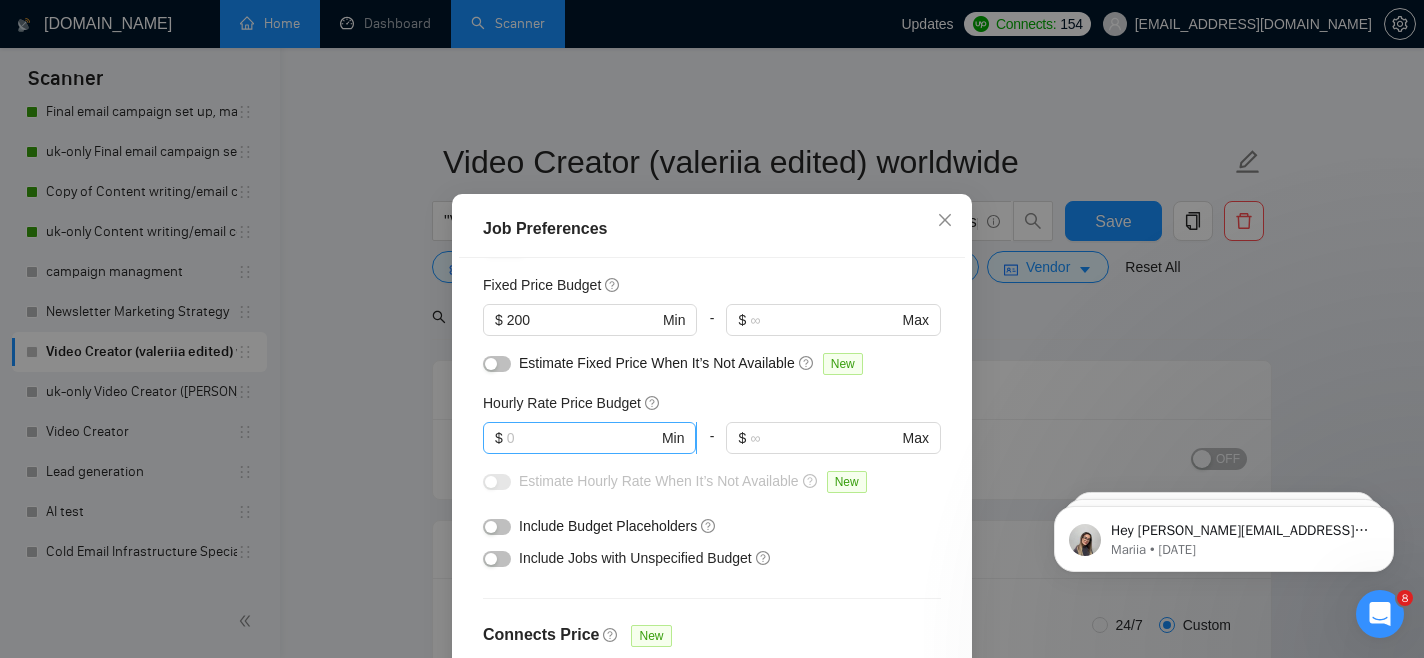 click at bounding box center (582, 438) 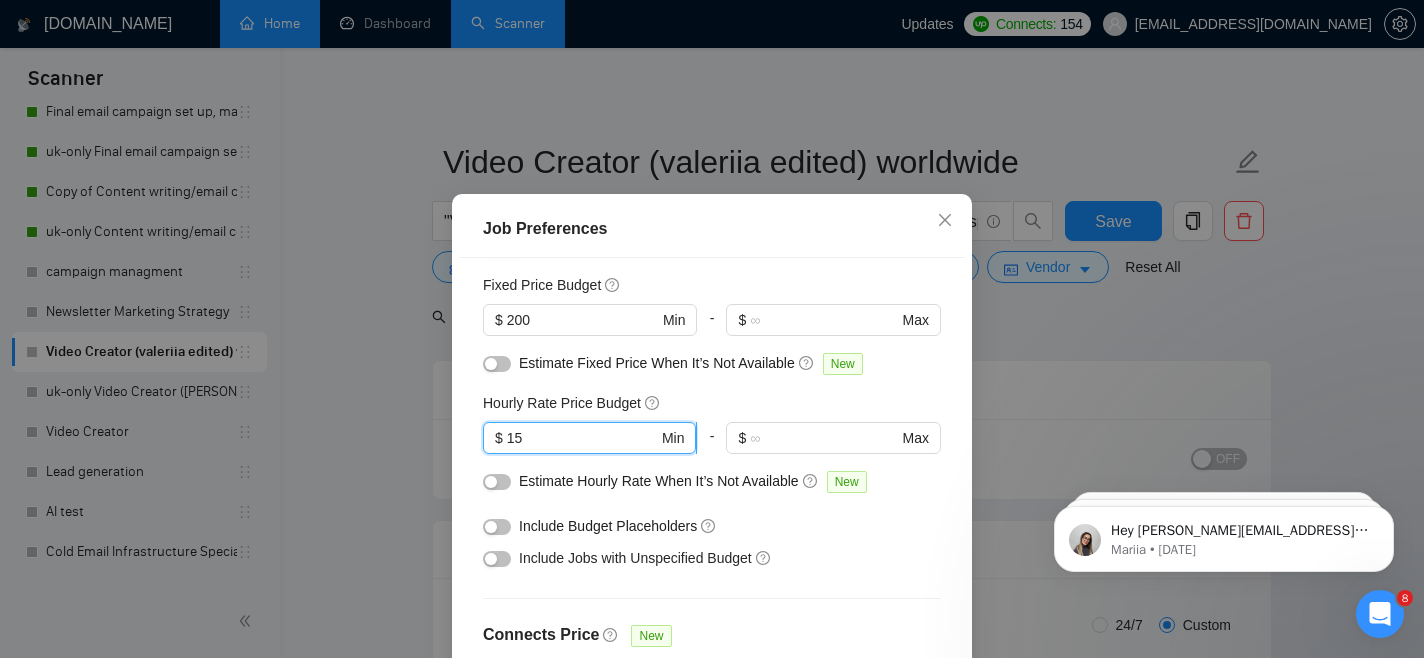 click on "15" at bounding box center [582, 438] 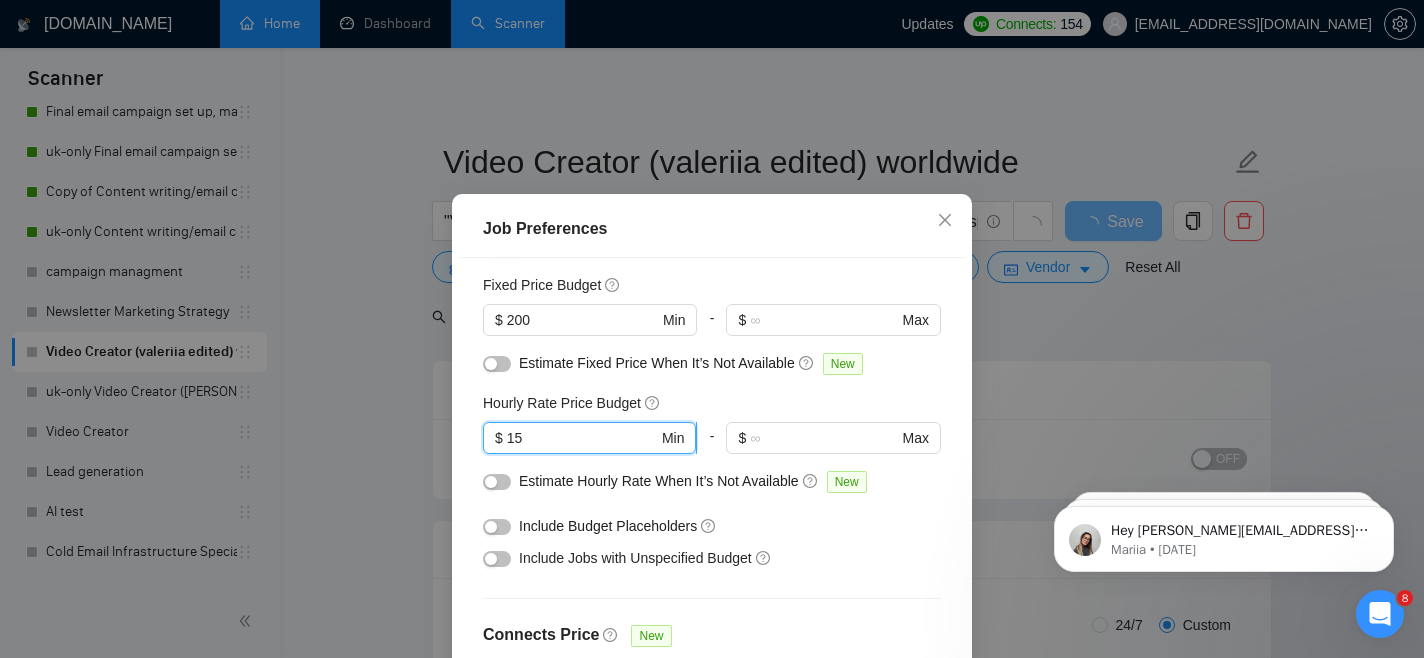 type on "5" 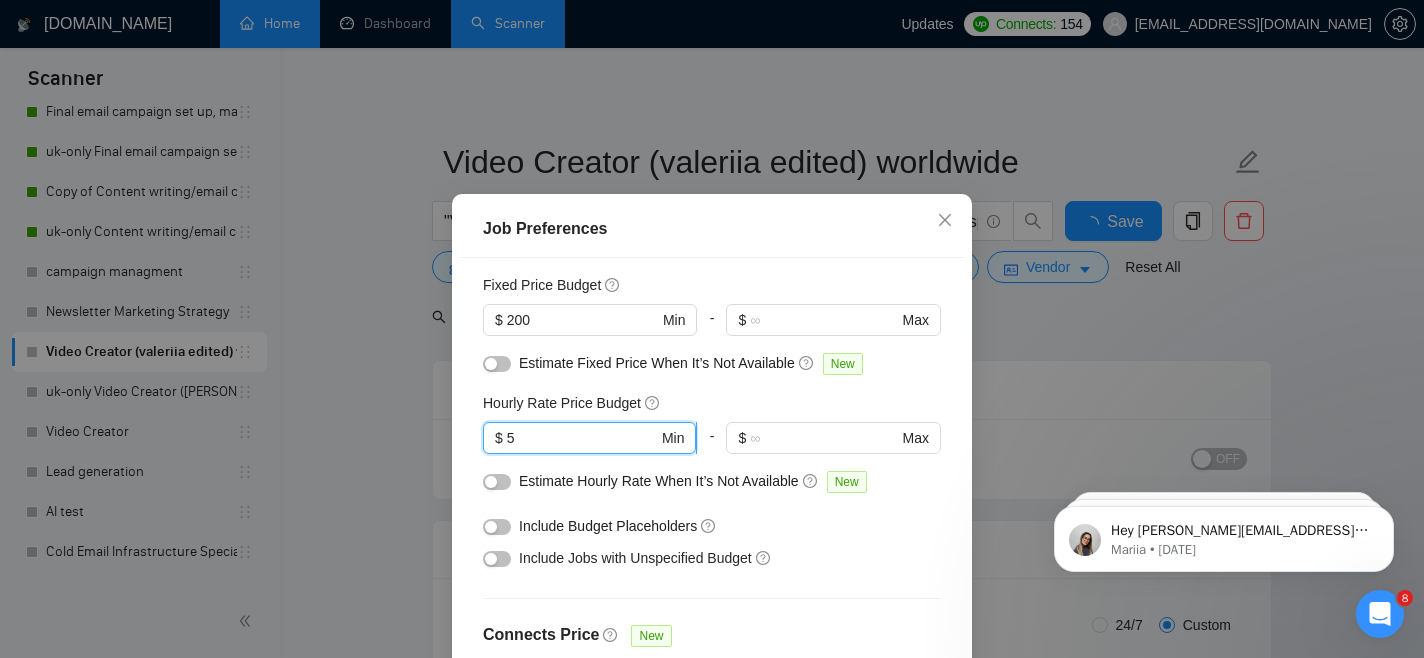 type 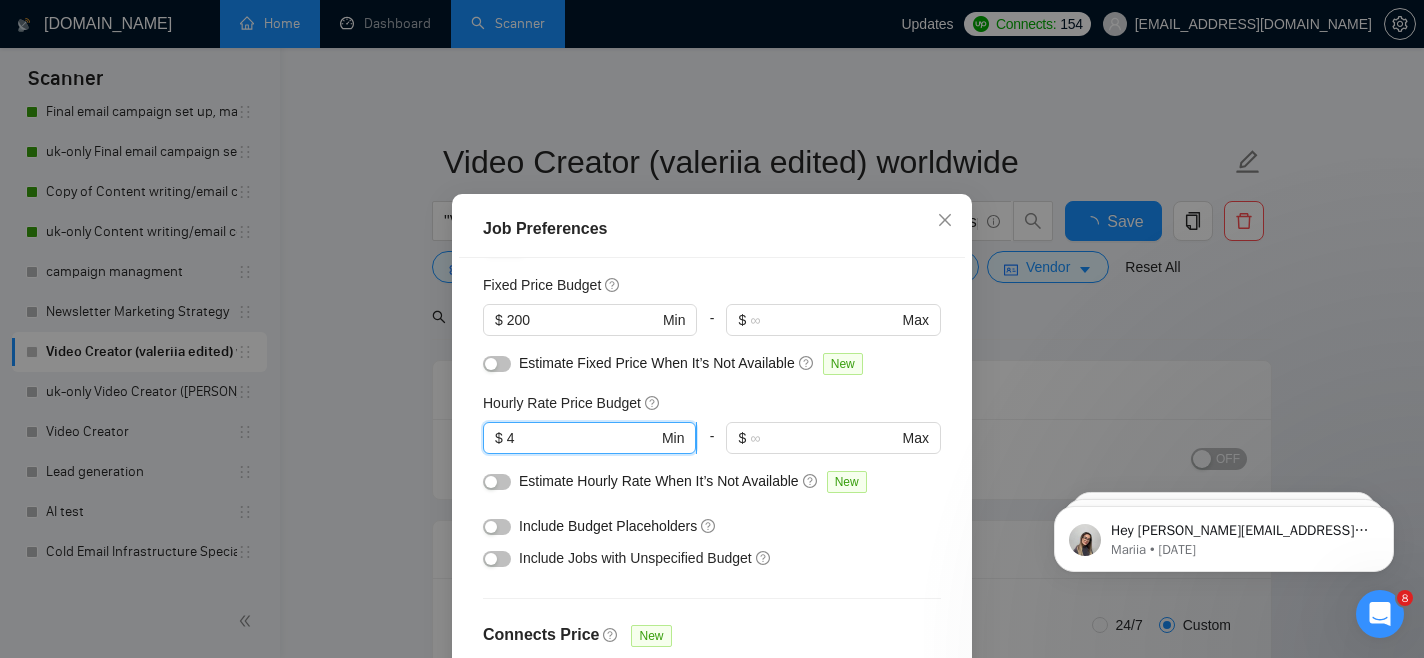 type on "40" 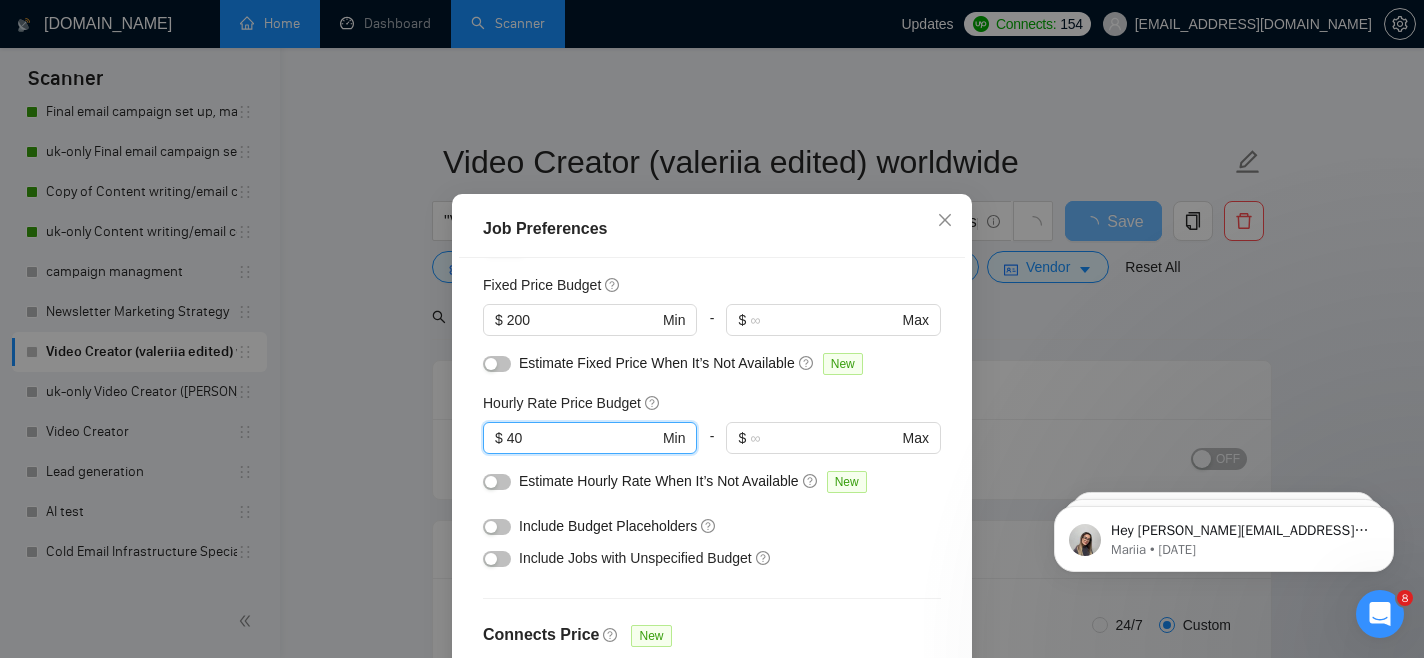scroll, scrollTop: 306, scrollLeft: 0, axis: vertical 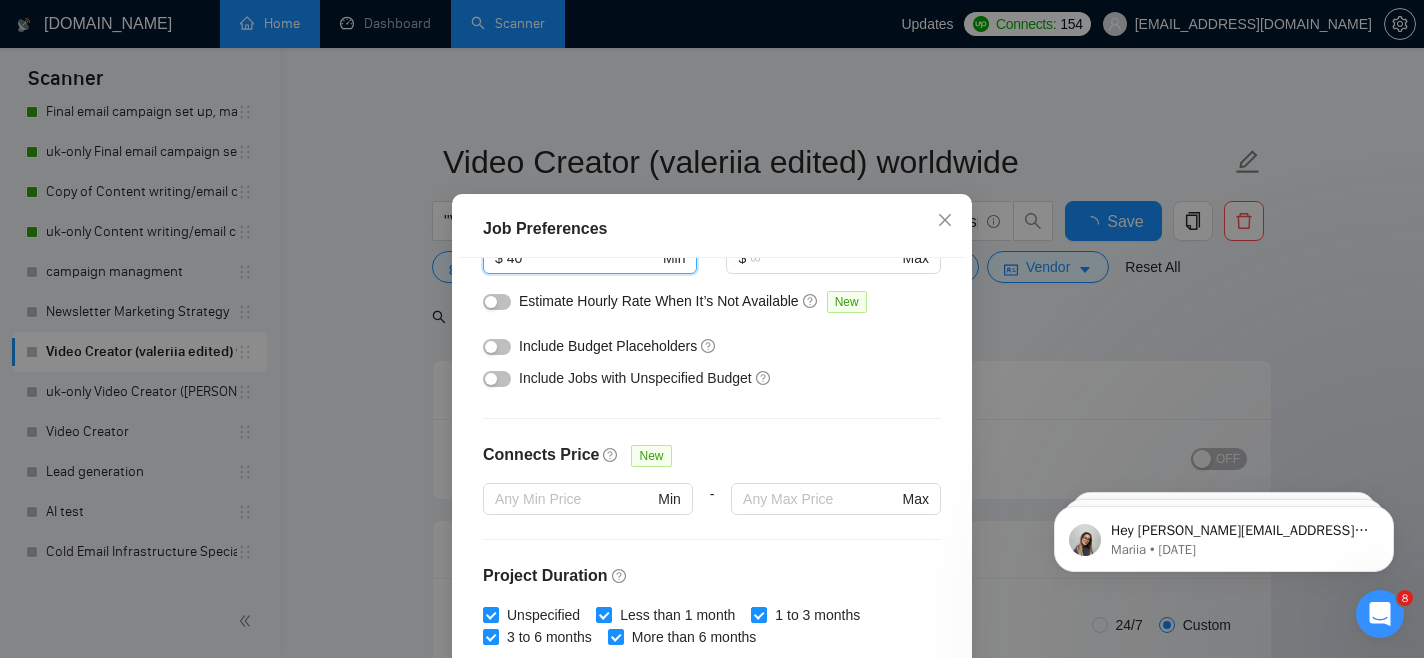 type 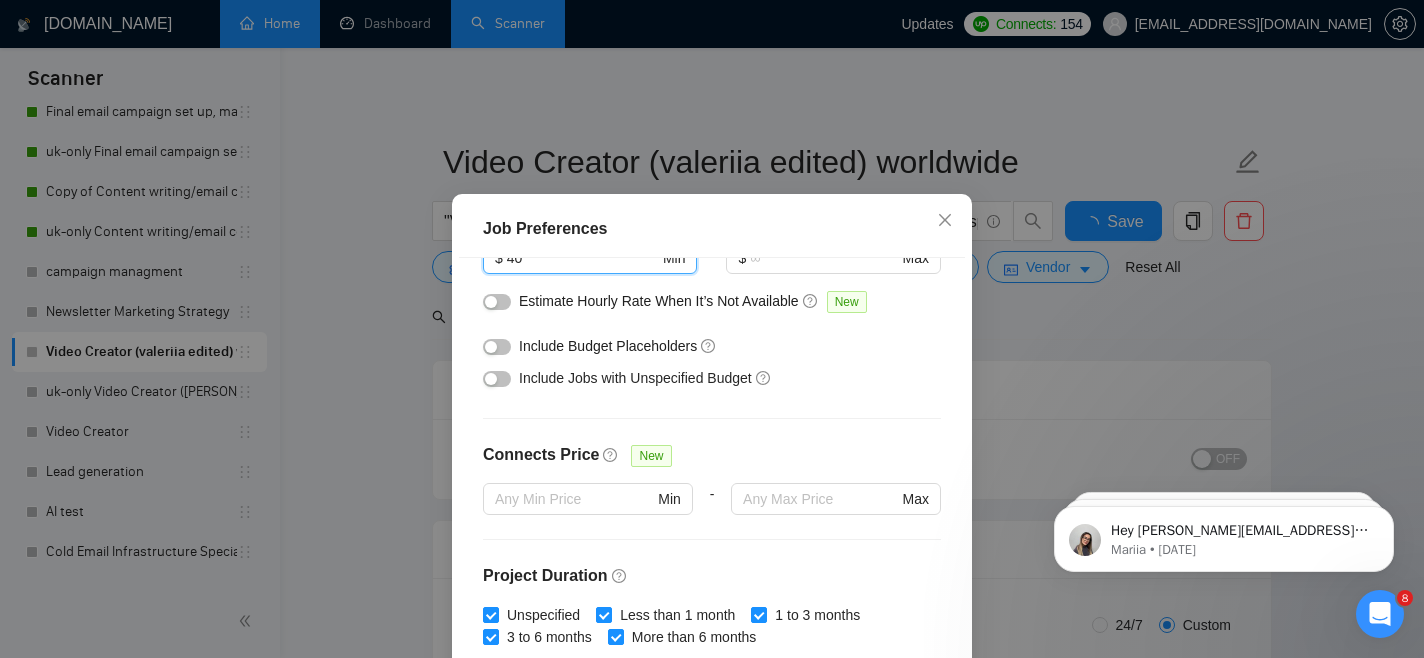 type on "40" 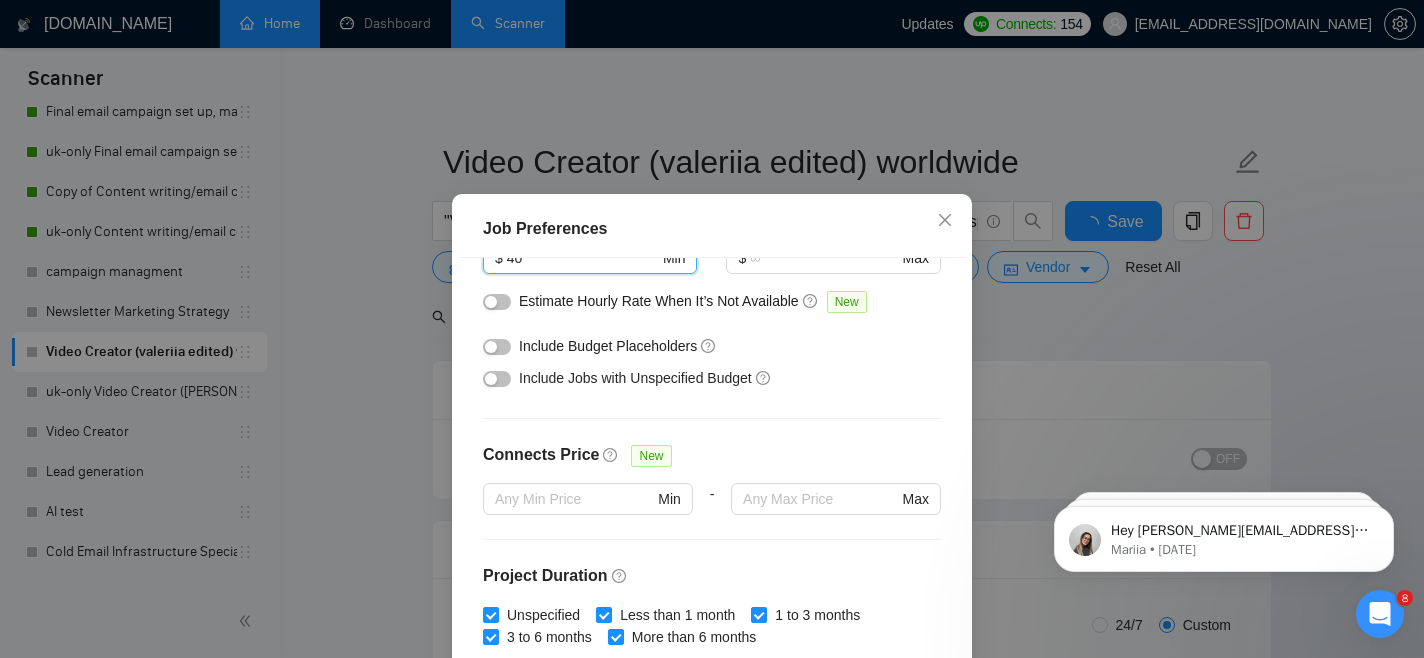 click on "OK" at bounding box center [923, 748] 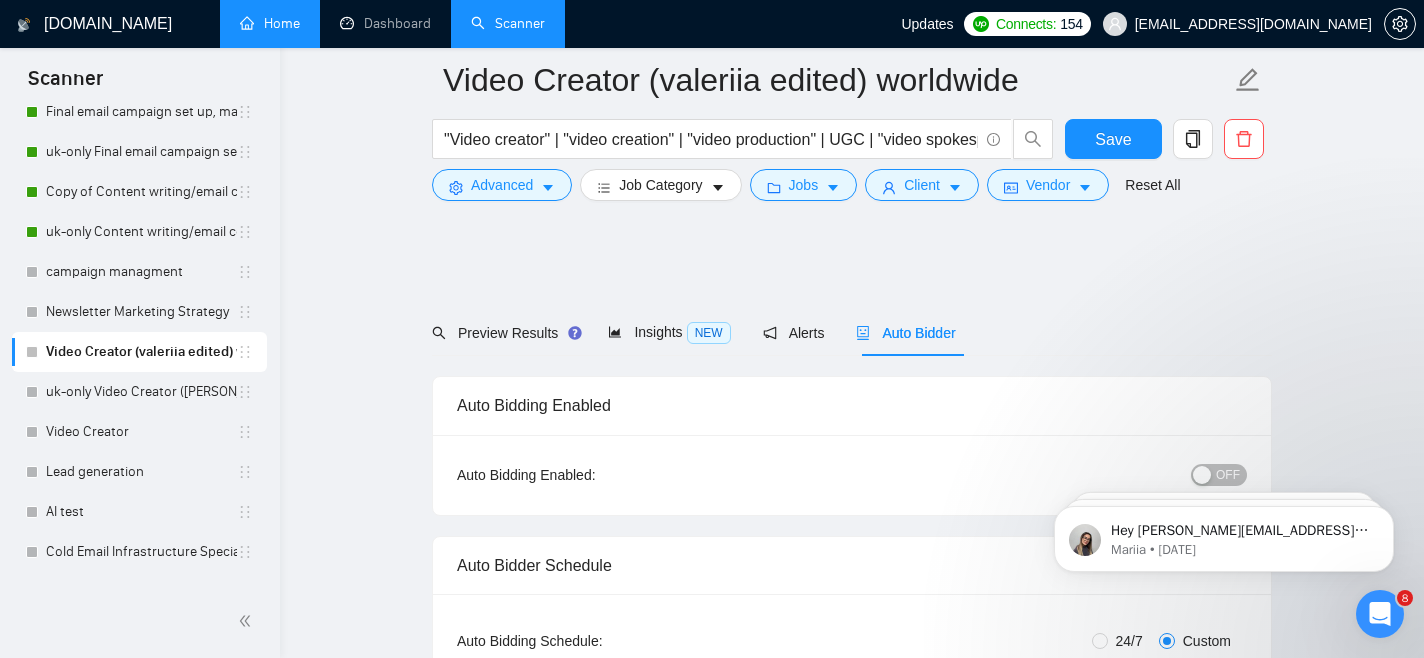 scroll, scrollTop: 666, scrollLeft: 0, axis: vertical 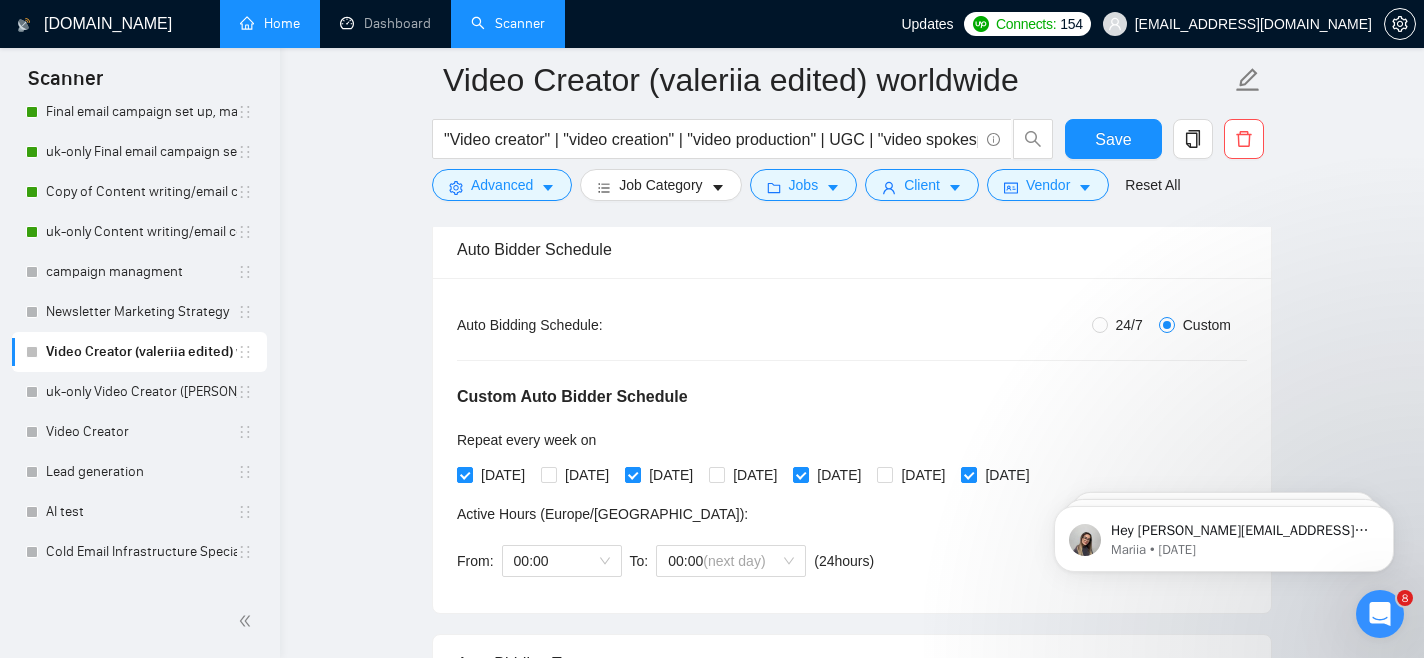type 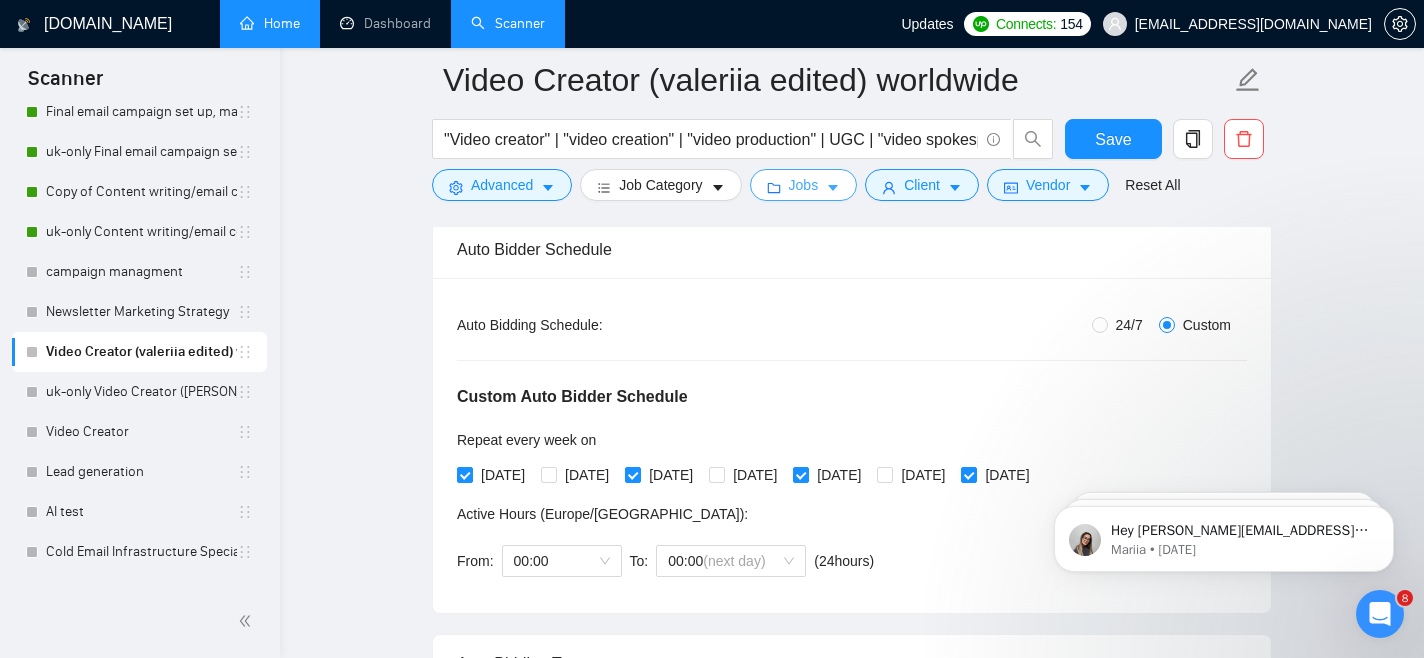 scroll, scrollTop: 0, scrollLeft: 0, axis: both 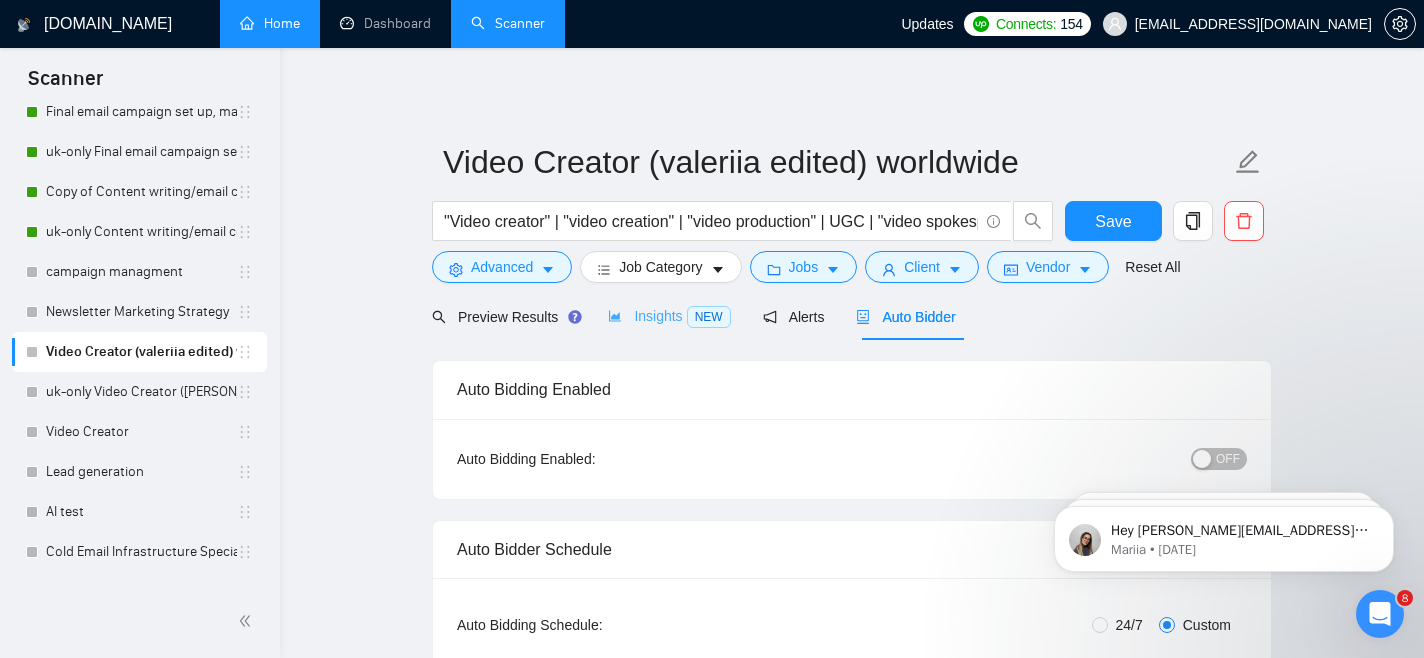 click on "Insights NEW" at bounding box center [669, 316] 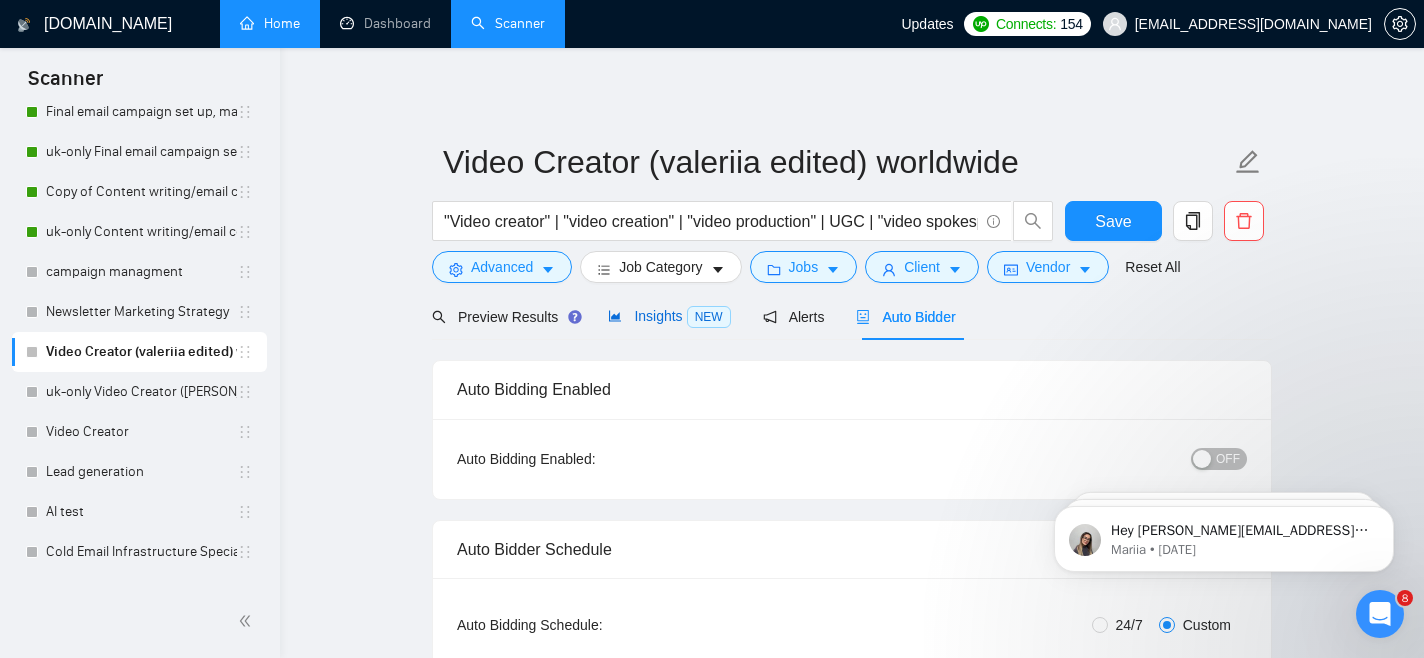 click on "Insights NEW" at bounding box center [669, 316] 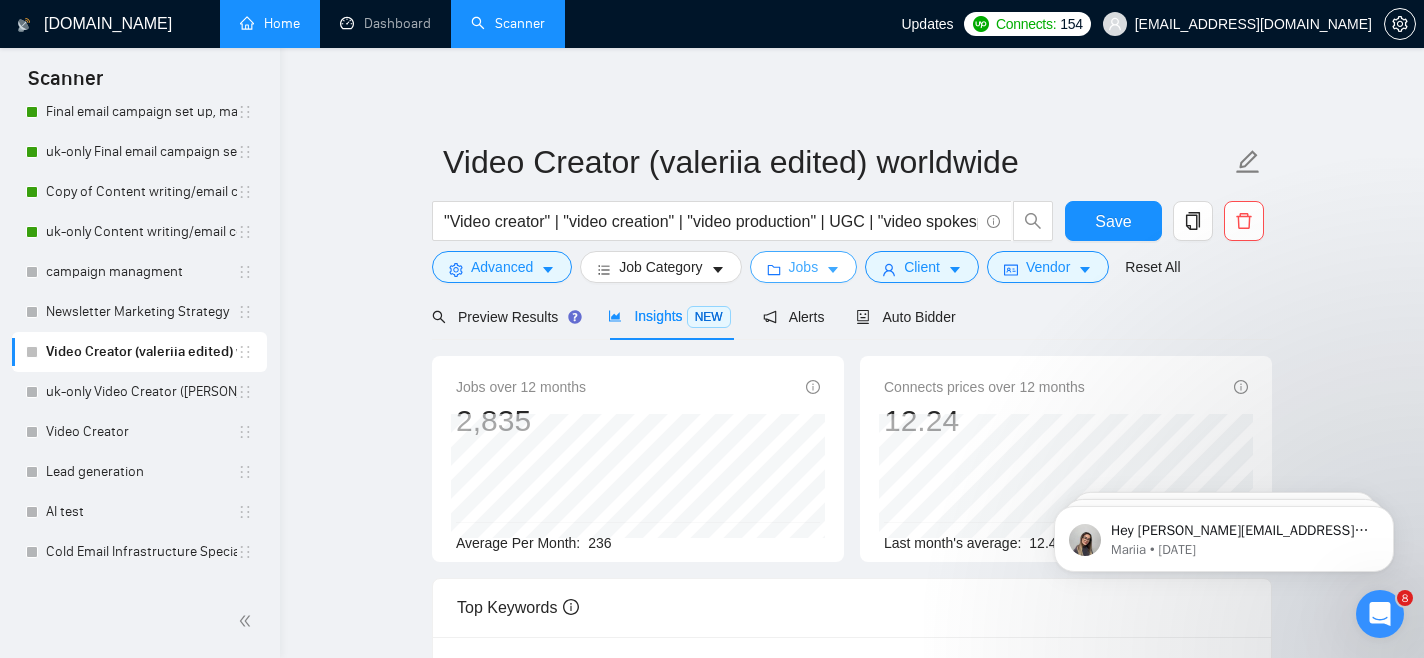 click 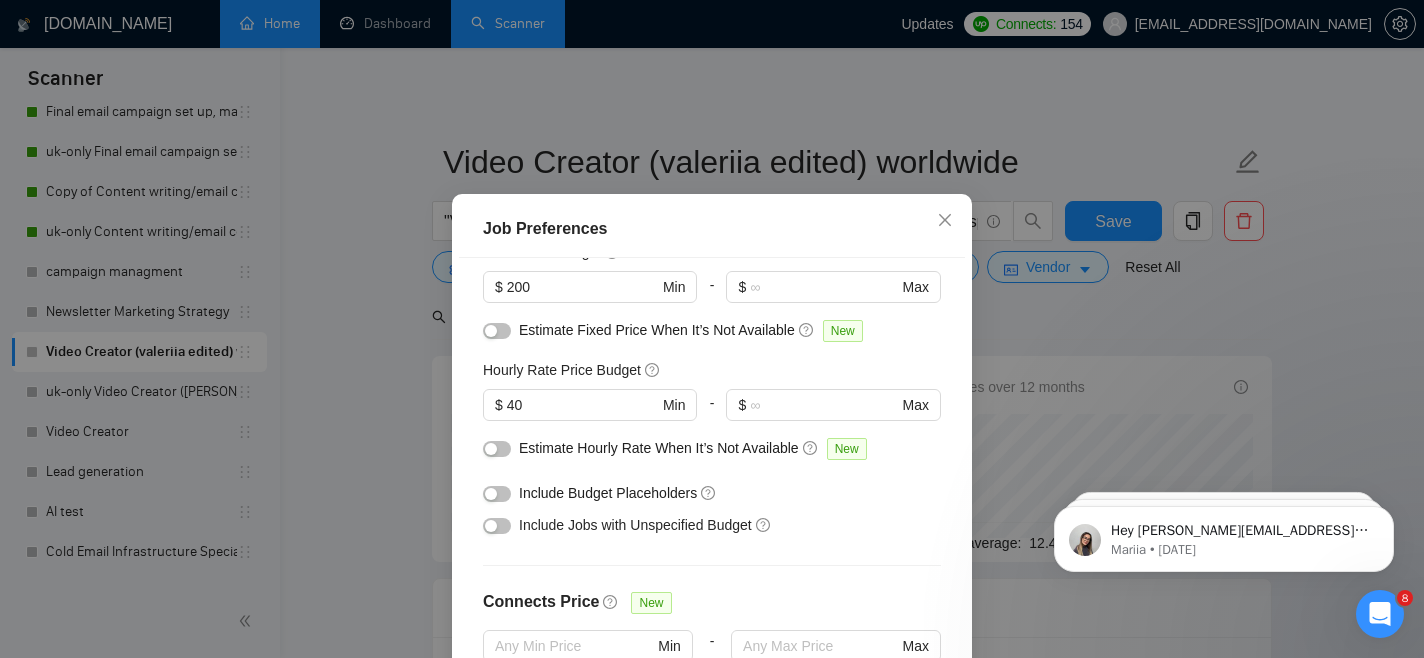 scroll, scrollTop: 0, scrollLeft: 0, axis: both 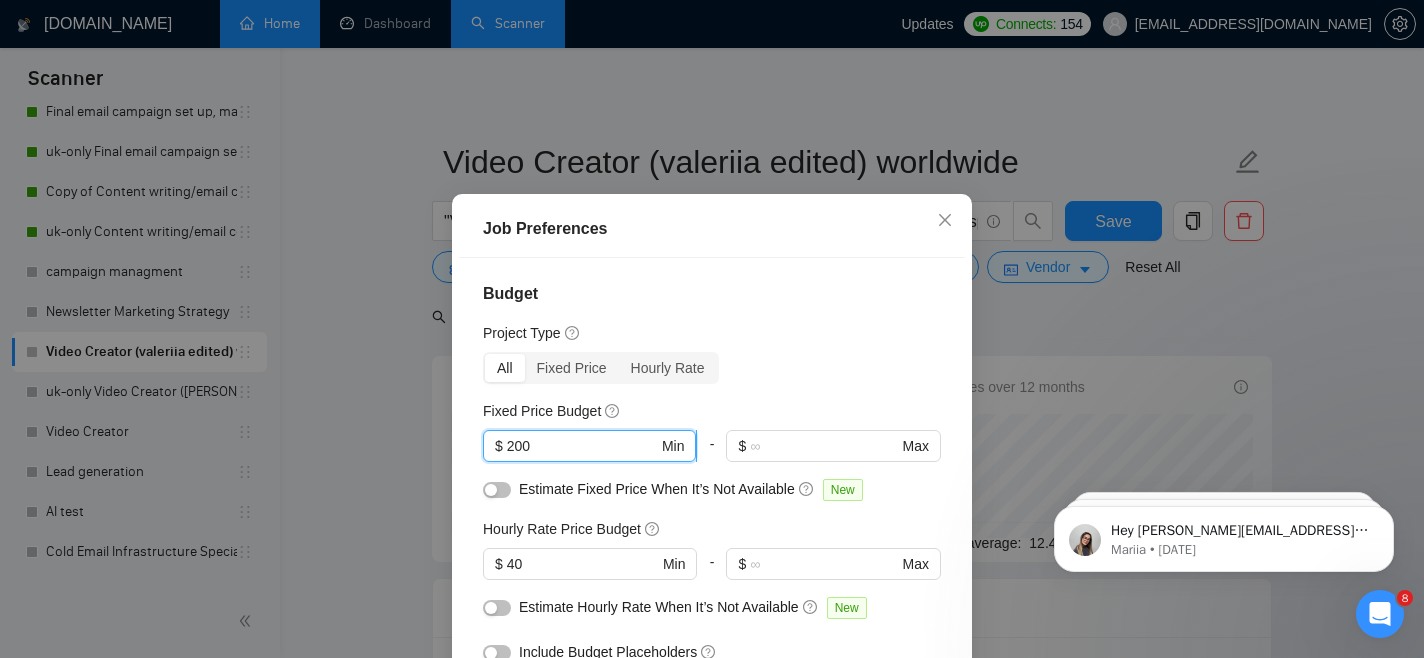 click on "200" at bounding box center [582, 446] 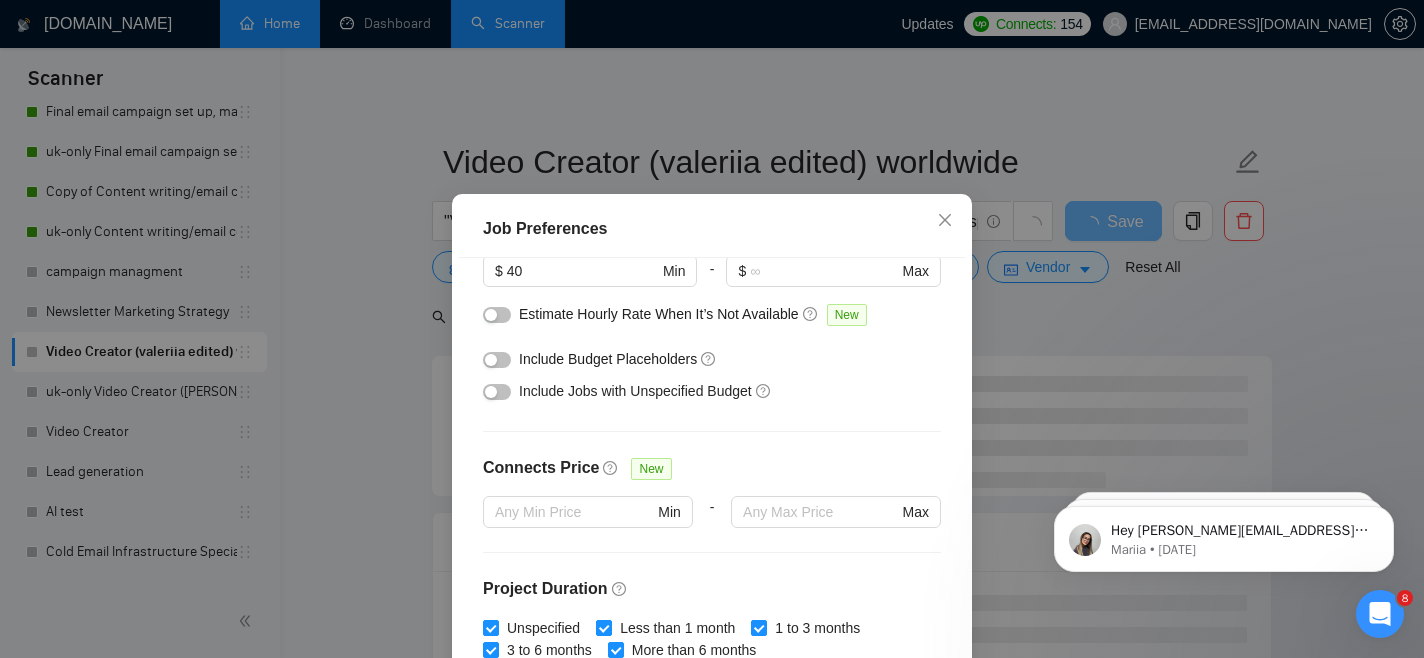 scroll, scrollTop: 666, scrollLeft: 0, axis: vertical 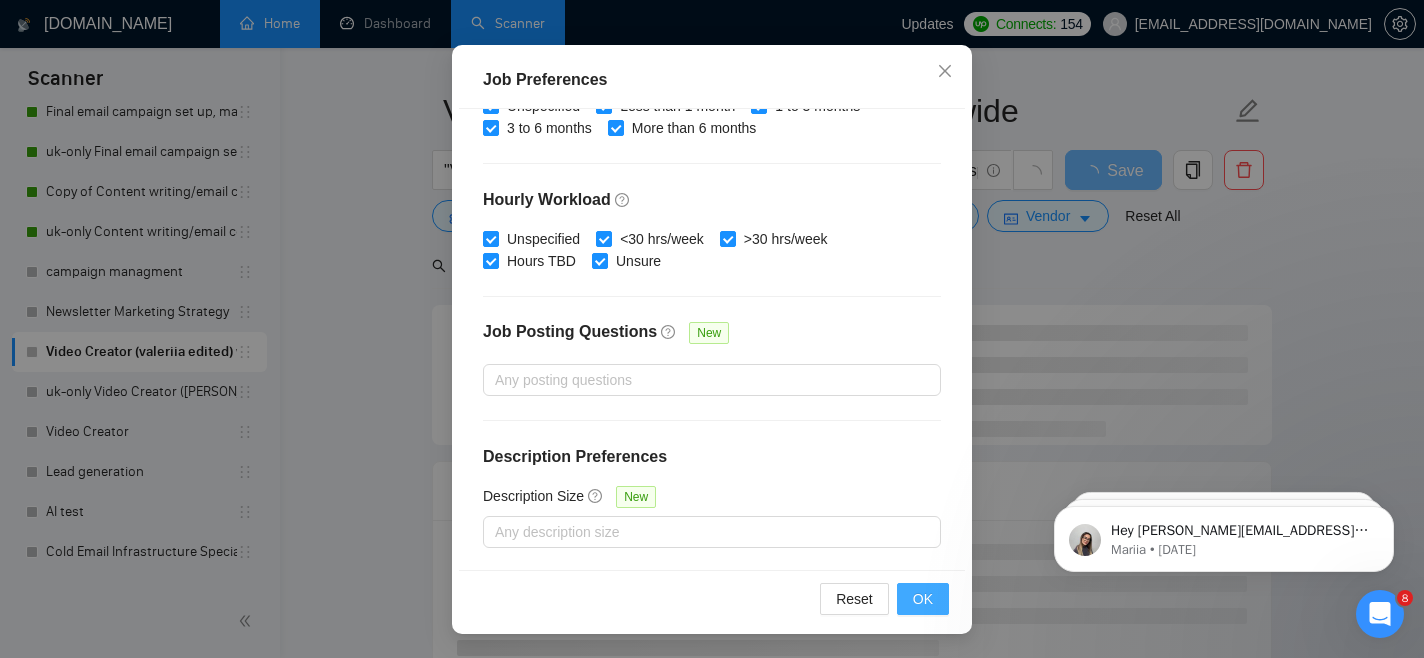 type on "400" 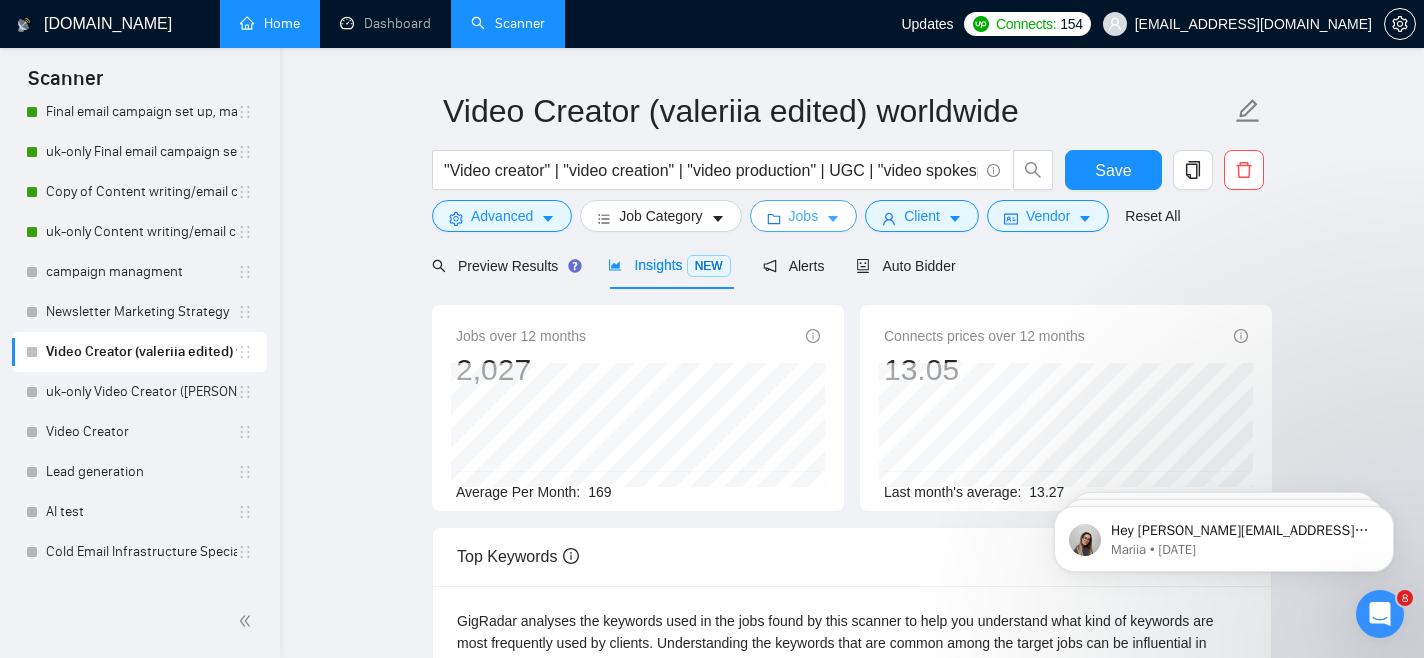scroll, scrollTop: 0, scrollLeft: 0, axis: both 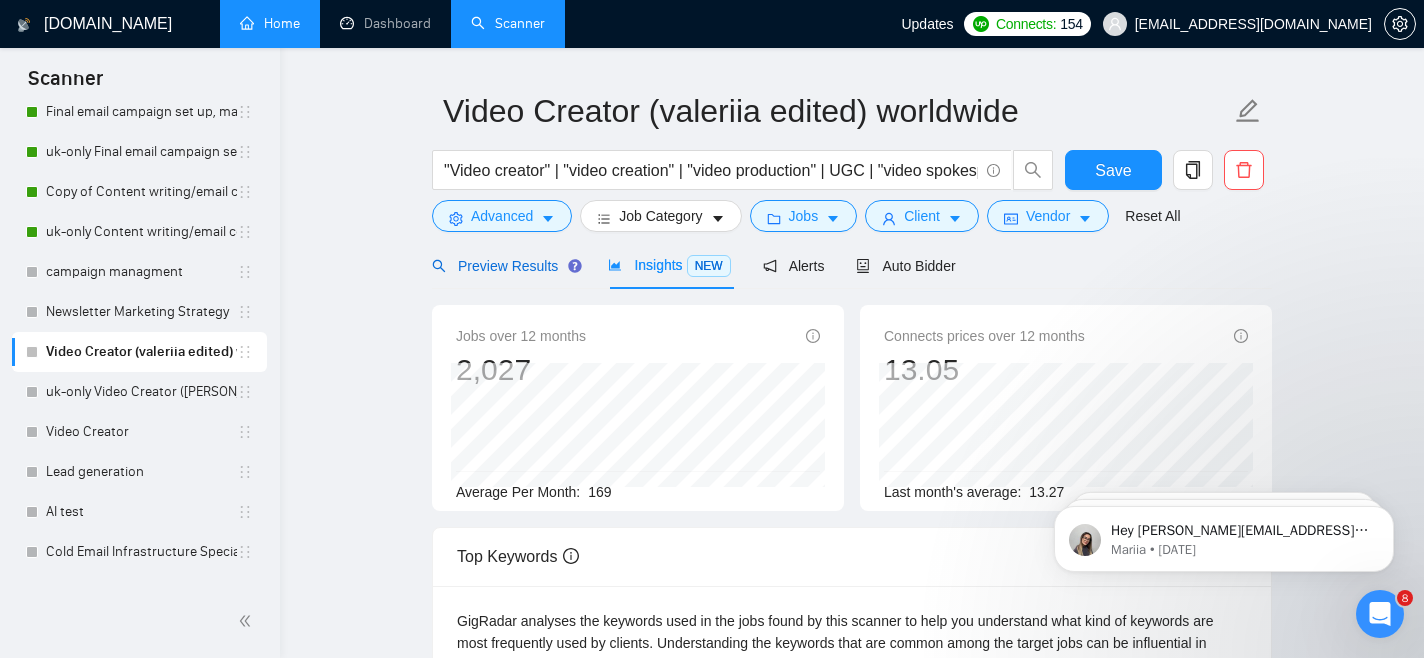 click on "Preview Results" at bounding box center [504, 266] 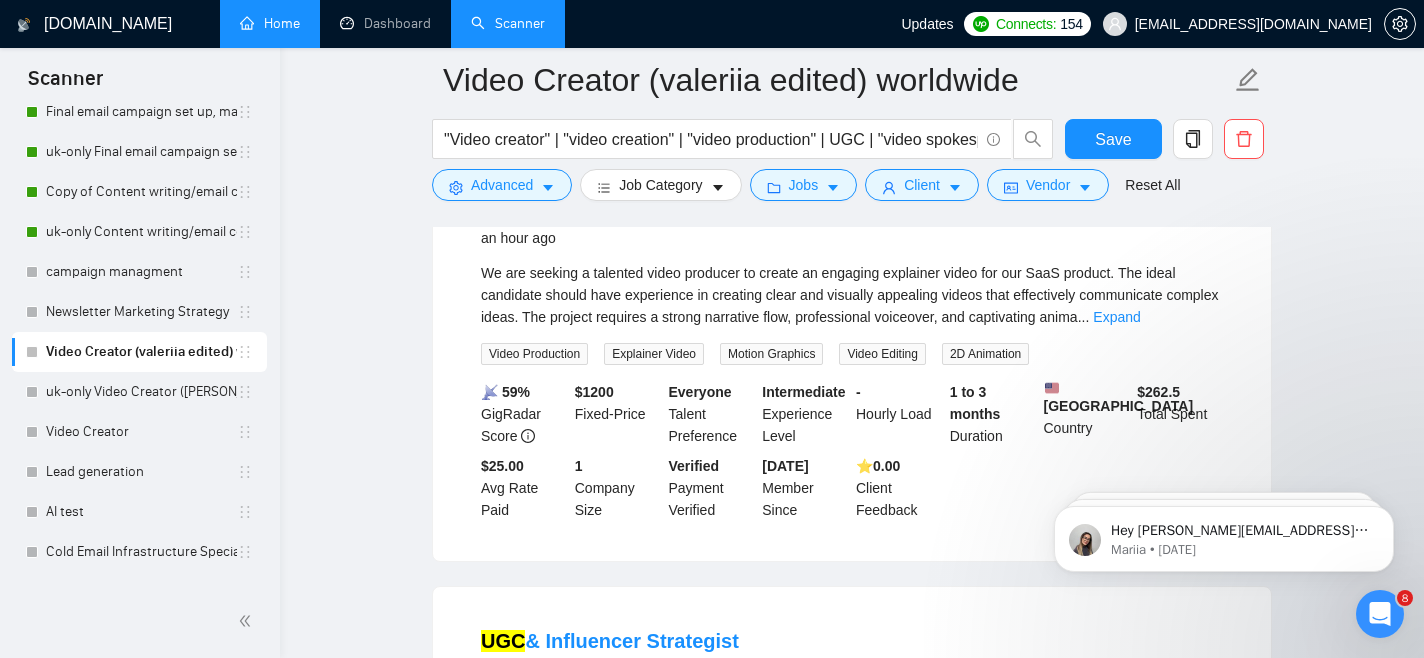 scroll, scrollTop: 263, scrollLeft: 0, axis: vertical 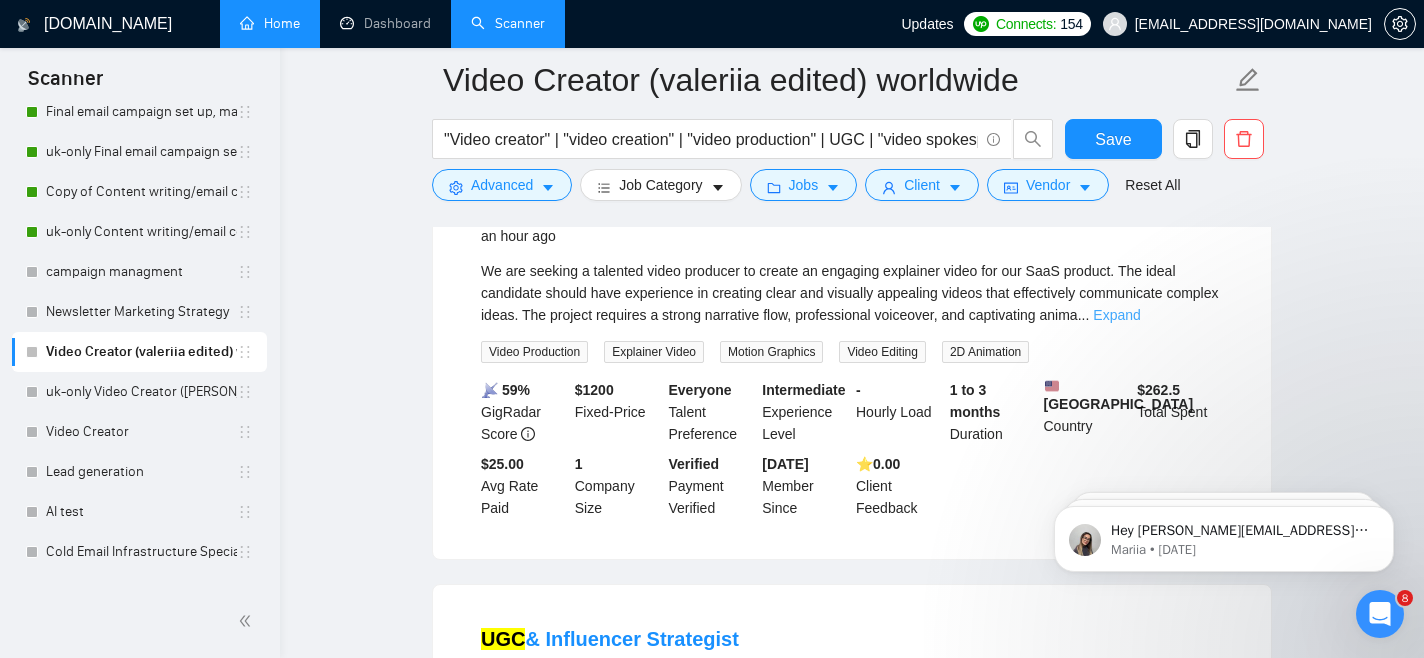 click on "Expand" at bounding box center [1116, 315] 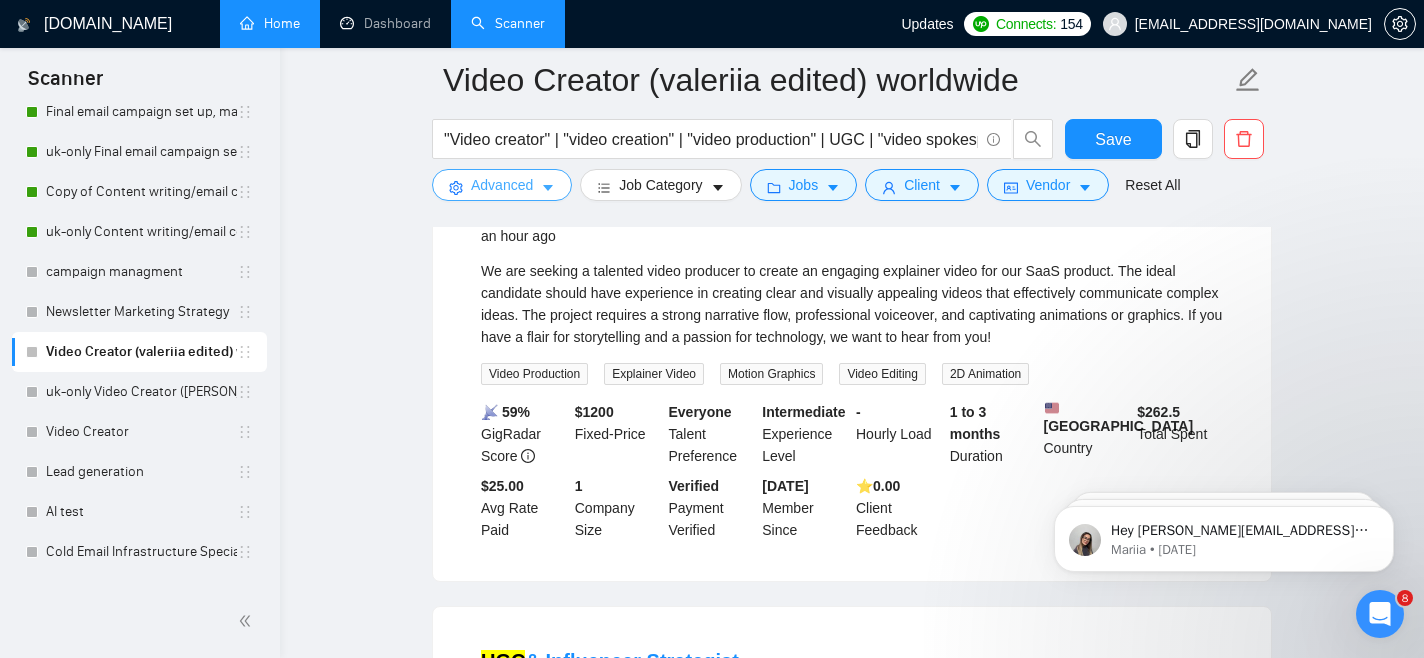 click 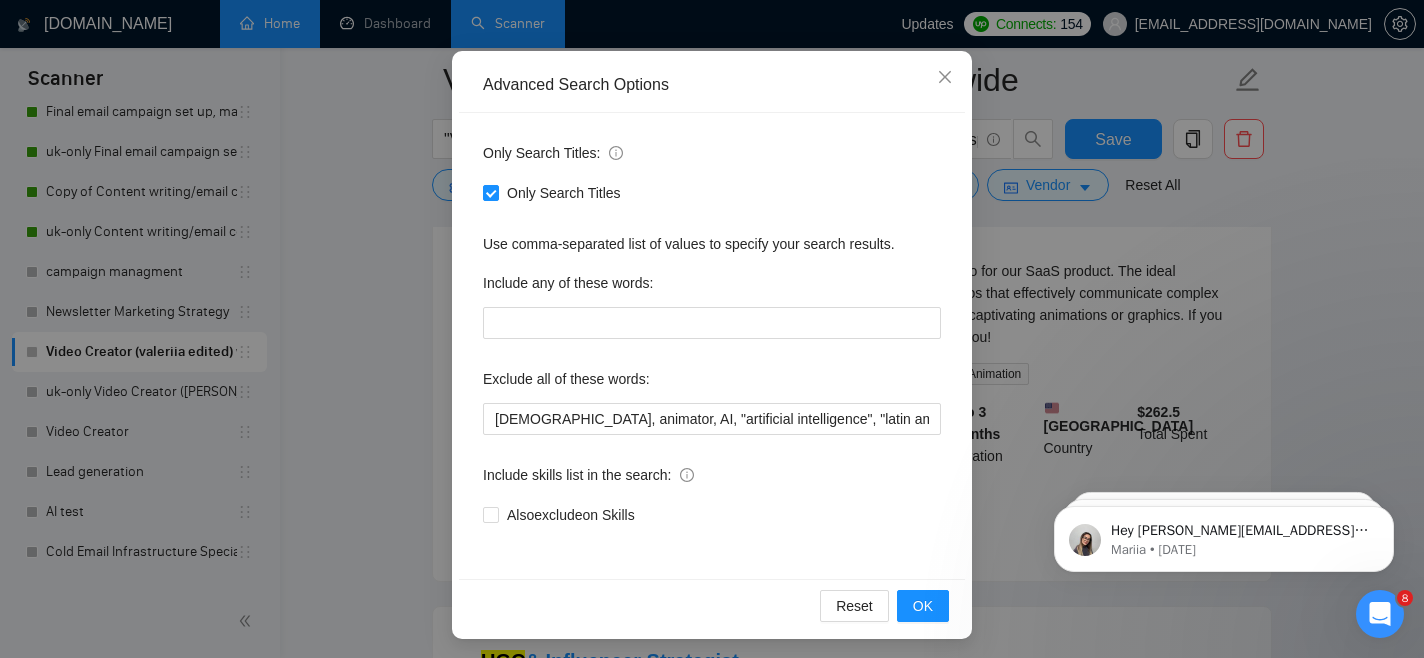 scroll, scrollTop: 174, scrollLeft: 0, axis: vertical 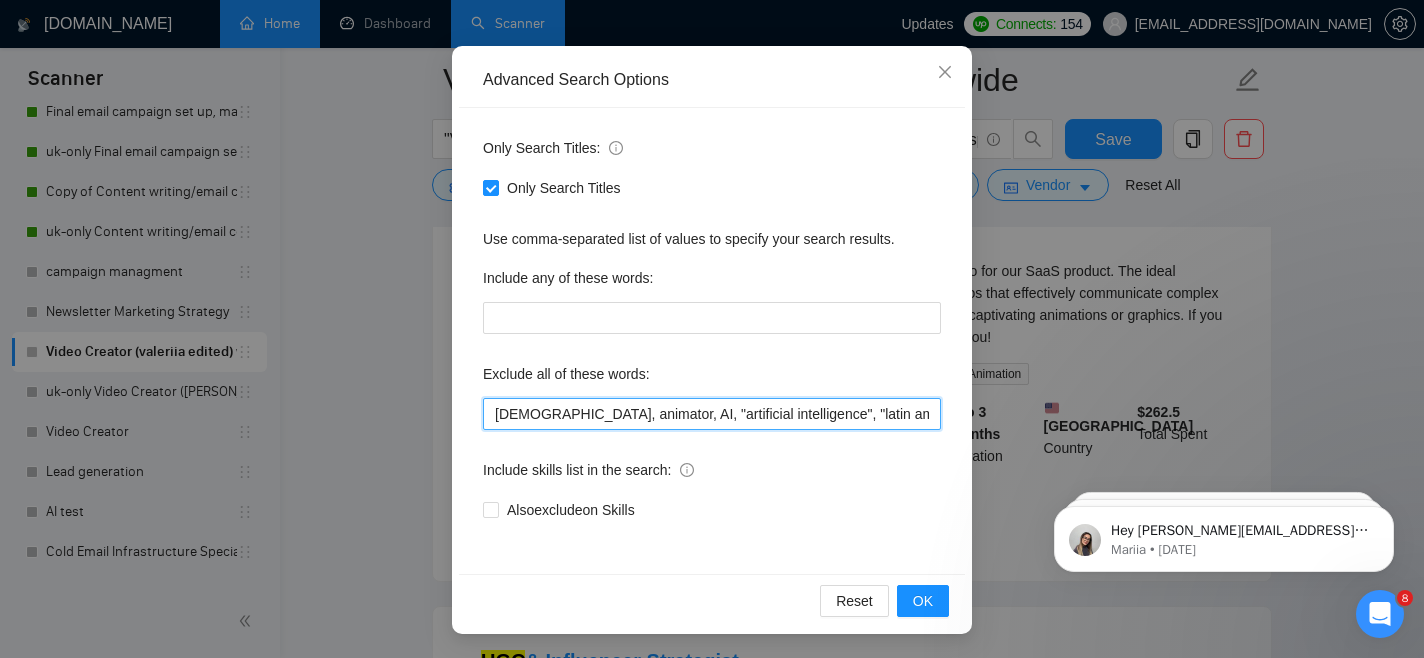 click on "[DEMOGRAPHIC_DATA], animator, AI, "artificial intelligence", "latin american", "south american", copywriting, manager, (videographer*), "video editor", "video editing", "voice actor", "voice actress", "Collaborate with UGC creators", "french speaking", "web developer", "web designer", "portuguese", "rendering", "design"" at bounding box center [712, 414] 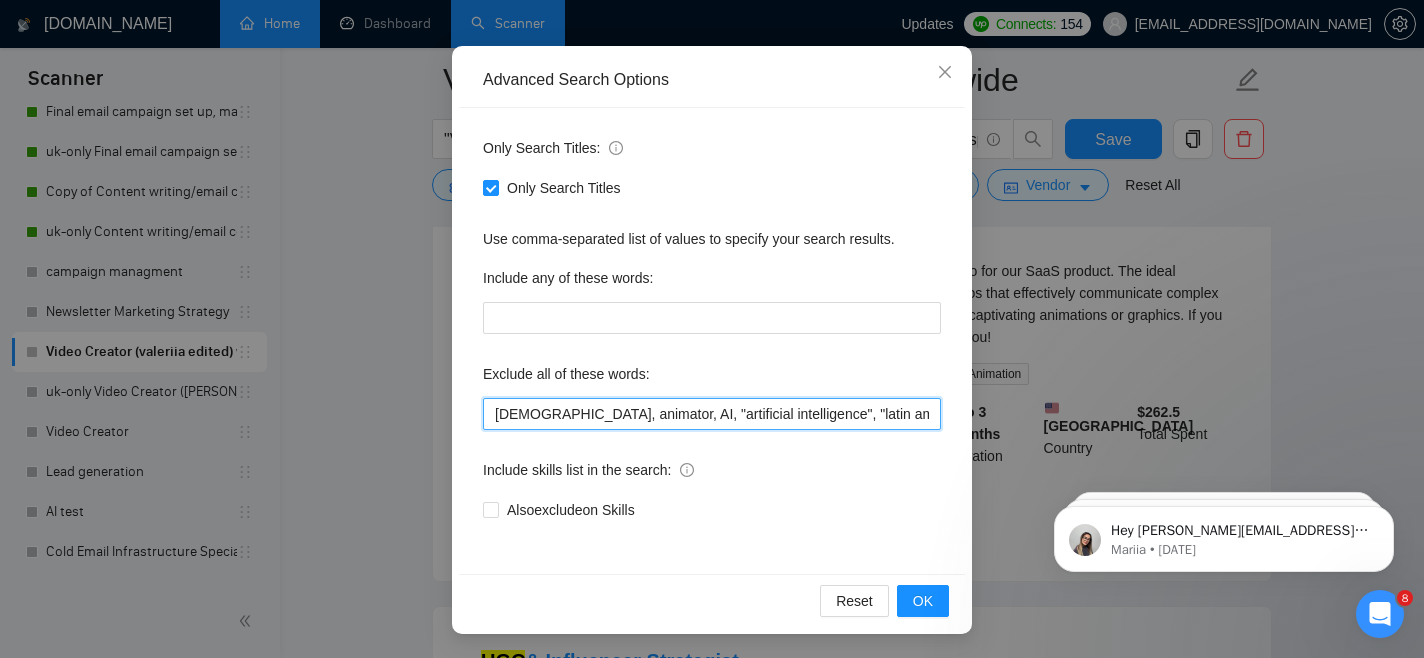 click on "[DEMOGRAPHIC_DATA], animator, AI, "artificial intelligence", "latin american", "south american", copywriting, manager, (videographer*), "video editor", "video editing", "voice actor", "voice actress", "Collaborate with UGC creators", "french speaking", "web developer", "web designer", "portuguese", "rendering", "design"" at bounding box center (712, 414) 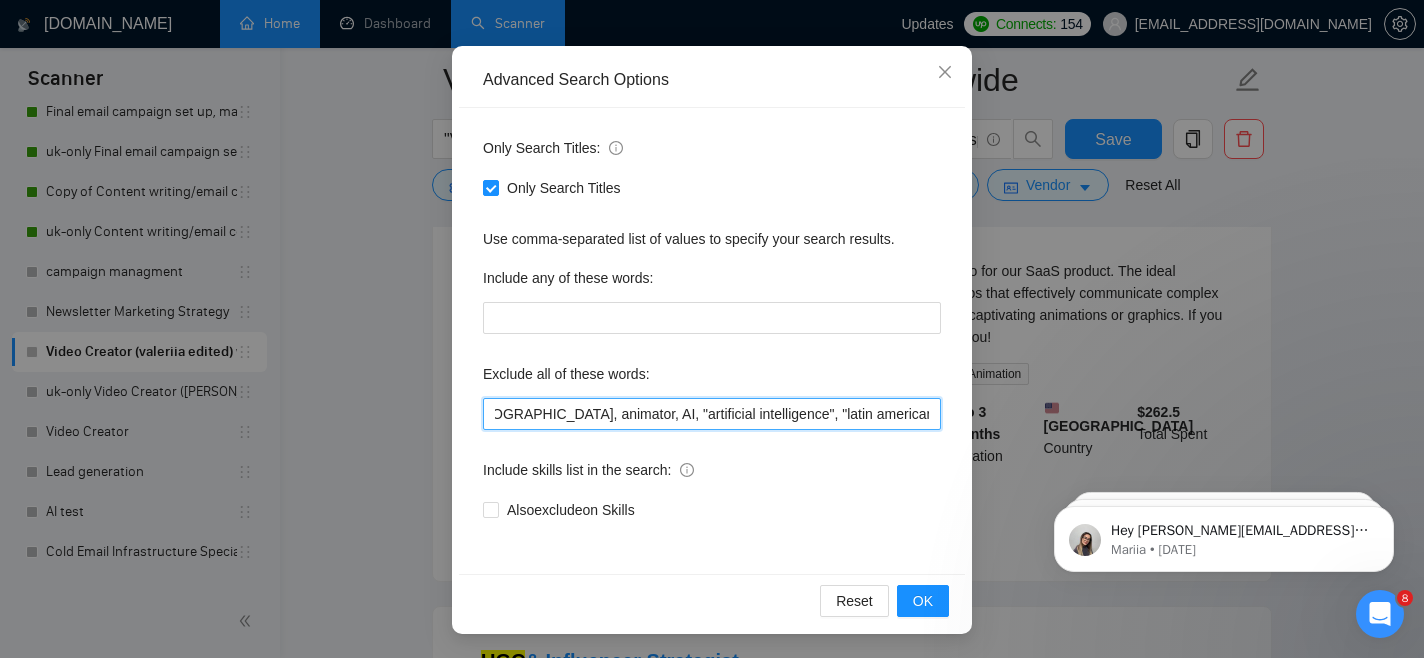 scroll, scrollTop: 0, scrollLeft: 209, axis: horizontal 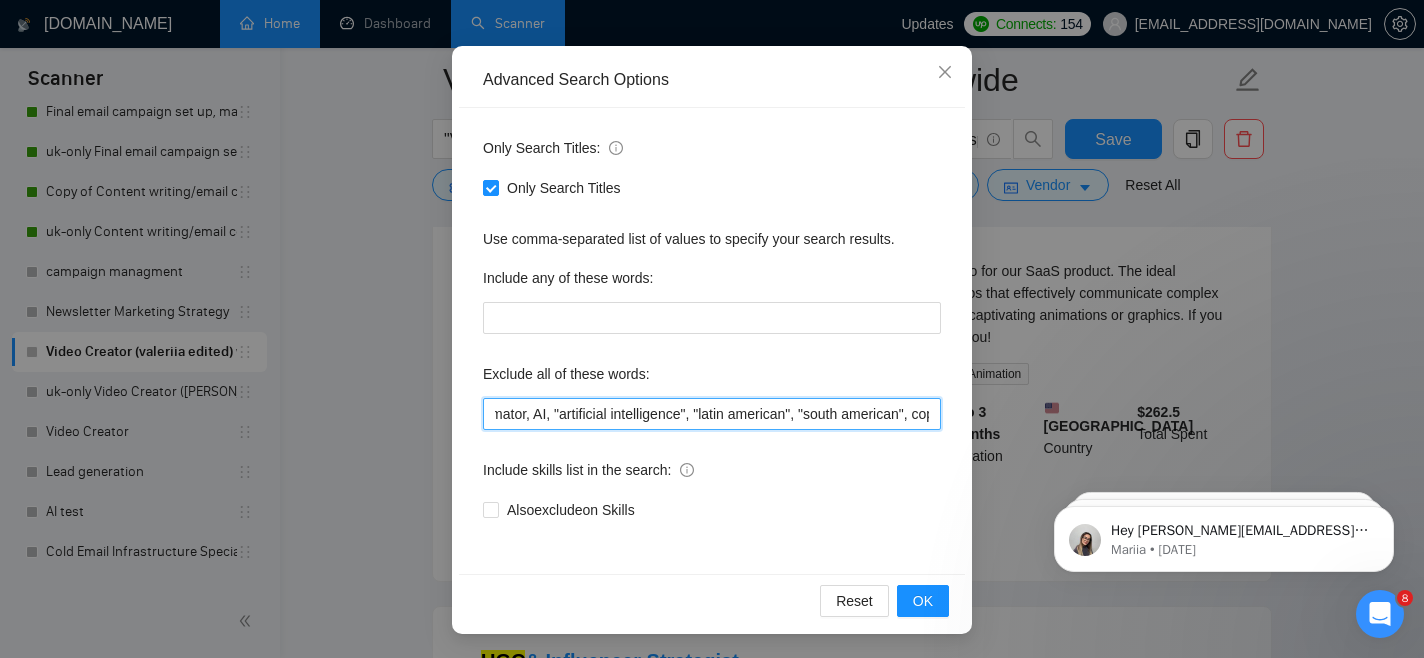 drag, startPoint x: 734, startPoint y: 422, endPoint x: 936, endPoint y: 434, distance: 202.35612 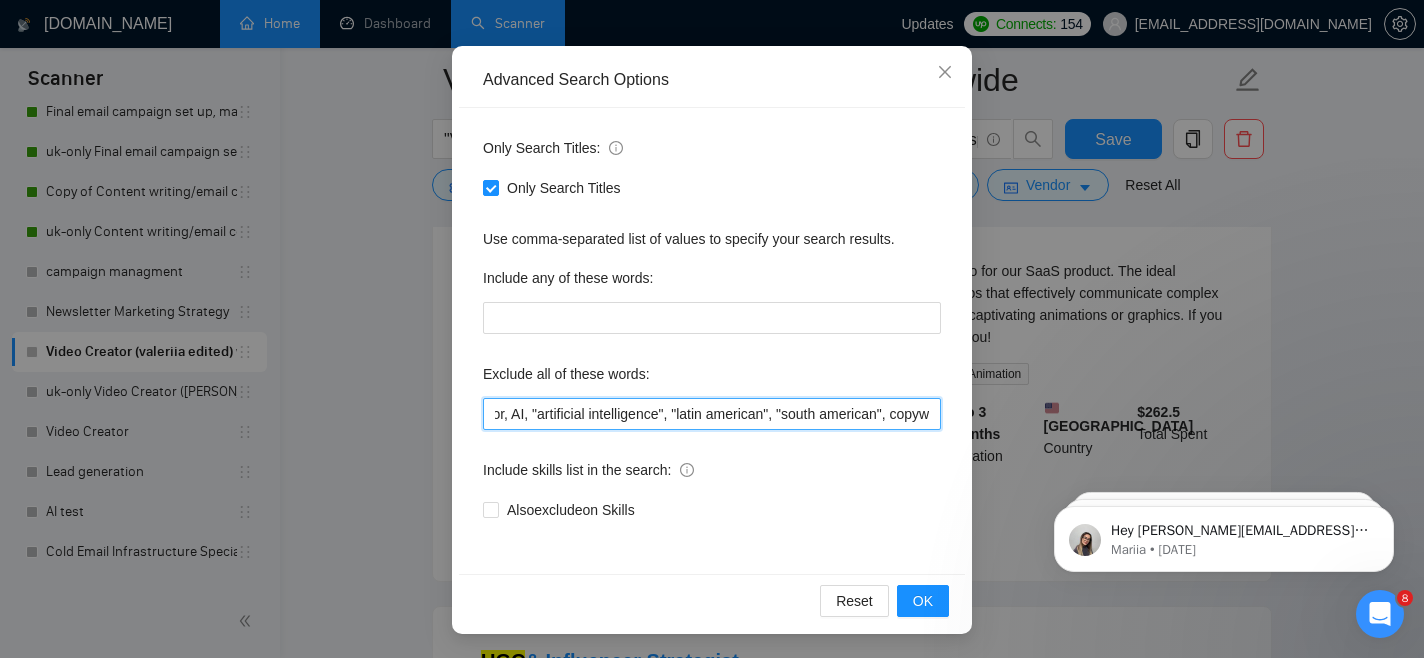 click on "[DEMOGRAPHIC_DATA], animator, AI, "artificial intelligence", "latin american", "south american", copywriting, manager, (videographer*), "video editor", "video editing", "voice actor", "voice actress", "Collaborate with UGC creators", "french speaking", "web developer", "web designer", "portuguese", "rendering", "design"" at bounding box center (712, 414) 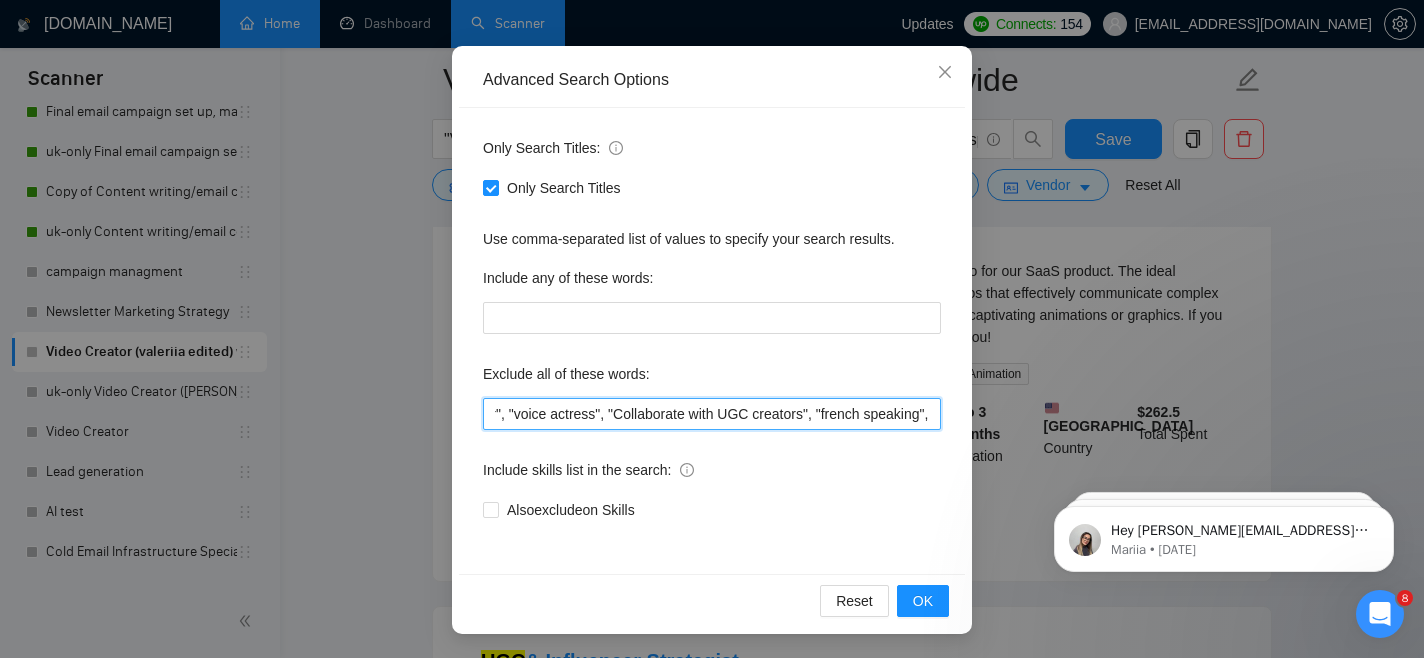scroll, scrollTop: 0, scrollLeft: 1509, axis: horizontal 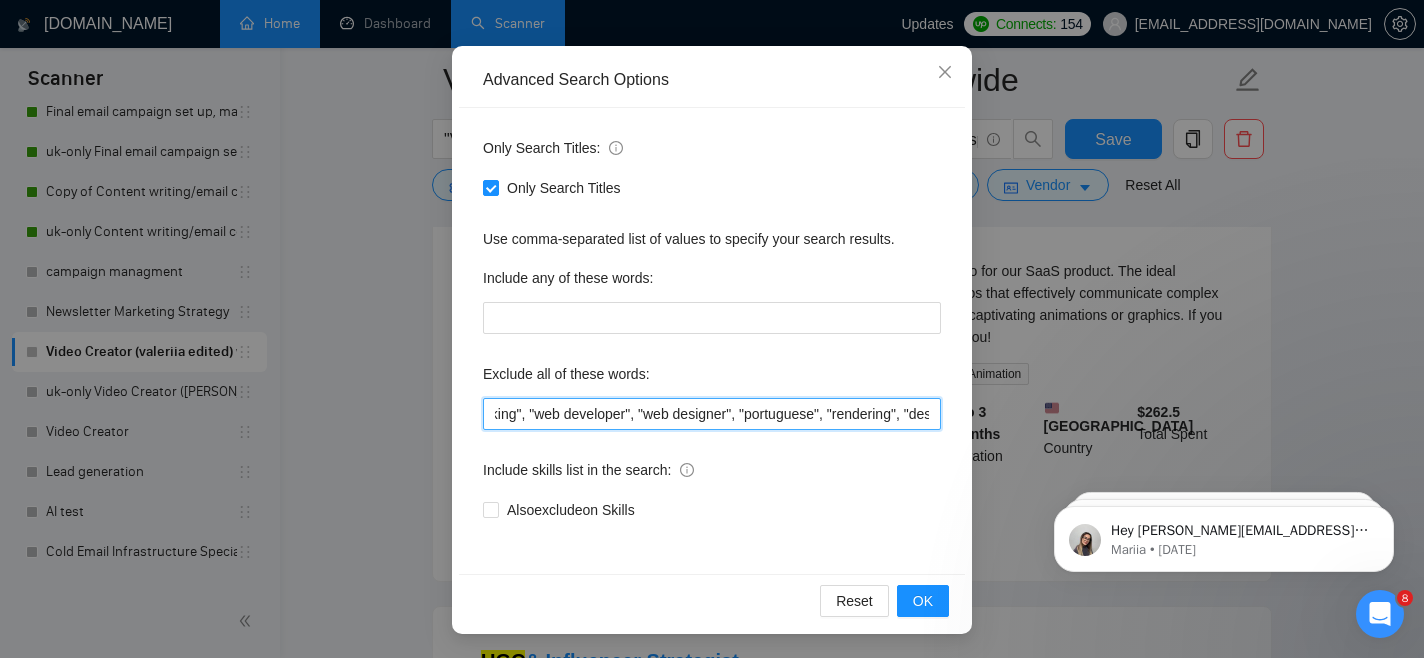 drag, startPoint x: 923, startPoint y: 417, endPoint x: 1012, endPoint y: 415, distance: 89.02247 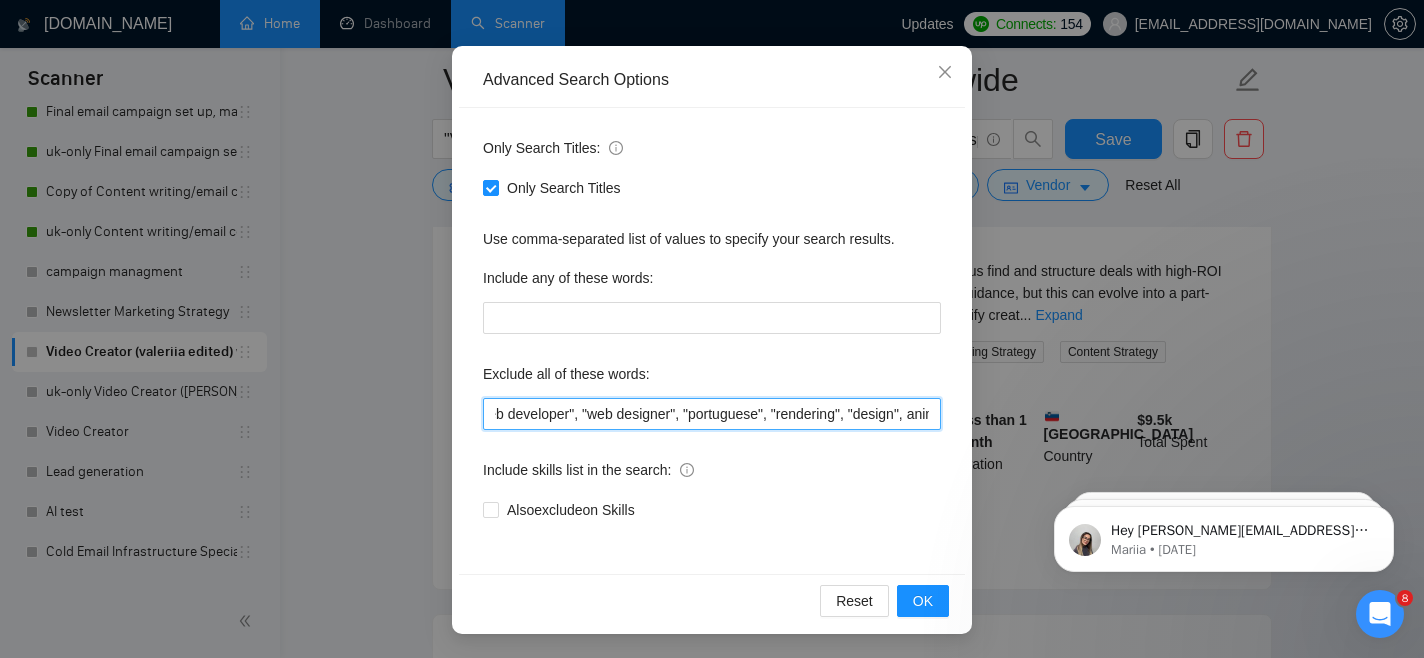 scroll, scrollTop: 0, scrollLeft: 1571, axis: horizontal 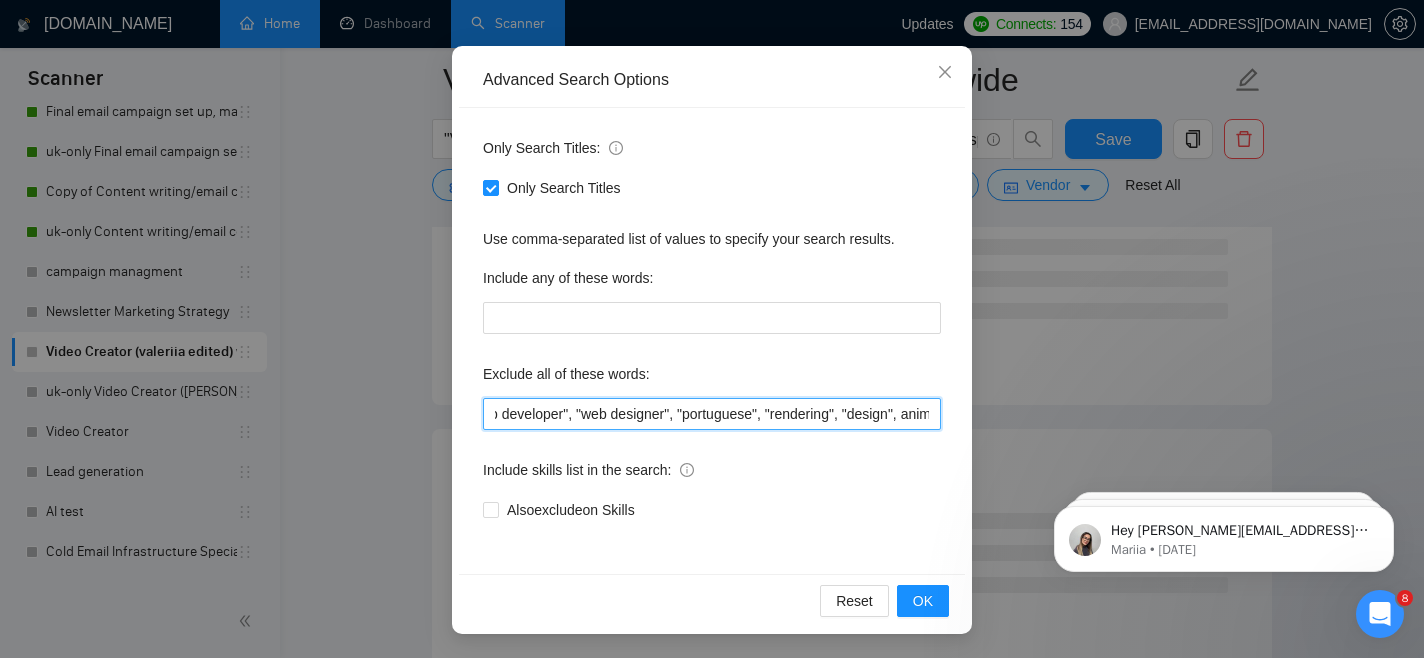 click on "[DEMOGRAPHIC_DATA], animator, AI, "artificial intelligence", "latin american", "south american", copywriting, manager, (videographer*), "video editor", "video editing", "voice actor", "voice actress", "Collaborate with UGC creators", "french speaking", "web developer", "web designer", "portuguese", "rendering", "design", animat*, graphics" at bounding box center (712, 414) 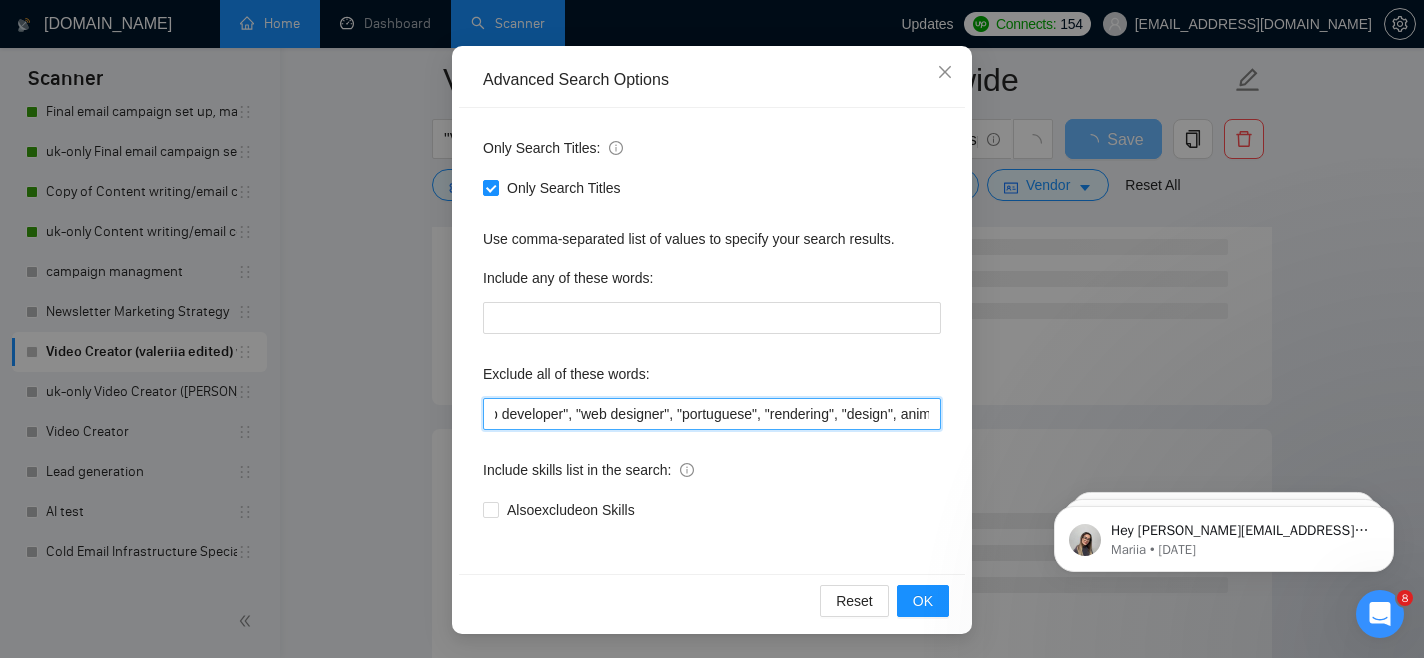 scroll, scrollTop: 0, scrollLeft: 1626, axis: horizontal 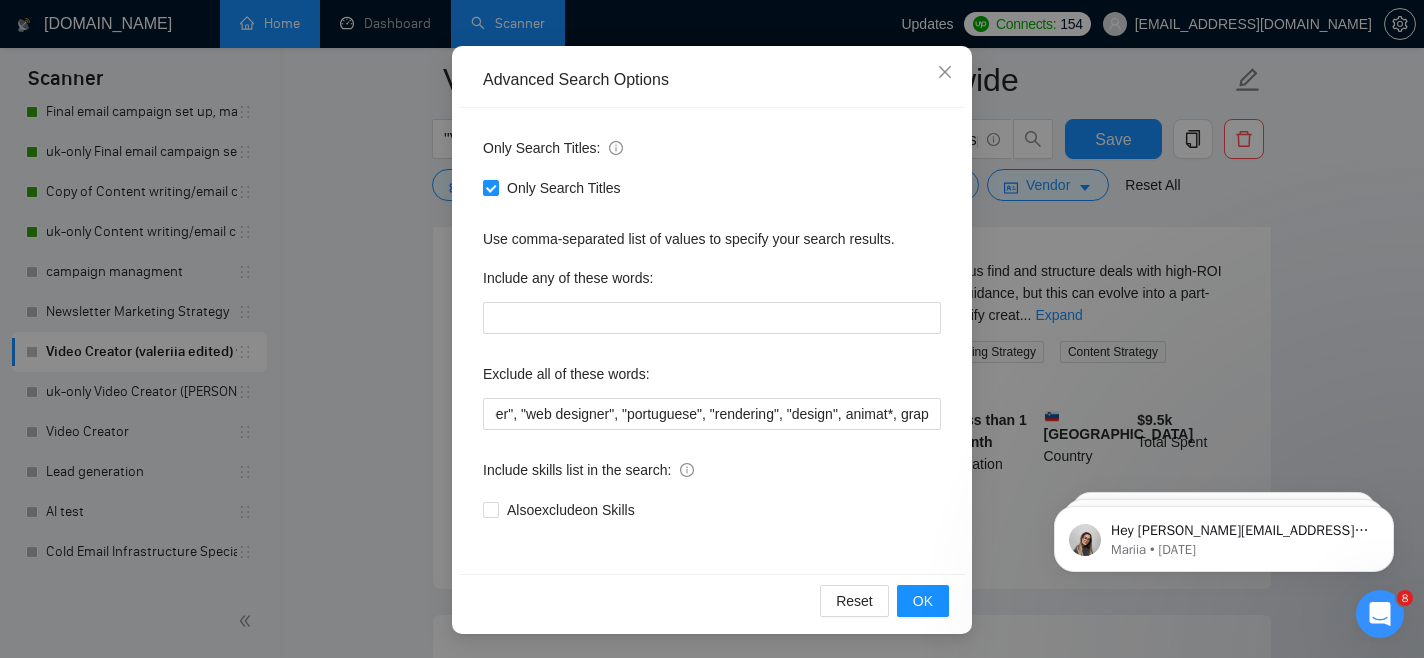 click on "Only Search Titles:   Only Search Titles Use comma-separated list of values to specify your search results. Include any of these words: Exclude all of these words: [DEMOGRAPHIC_DATA], animator, AI, "artificial intelligence", "latin american", "south american", copywriting, manager, (videographer*), "video editor", "video editing", "voice actor", "voice actress", "Collaborate with UGC creators", "french speaking", "web developer", "web designer", "[DEMOGRAPHIC_DATA]", "rendering", "design", animat*, graphics Include skills list in the search:   Also  exclude  on Skills" at bounding box center [712, 341] 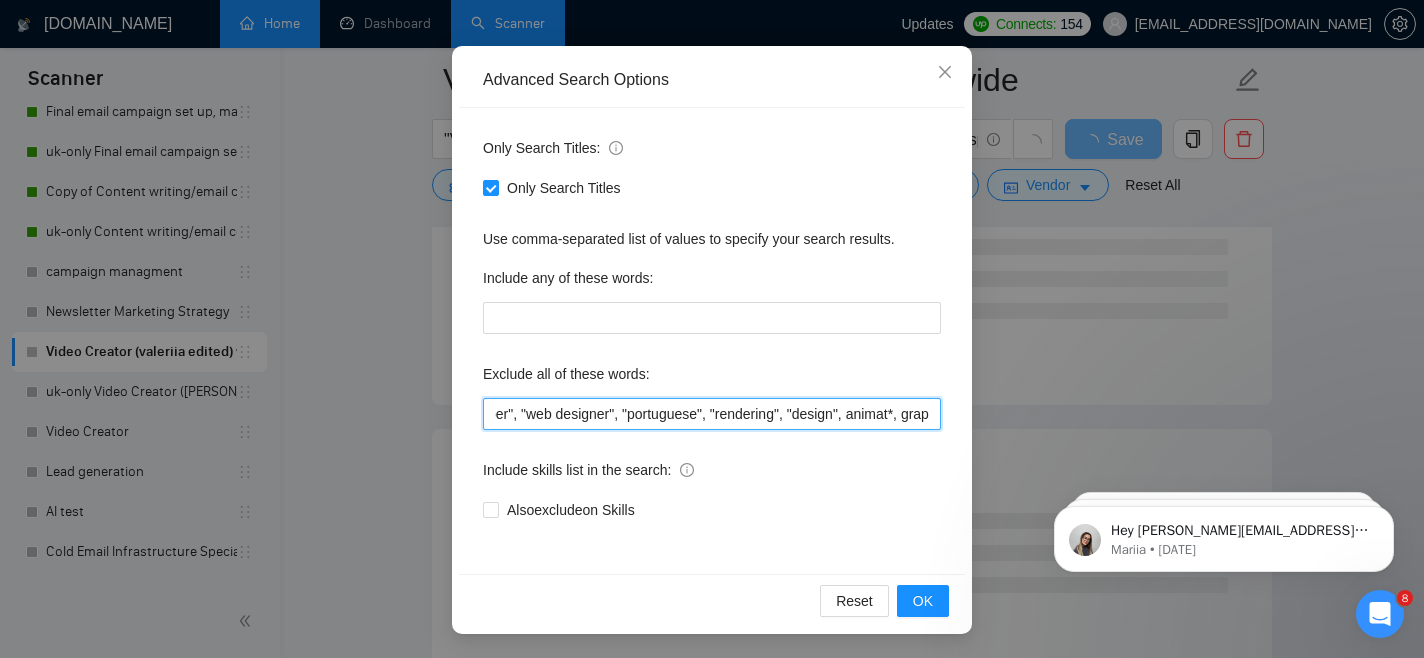 click on "[DEMOGRAPHIC_DATA], animator, AI, "artificial intelligence", "latin american", "south american", copywriting, manager, (videographer*), "video editor", "video editing", "voice actor", "voice actress", "Collaborate with UGC creators", "french speaking", "web developer", "web designer", "portuguese", "rendering", "design", animat*, graphics" at bounding box center [712, 414] 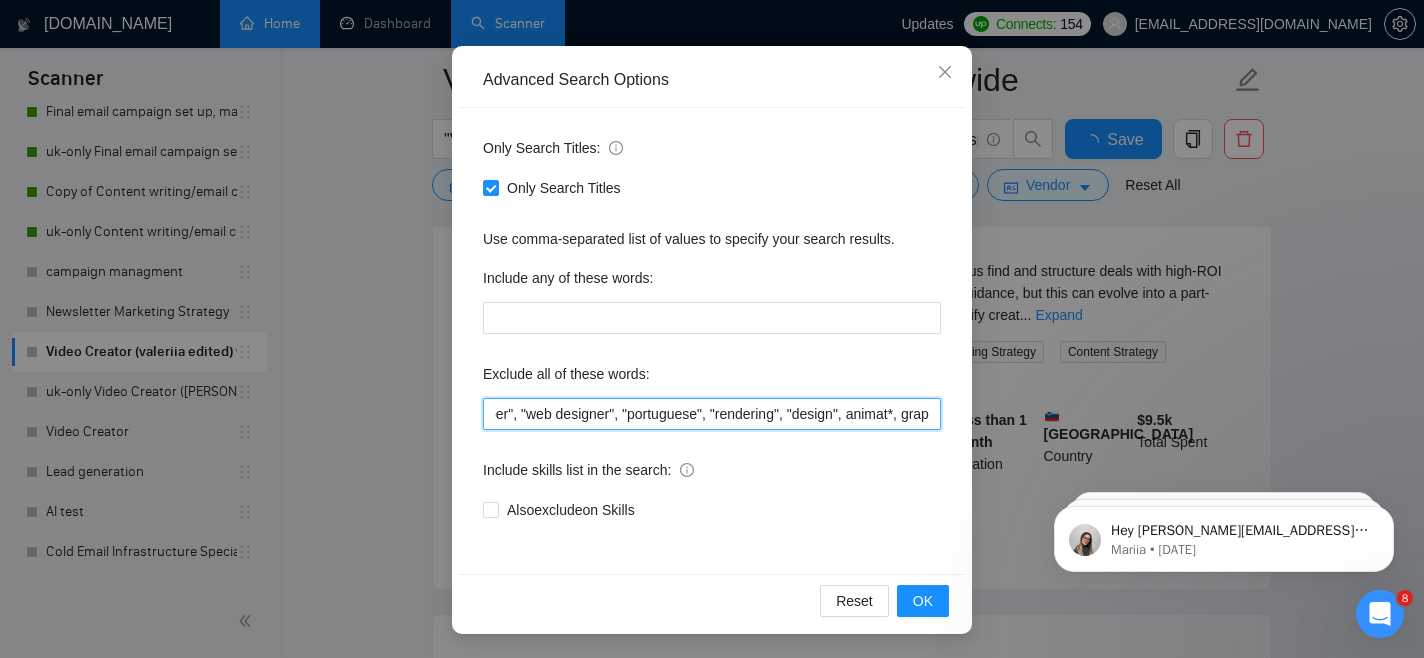 scroll, scrollTop: 0, scrollLeft: 0, axis: both 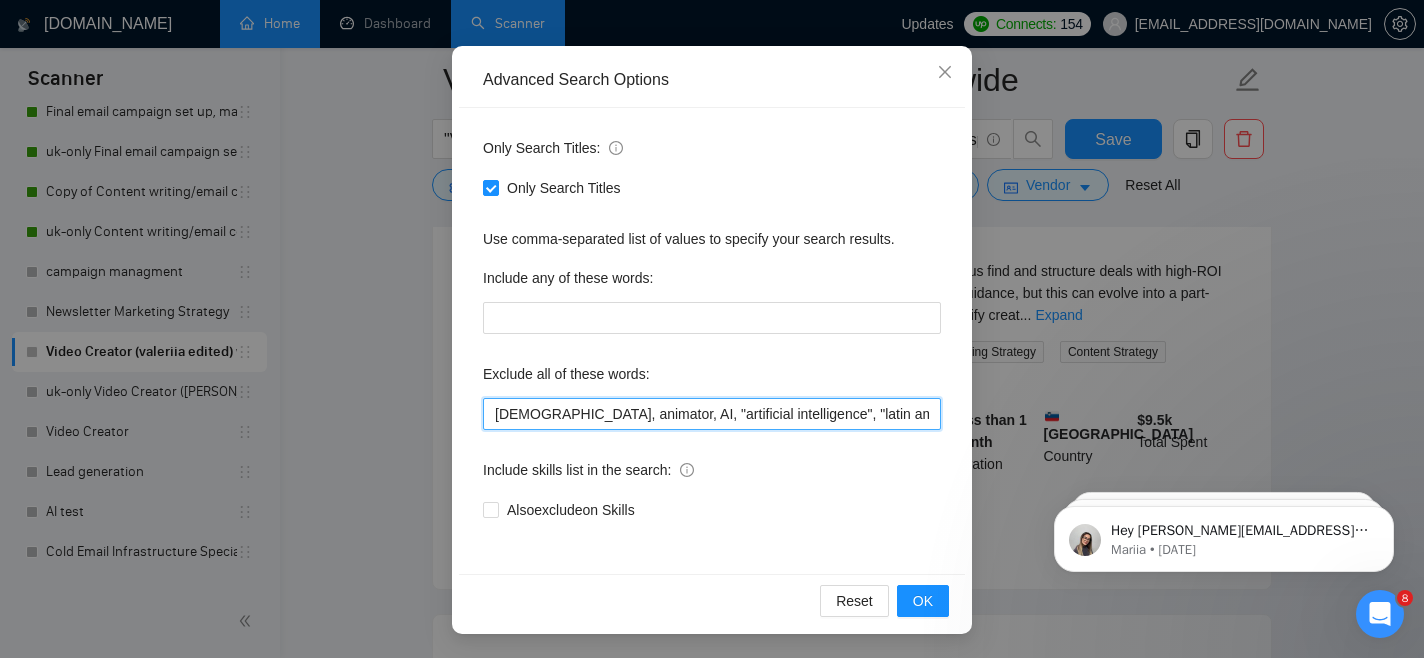 click on "[DEMOGRAPHIC_DATA], animator, AI, "artificial intelligence", "latin american", "south american", copywriting, manager, (videographer*), "video editor", "video editing", "voice actor", "voice actress", "Collaborate with UGC creators", "french speaking", "web developer", "web designer", "portuguese", "rendering", "design", animat*, graphics" at bounding box center (712, 414) 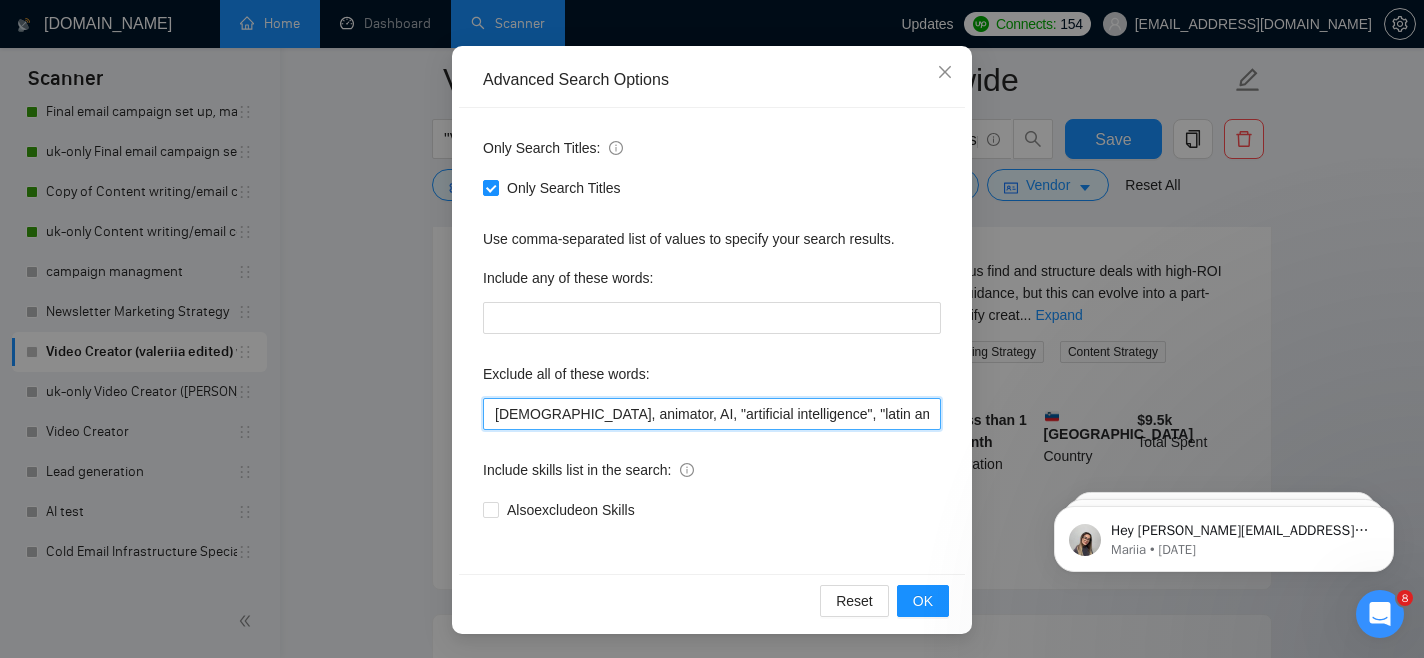 drag, startPoint x: 905, startPoint y: 411, endPoint x: 1161, endPoint y: 433, distance: 256.94357 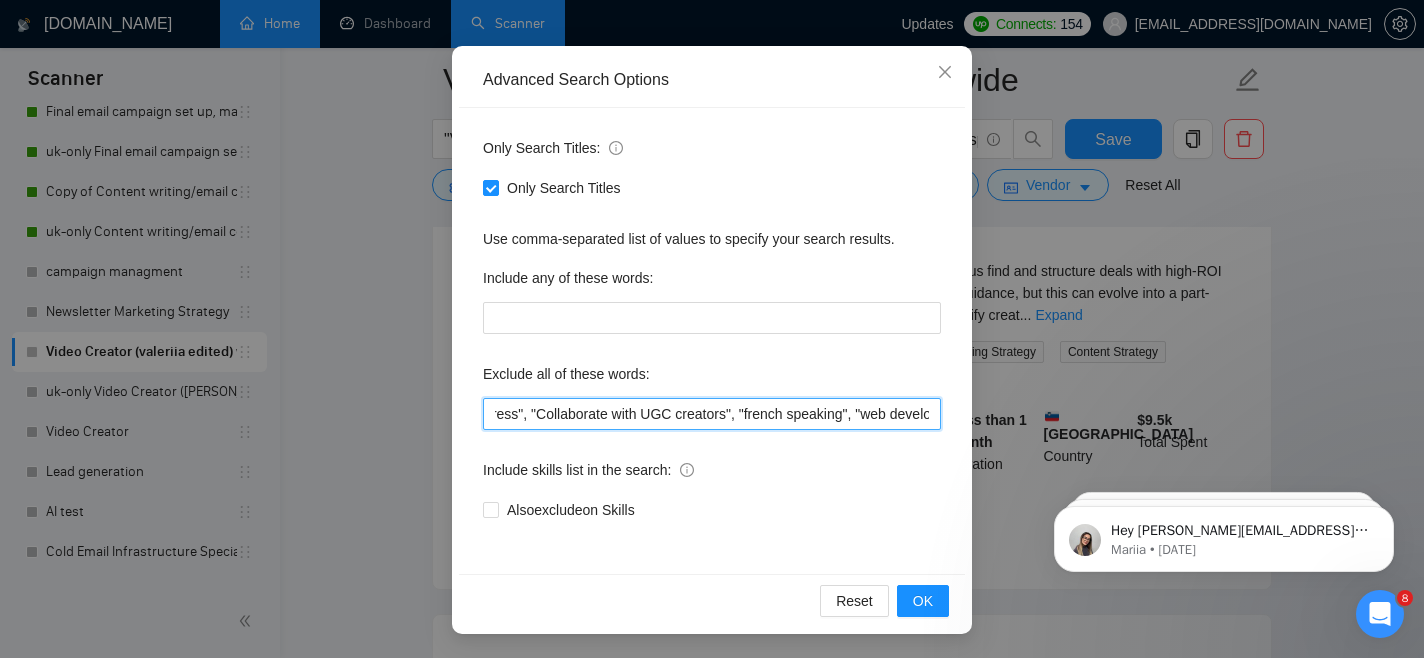 scroll, scrollTop: 0, scrollLeft: 1627, axis: horizontal 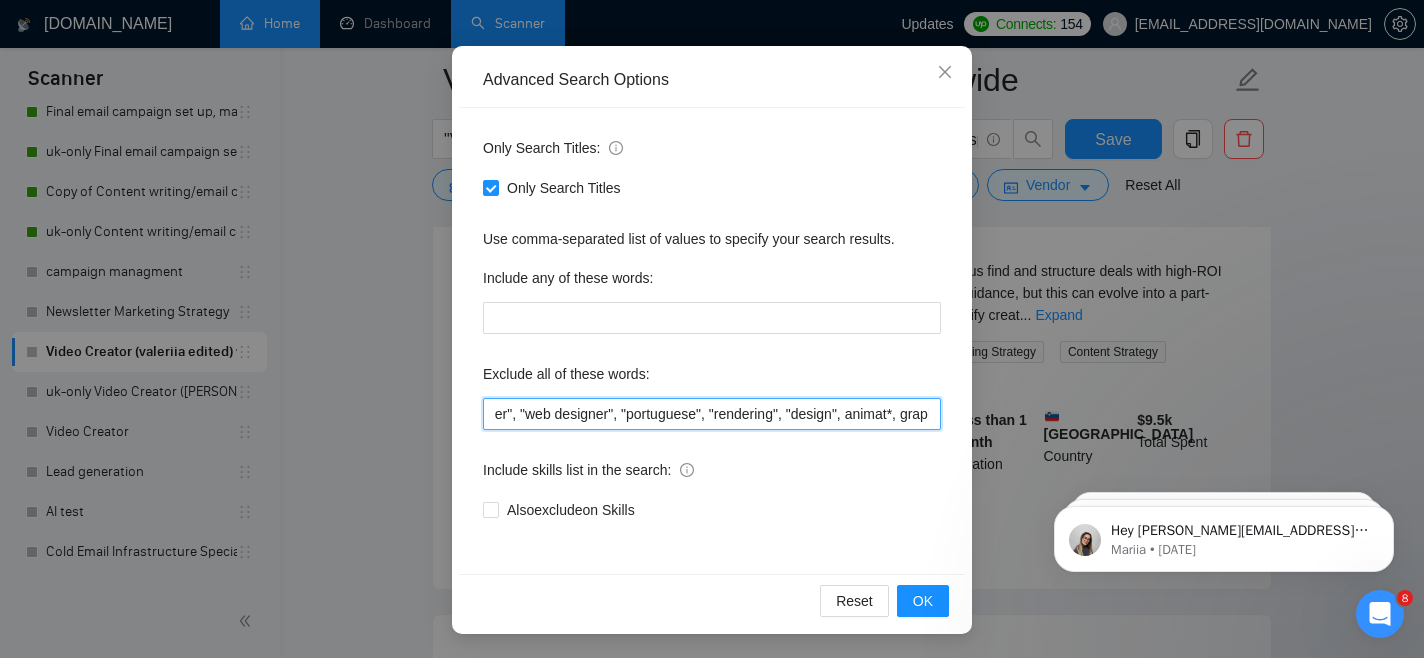 click on "[DEMOGRAPHIC_DATA], animator, AI, "artificial intelligence", "latin american", "south american", copywriting, manager, (videographer*), "video editor", "video editing", "voice actor", "voice actress", "Collaborate with UGC creators", "french speaking", "web developer", "web designer", "portuguese", "rendering", "design", animat*, graphics" at bounding box center (712, 414) 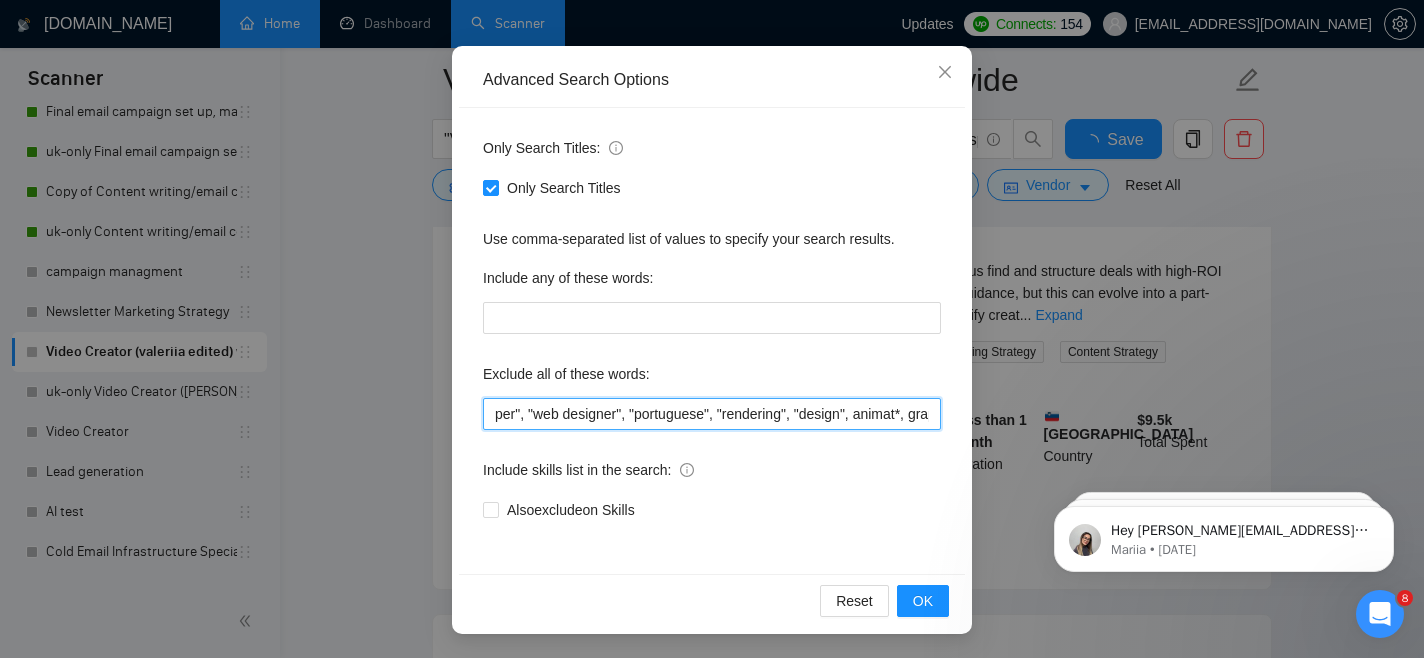 scroll, scrollTop: 0, scrollLeft: 1626, axis: horizontal 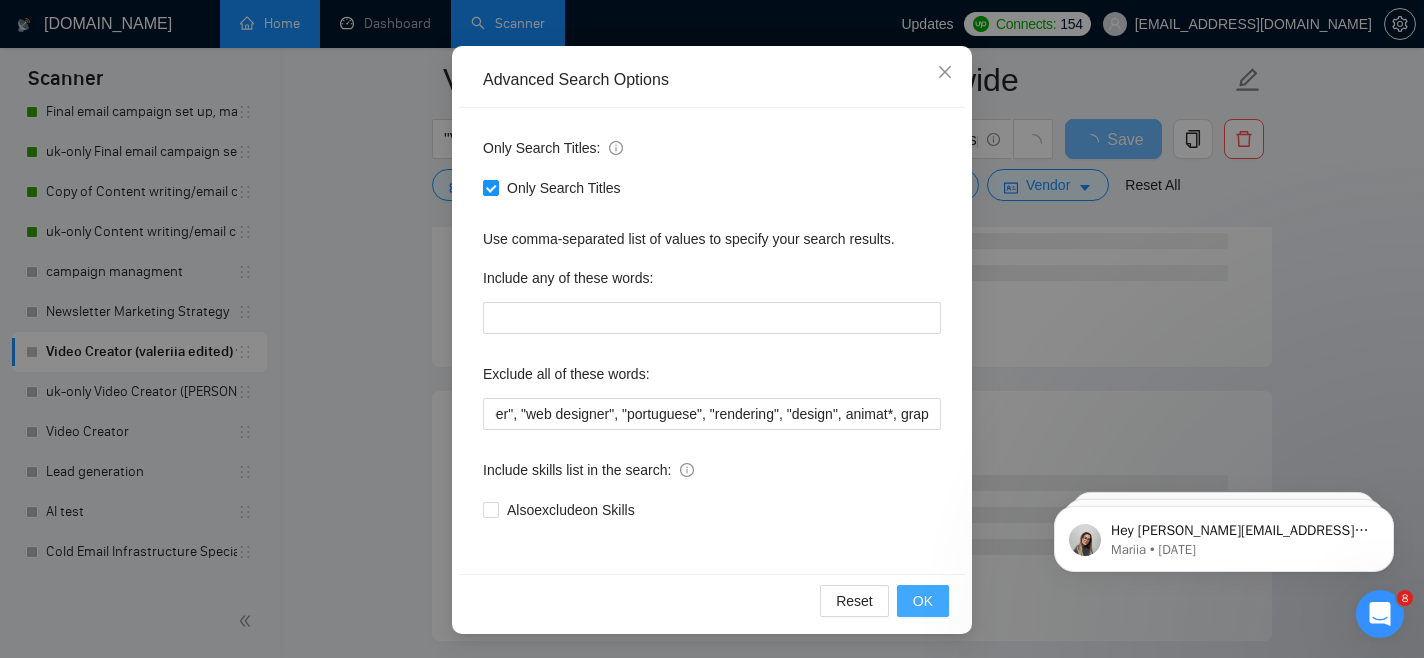 click on "OK" at bounding box center [923, 601] 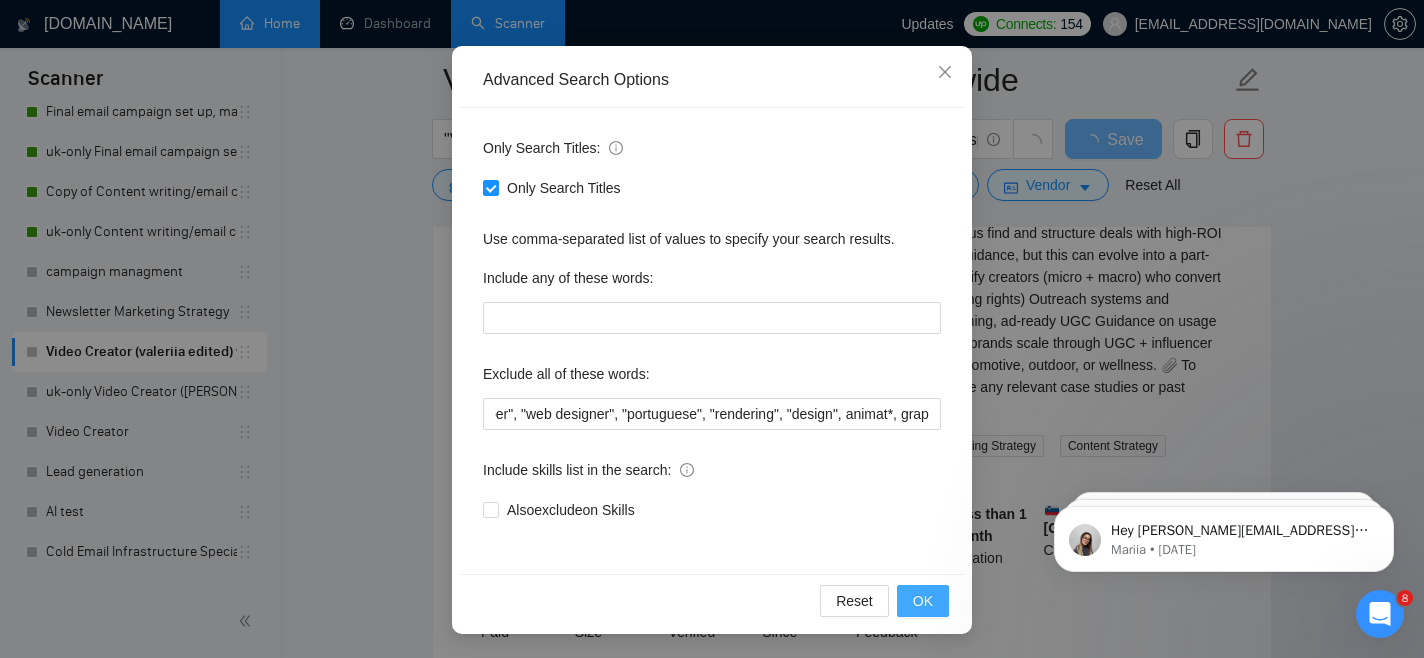click on "OK" at bounding box center [923, 601] 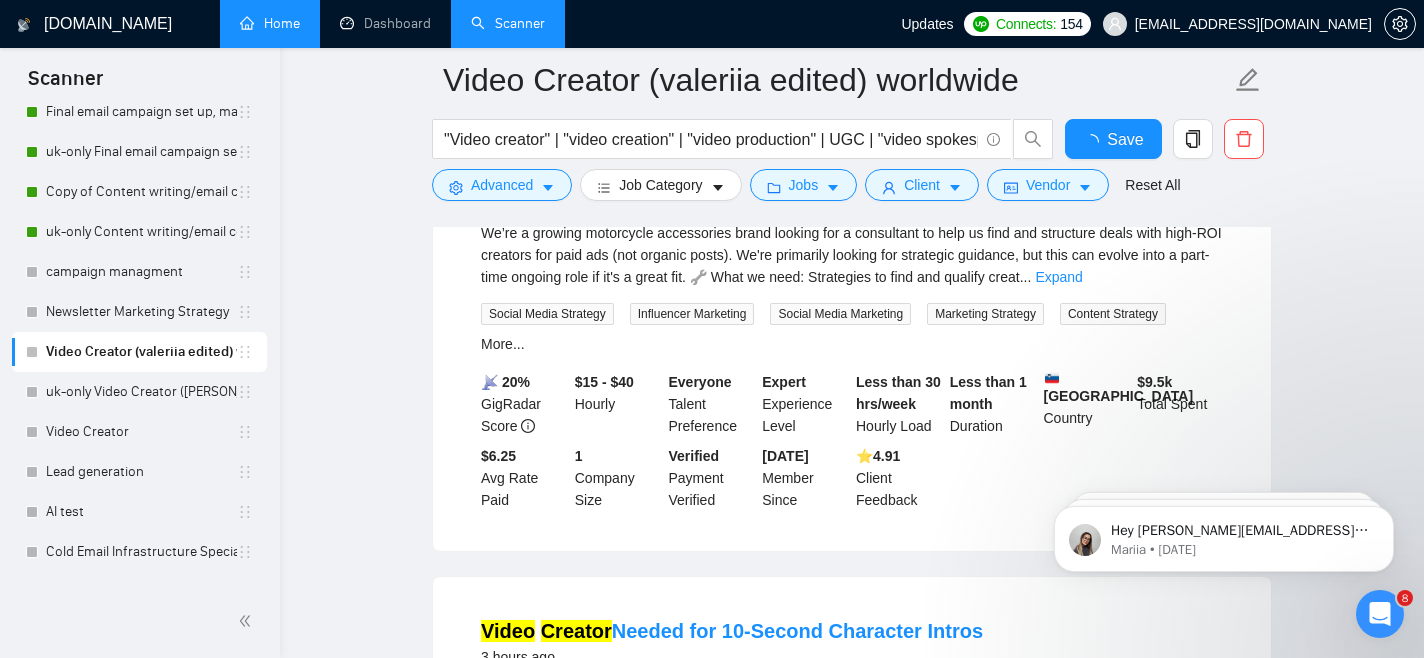 scroll, scrollTop: 0, scrollLeft: 0, axis: both 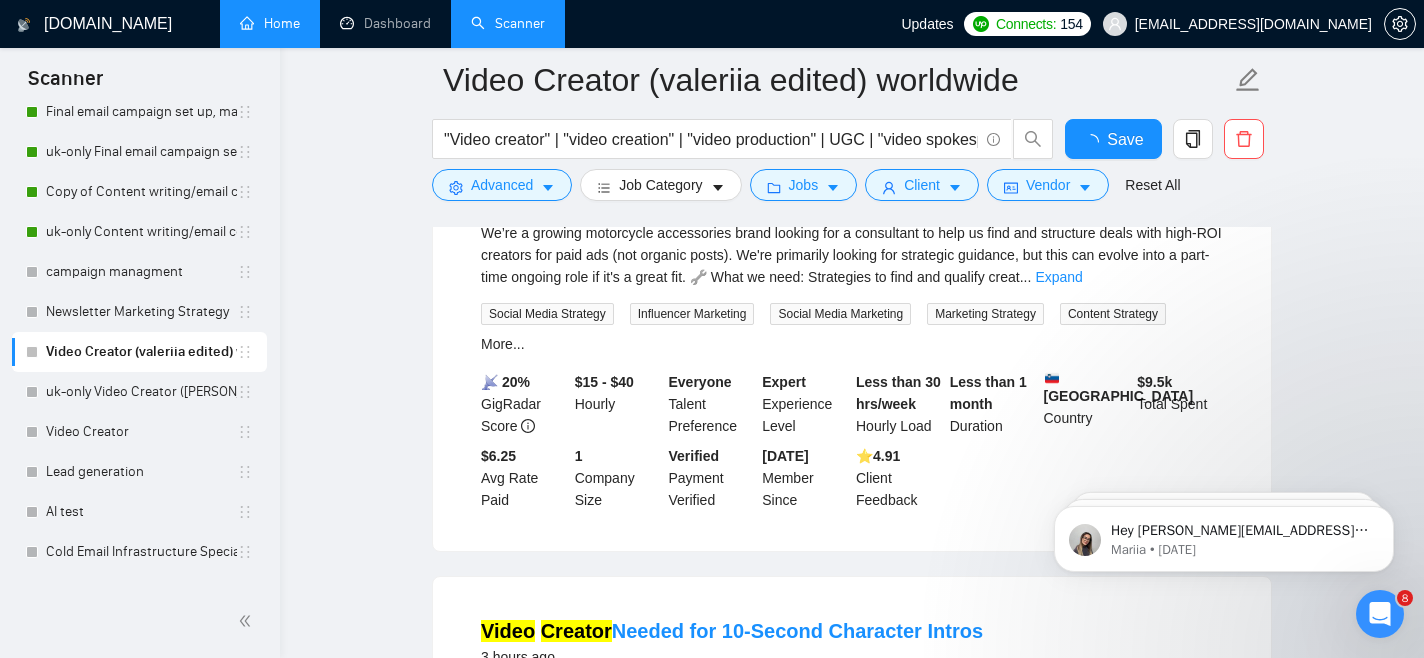 click on "OK" at bounding box center [628, 235] 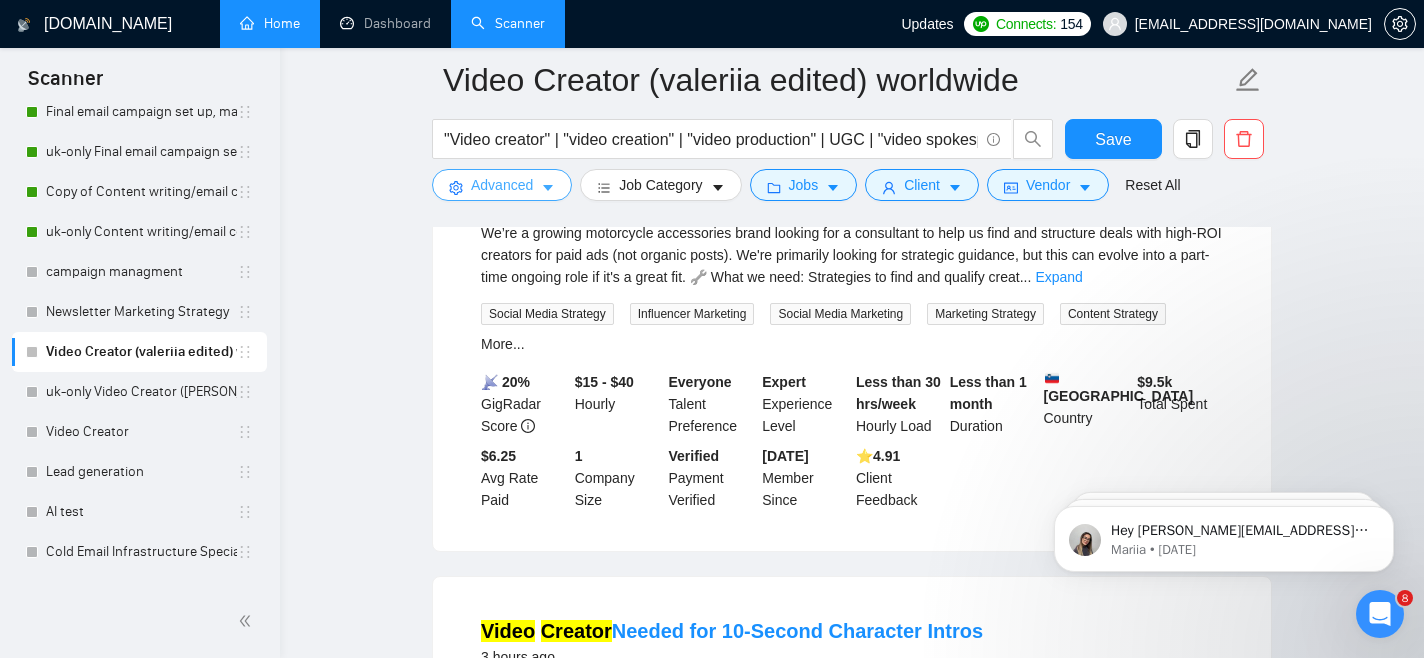 scroll, scrollTop: 0, scrollLeft: 0, axis: both 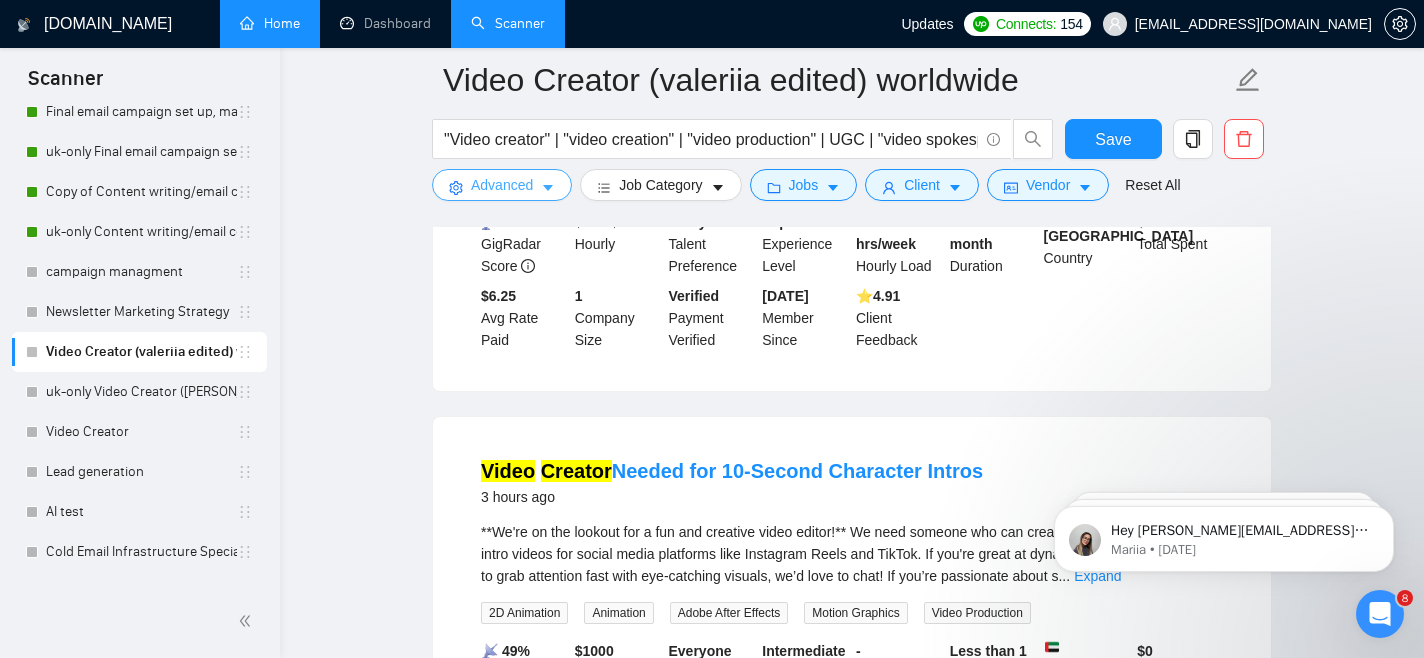 click on "Advanced" at bounding box center (502, 185) 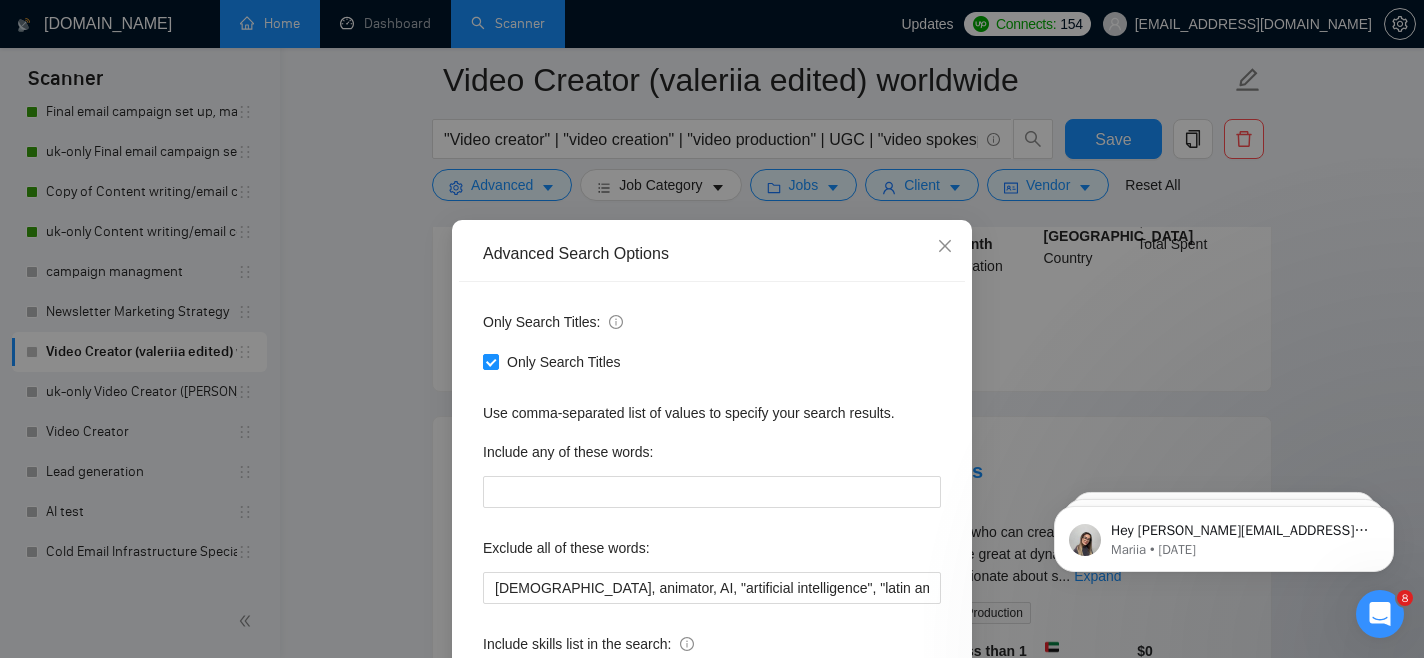 scroll, scrollTop: 174, scrollLeft: 0, axis: vertical 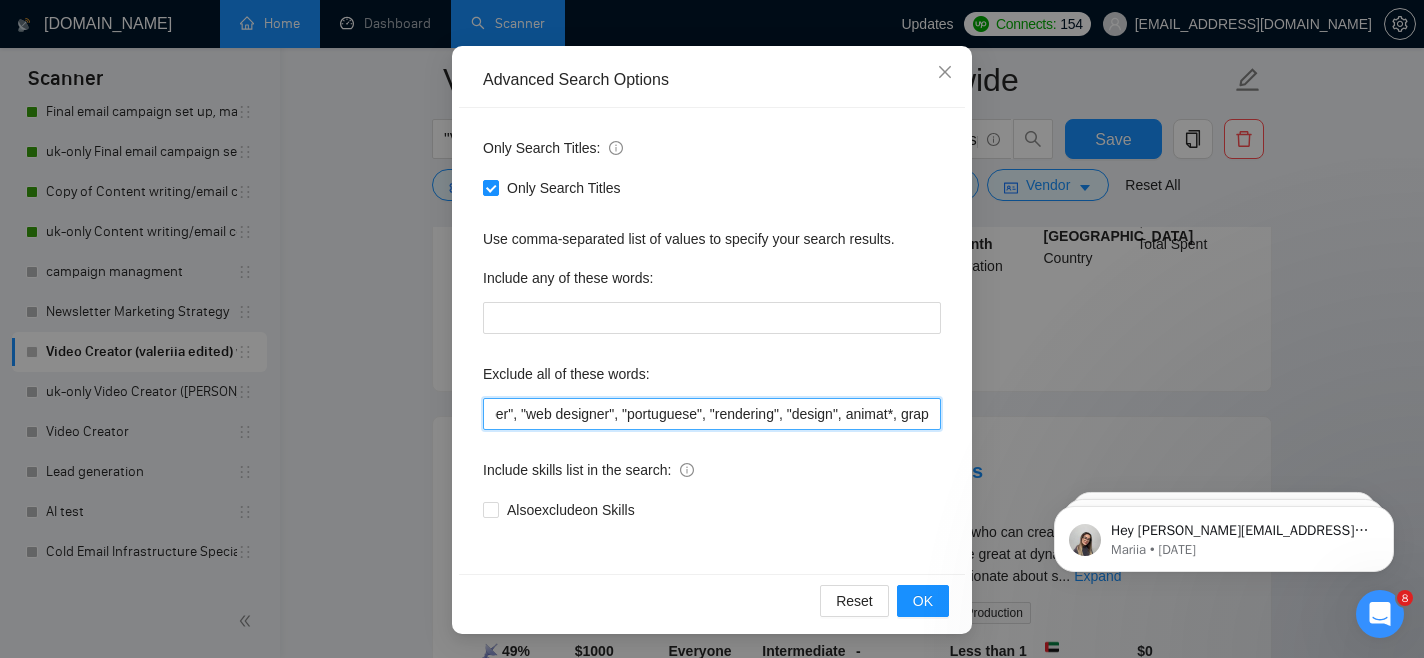 drag, startPoint x: 883, startPoint y: 416, endPoint x: 1104, endPoint y: 418, distance: 221.00905 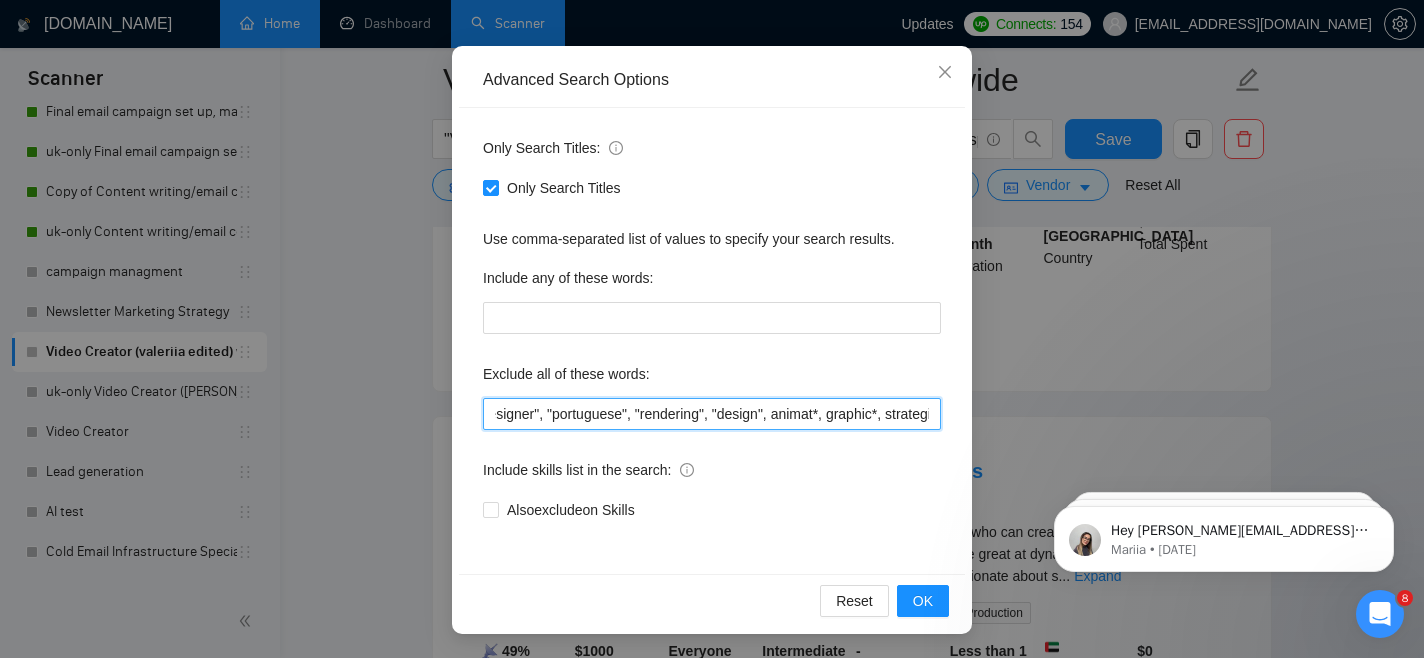 scroll, scrollTop: 0, scrollLeft: 1754, axis: horizontal 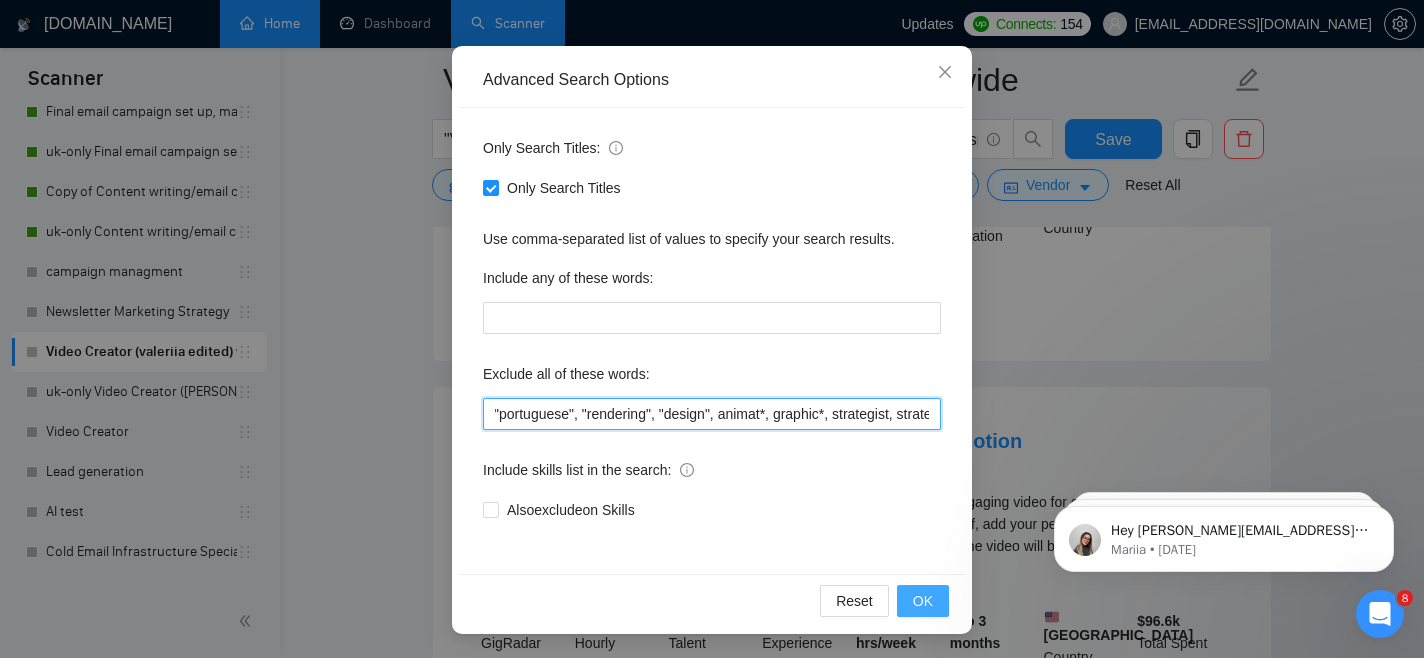 type on "[DEMOGRAPHIC_DATA], animator, AI, "artificial intelligence", "latin american", "south american", copywriting, manager, (videographer*), "video editor", "video editing", "voice actor", "voice actress", "Collaborate with UGC creators", "french speaking", "web developer", "web designer", "portuguese", "rendering", "design", animat*, graphic*, strategist, strategy" 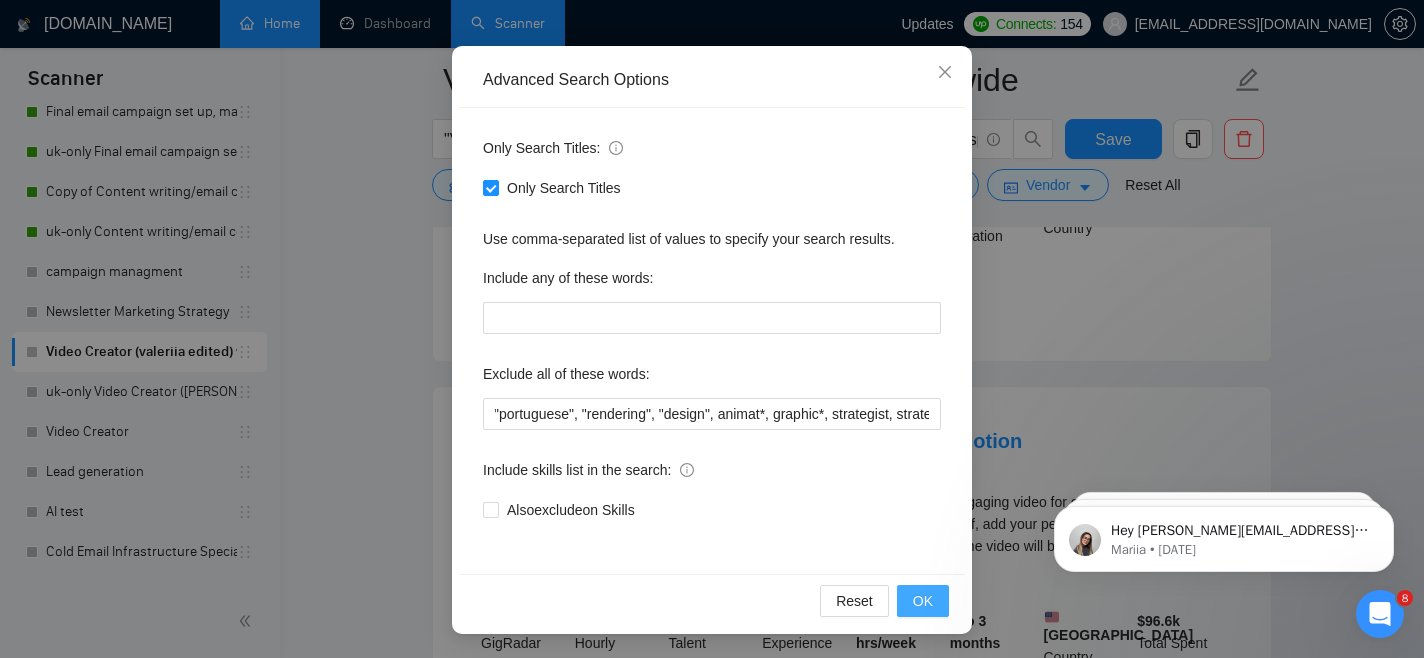scroll, scrollTop: 0, scrollLeft: 0, axis: both 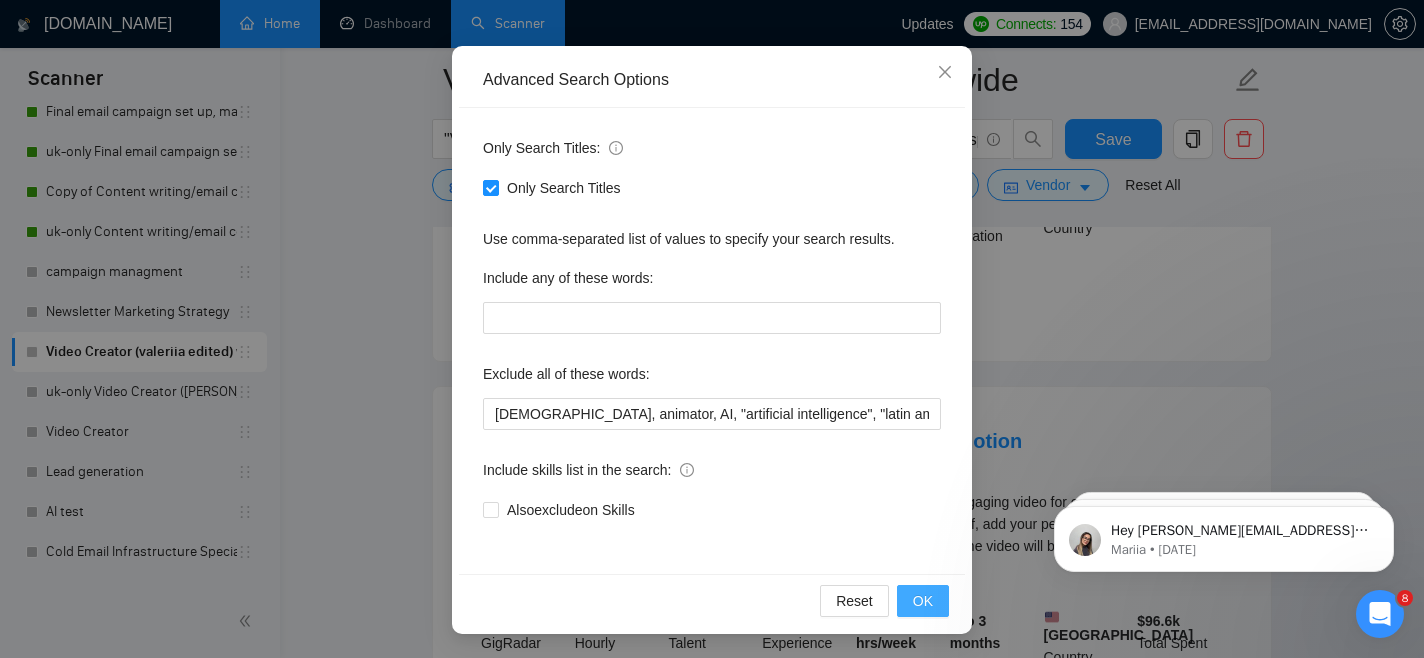 click on "OK" at bounding box center [923, 601] 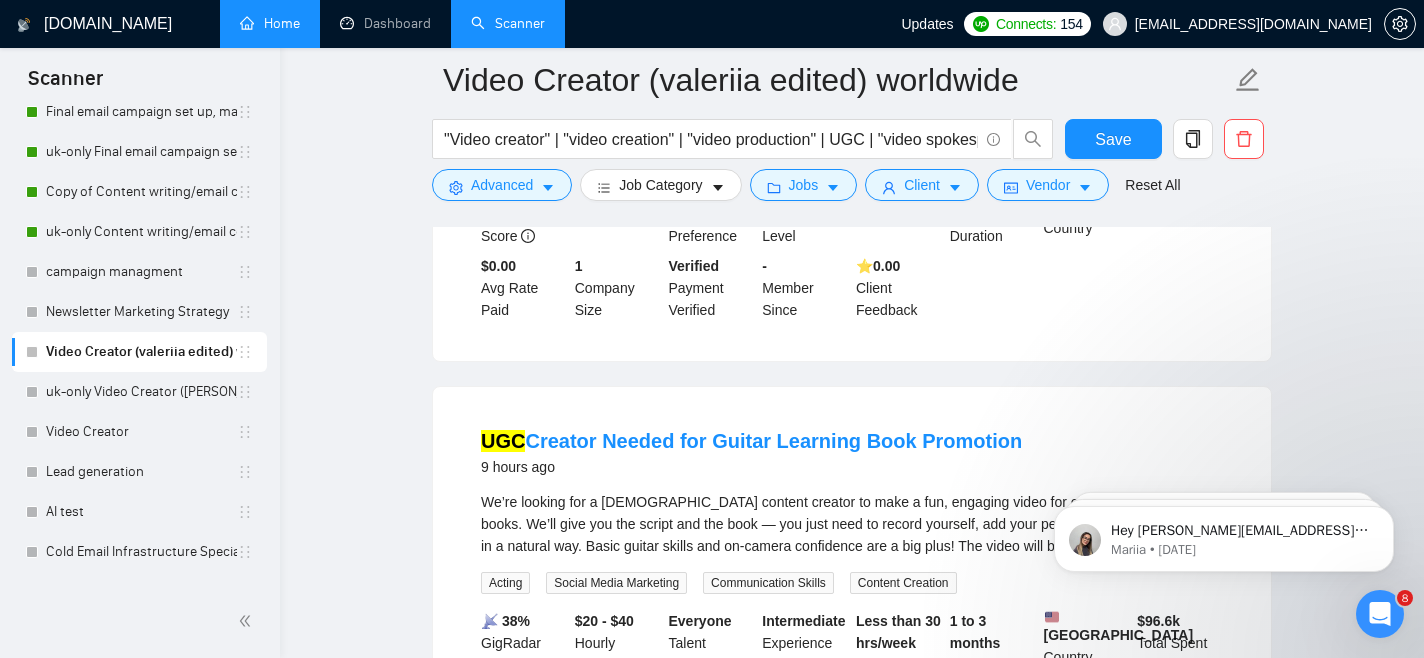 scroll, scrollTop: 74, scrollLeft: 0, axis: vertical 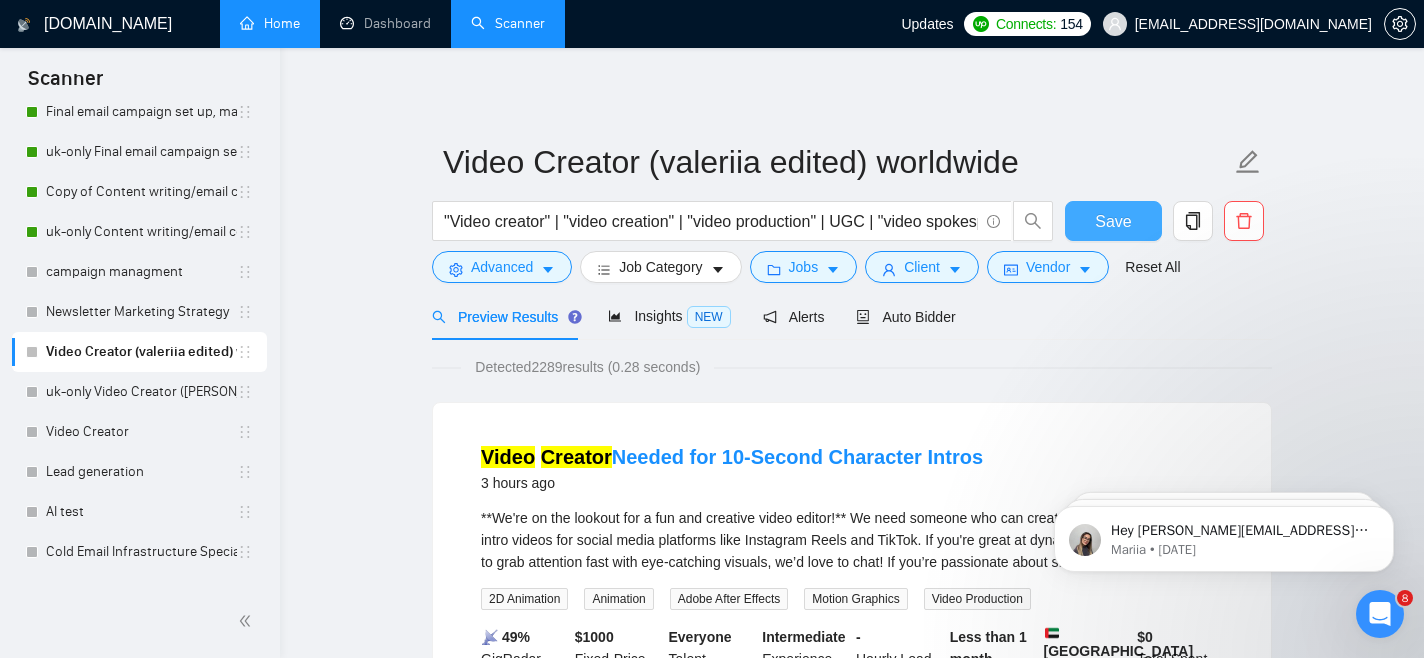 click on "Save" at bounding box center (1113, 221) 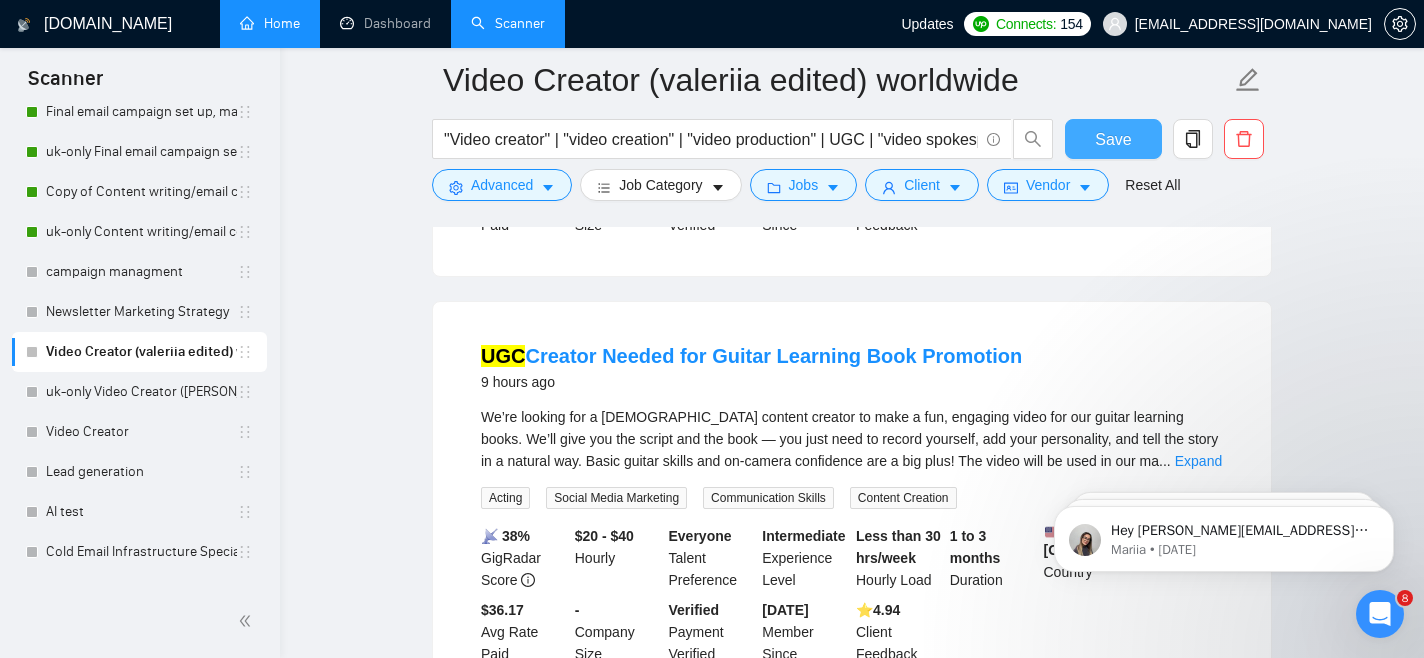 scroll, scrollTop: 547, scrollLeft: 0, axis: vertical 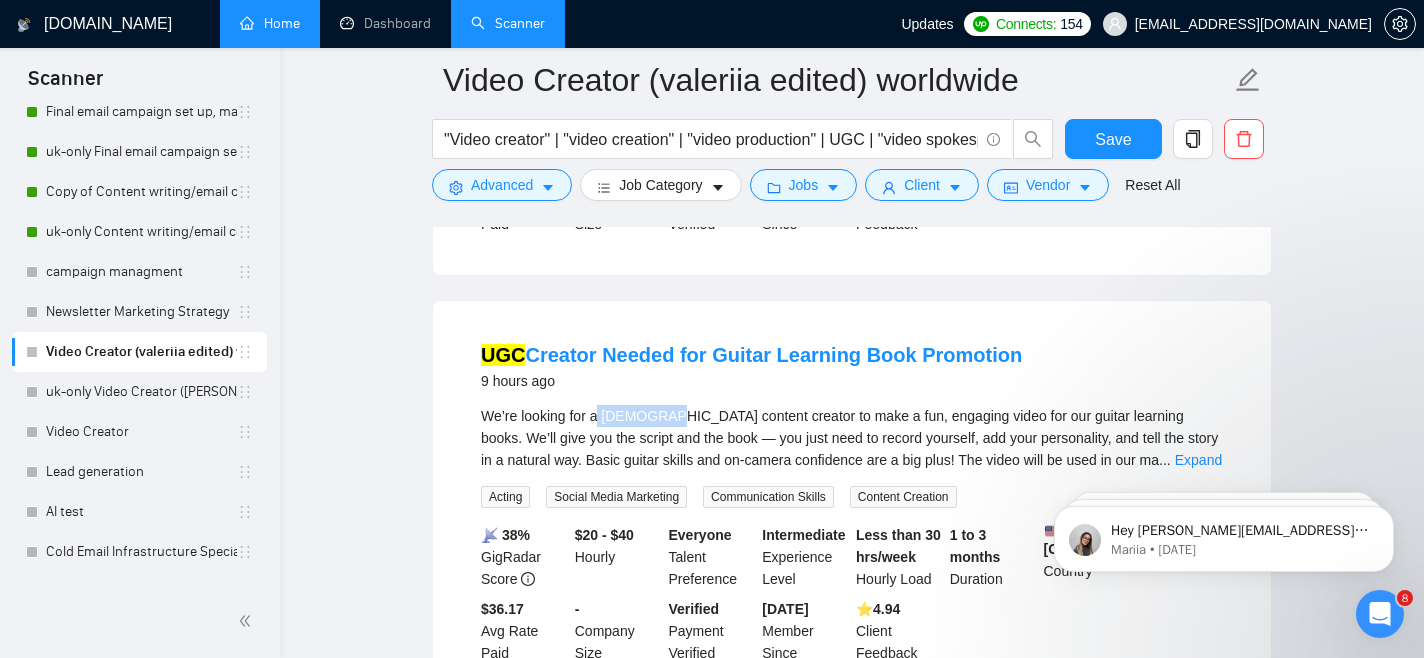 drag, startPoint x: 600, startPoint y: 426, endPoint x: 673, endPoint y: 424, distance: 73.02739 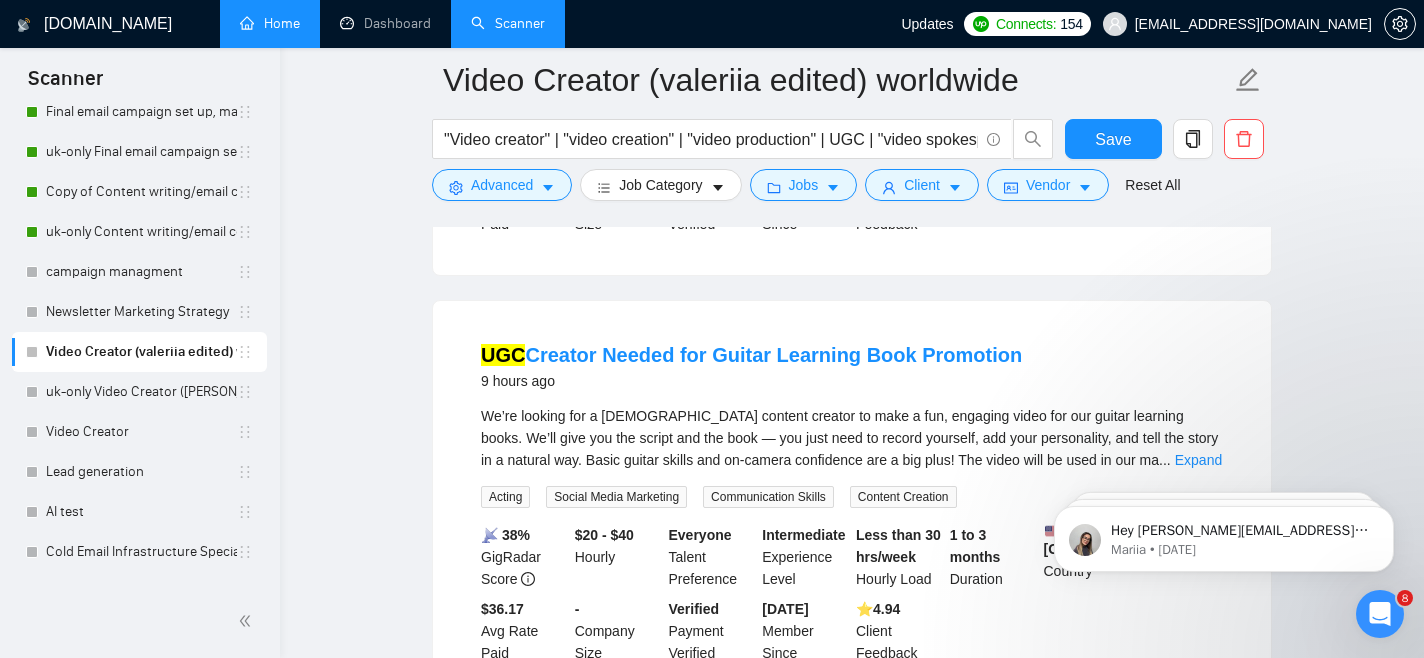 click on "We’re looking for a [DEMOGRAPHIC_DATA] content creator to make a fun, engaging video for our guitar learning books.
We’ll give you the script and the book — you just need to record yourself, add your personality, and tell the story in a natural way. Basic guitar skills and on-camera confidence are a big plus!
The video will be used in our ma" at bounding box center [849, 438] 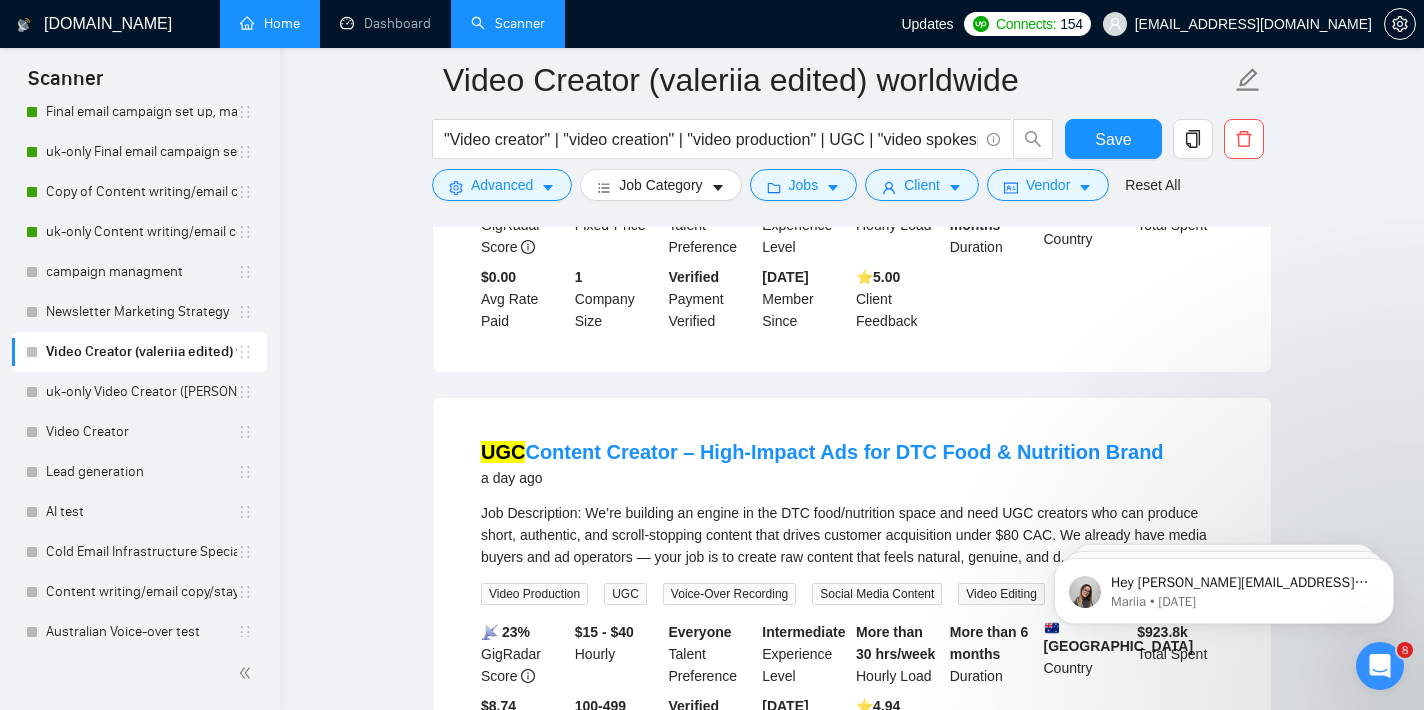 scroll, scrollTop: 1778, scrollLeft: 0, axis: vertical 